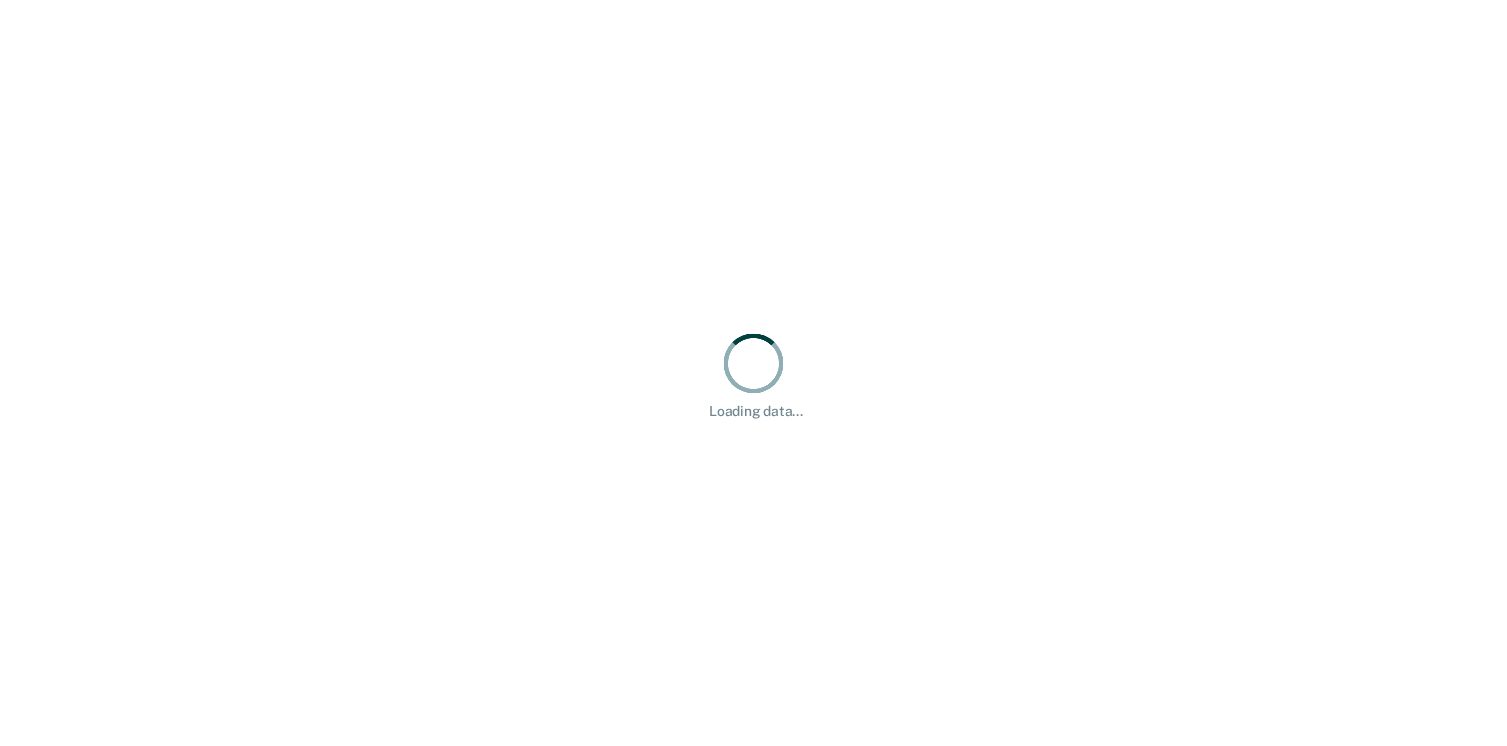 scroll, scrollTop: 0, scrollLeft: 0, axis: both 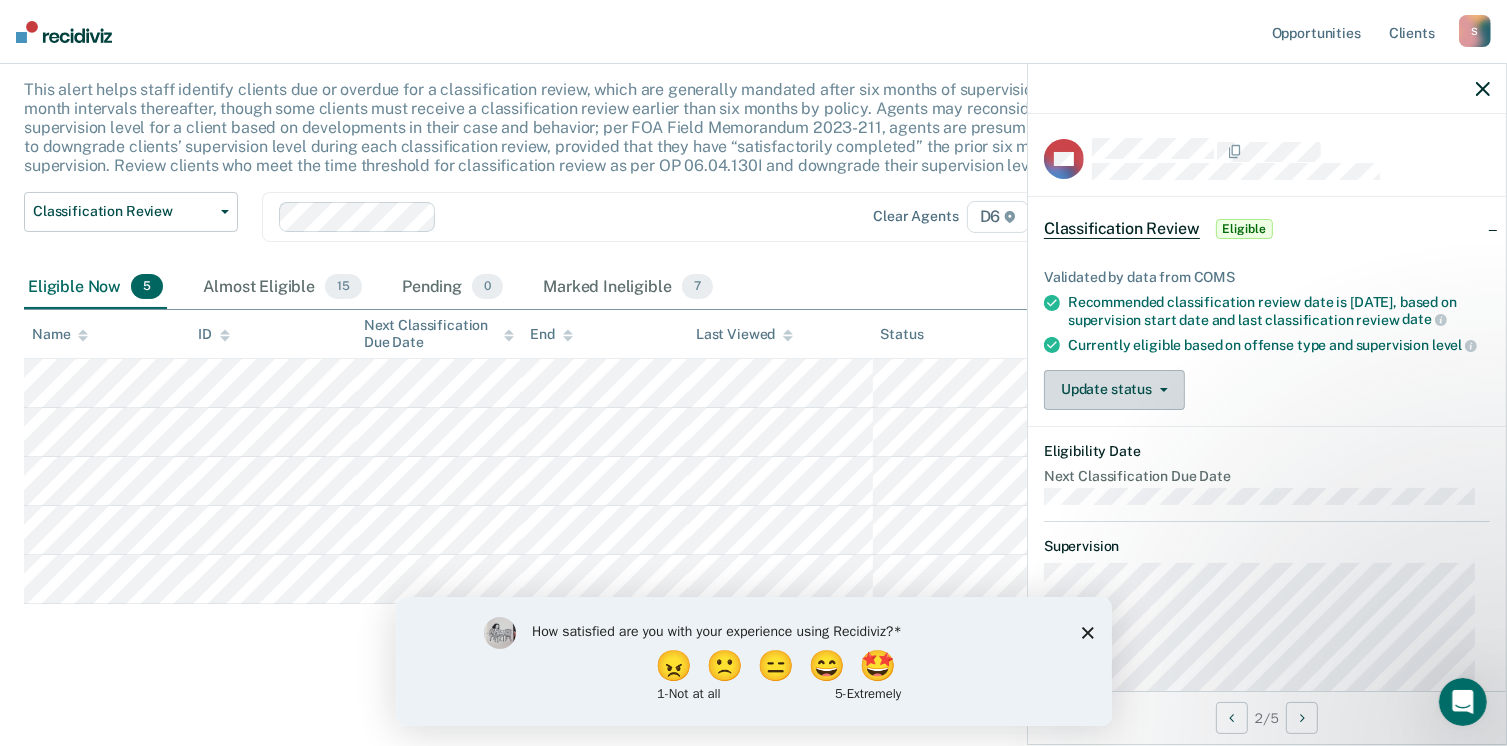 click on "Update status" at bounding box center (1114, 390) 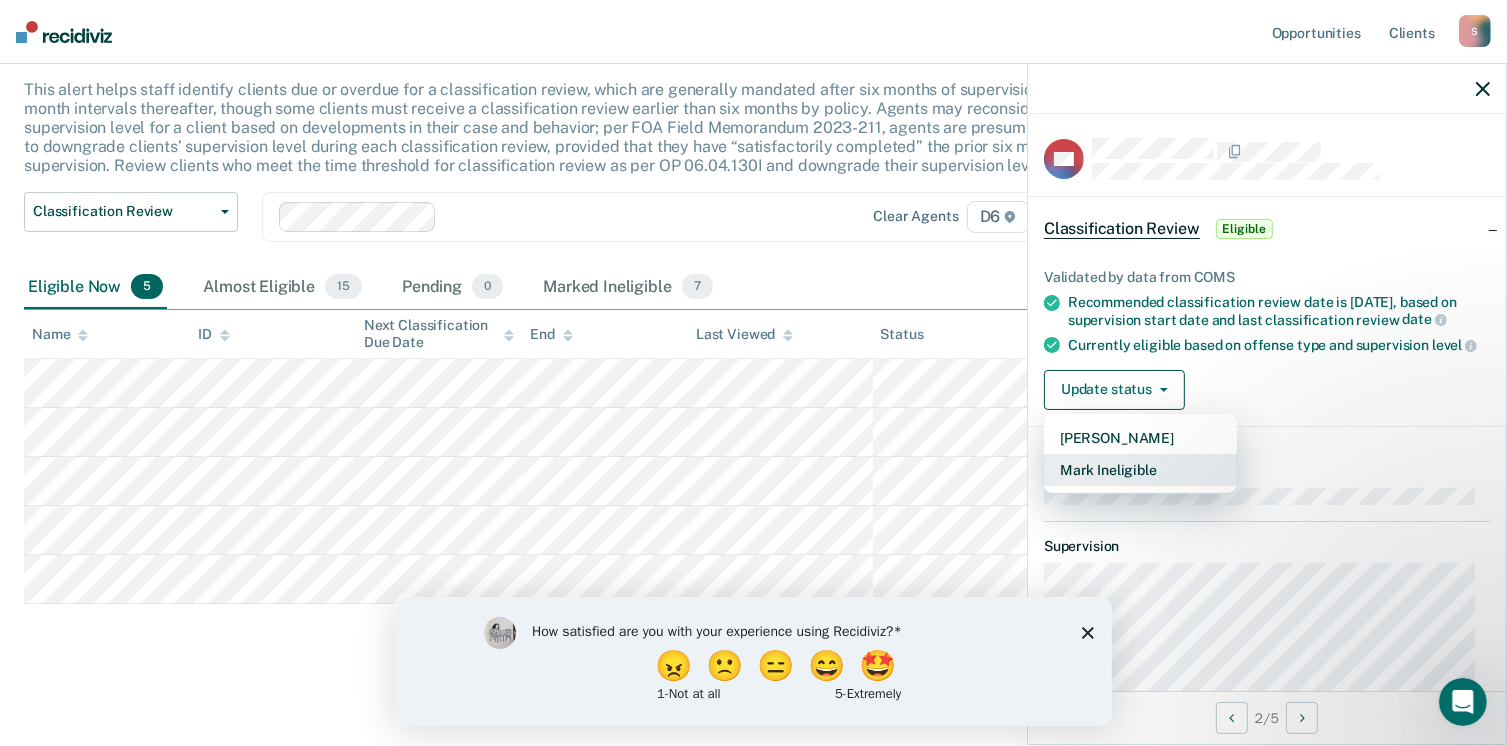 click on "Mark Ineligible" at bounding box center (1140, 470) 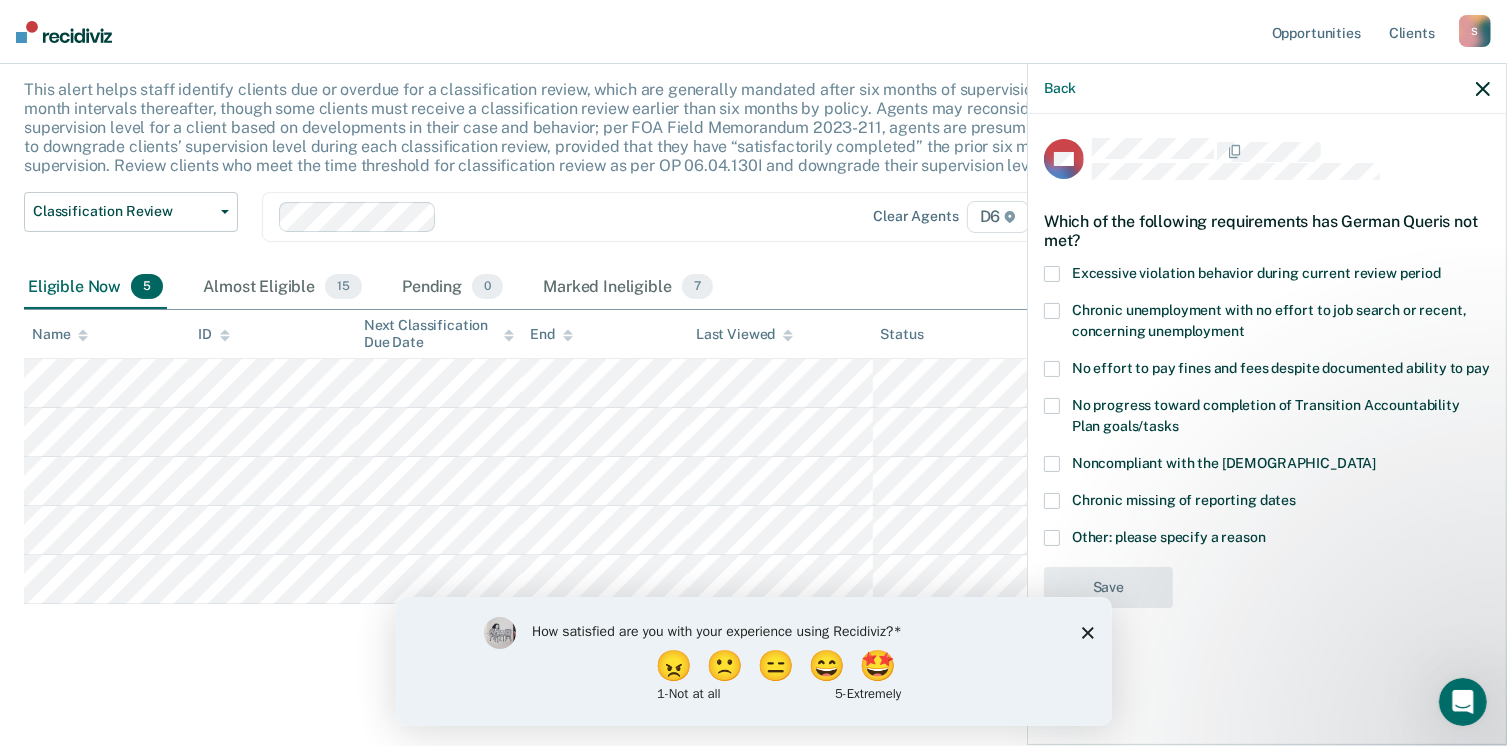 click at bounding box center (1052, 369) 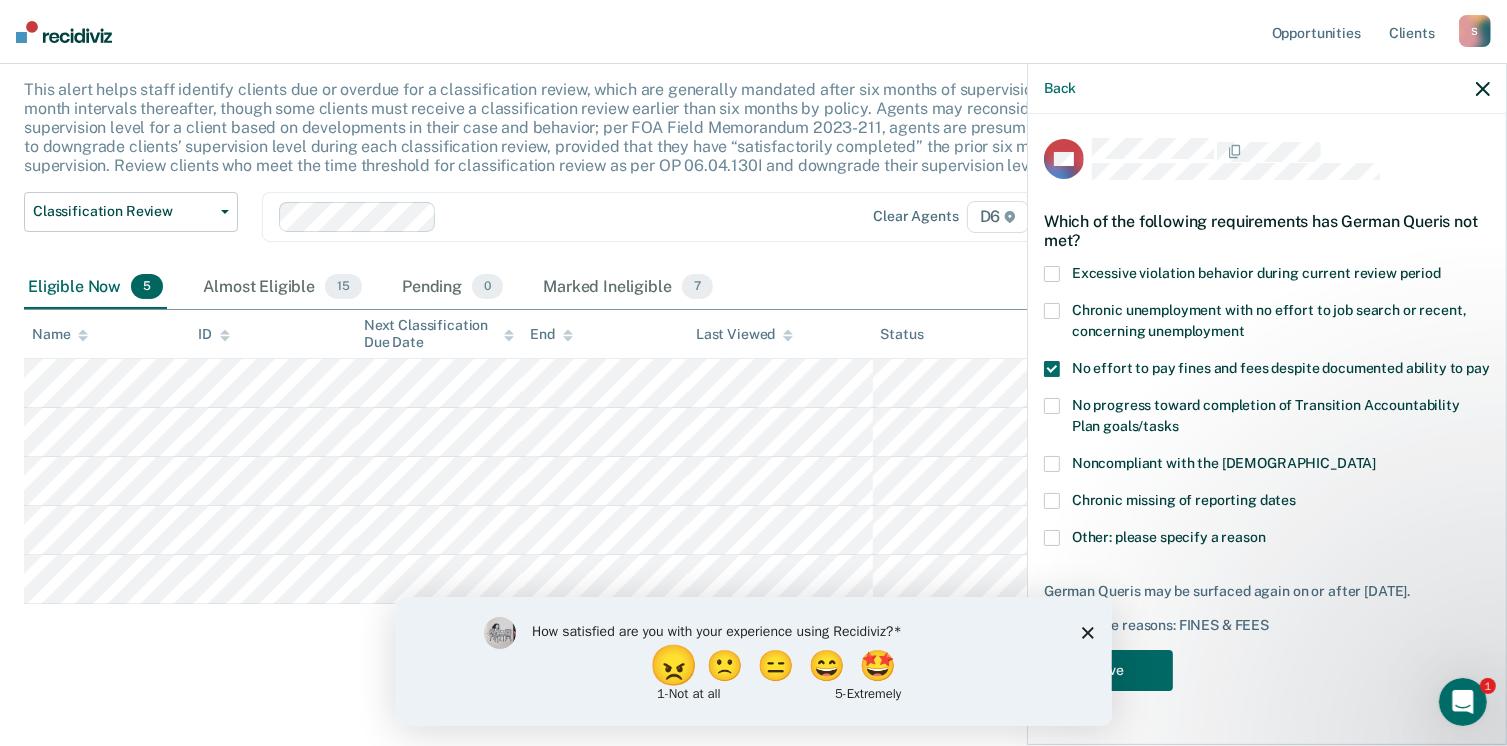 click on "😠" at bounding box center (675, 665) 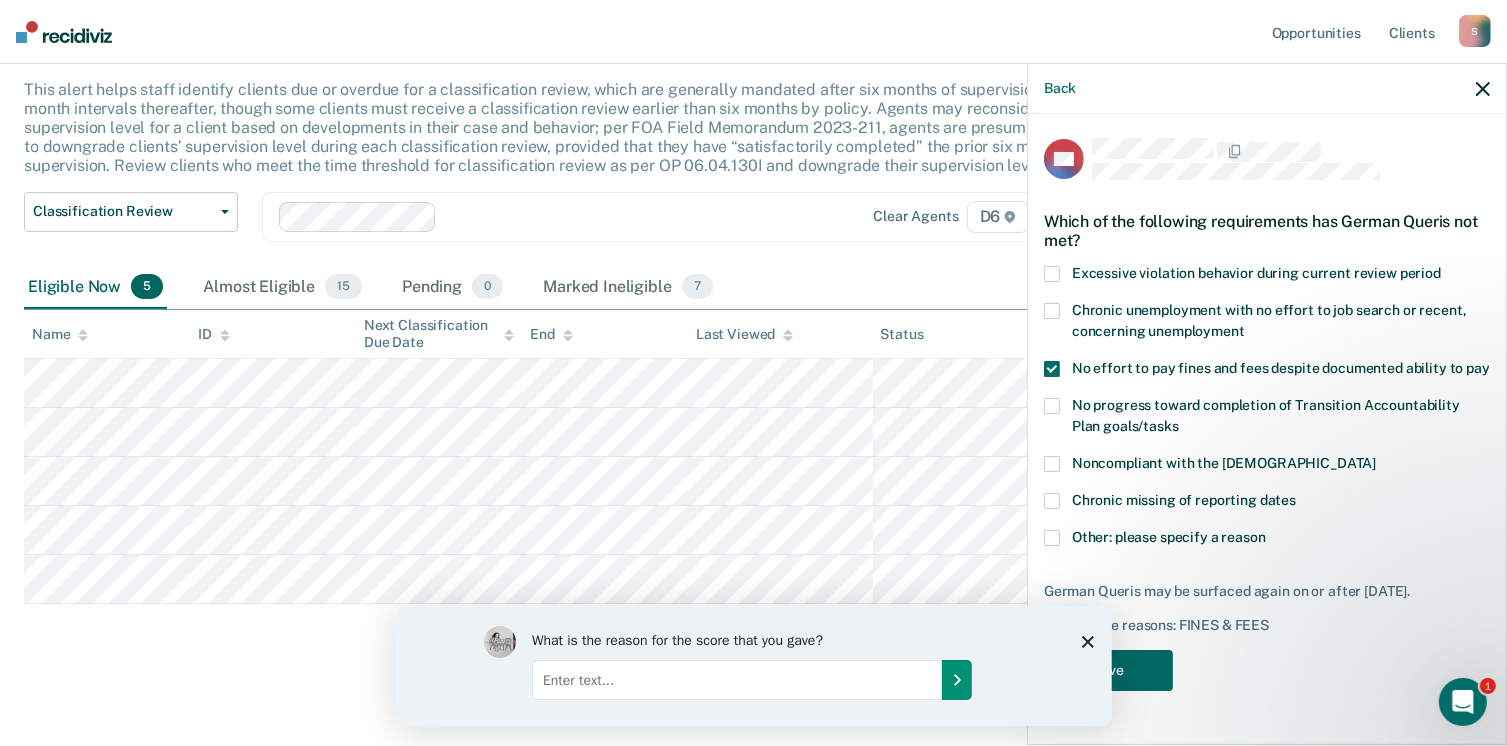 click at bounding box center [956, 679] 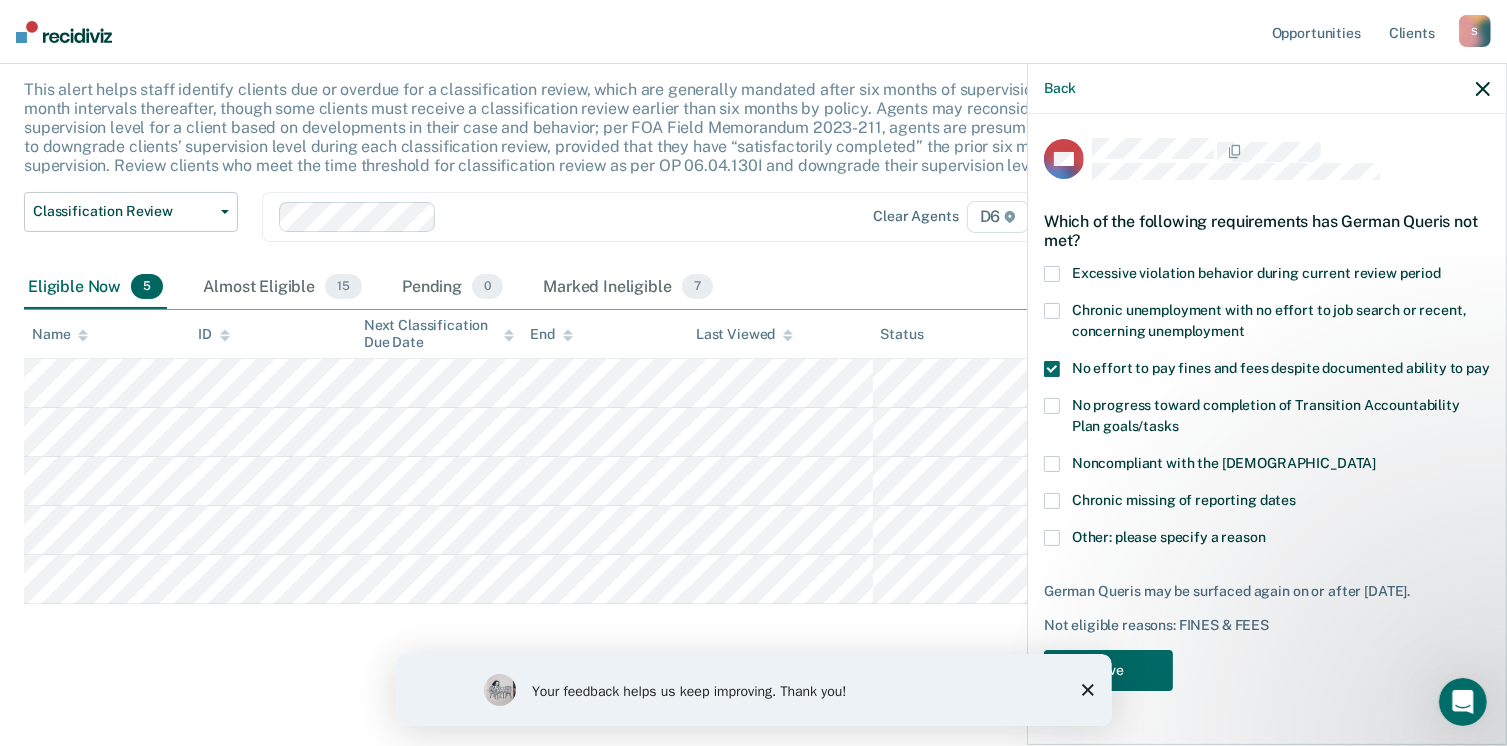 click on "Your feedback helps us keep improving. Thank you!" at bounding box center [753, 689] 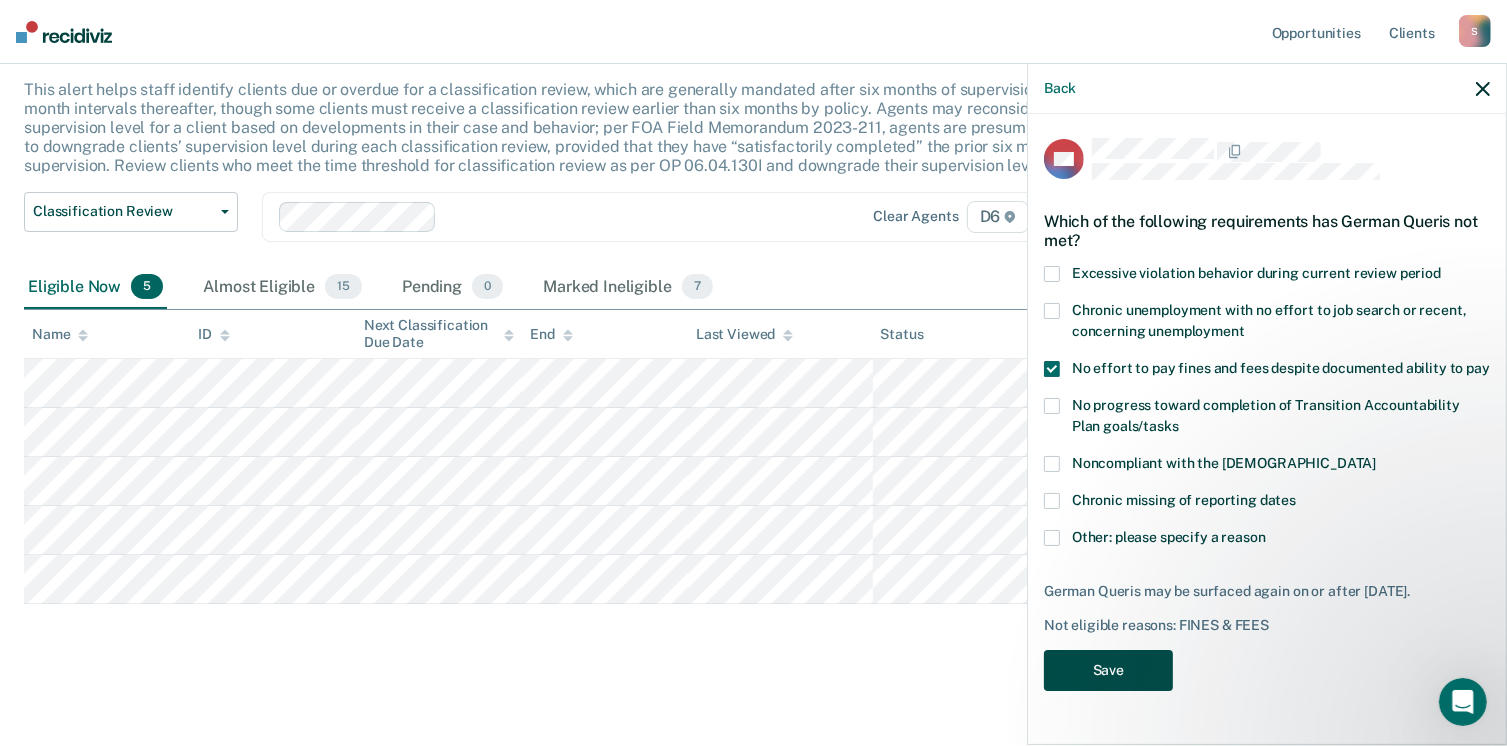 click on "Save" at bounding box center (1108, 670) 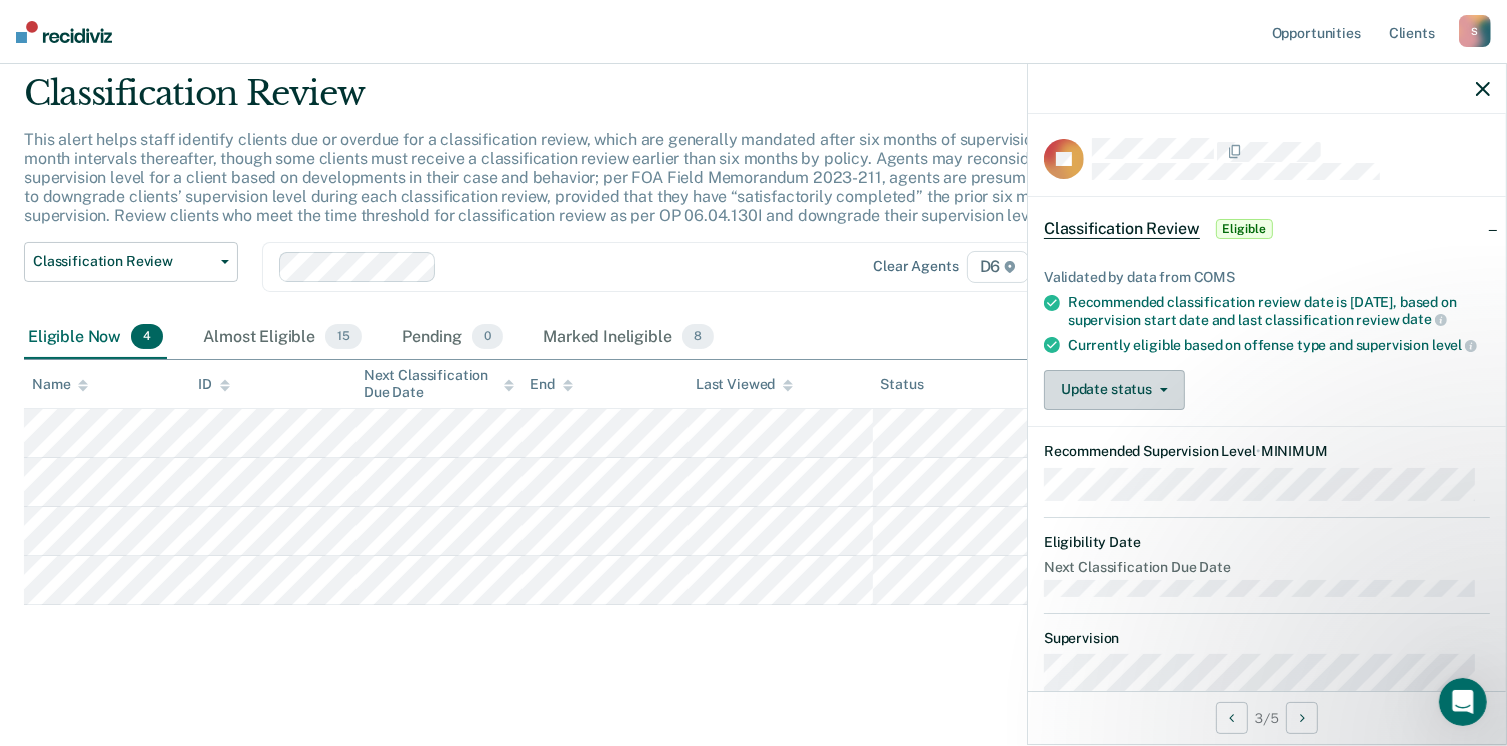 click on "Update status" at bounding box center (1114, 390) 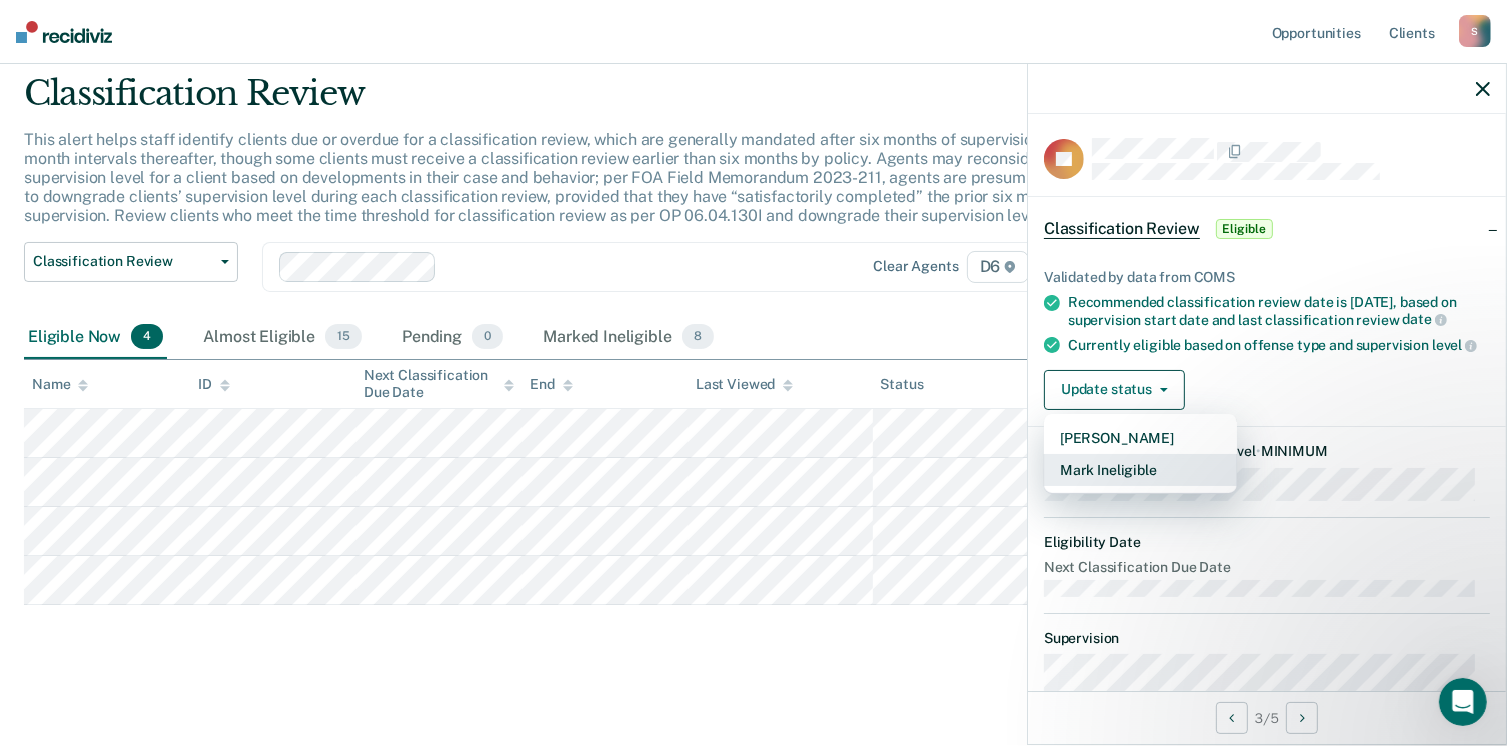click on "Mark Ineligible" at bounding box center (1140, 470) 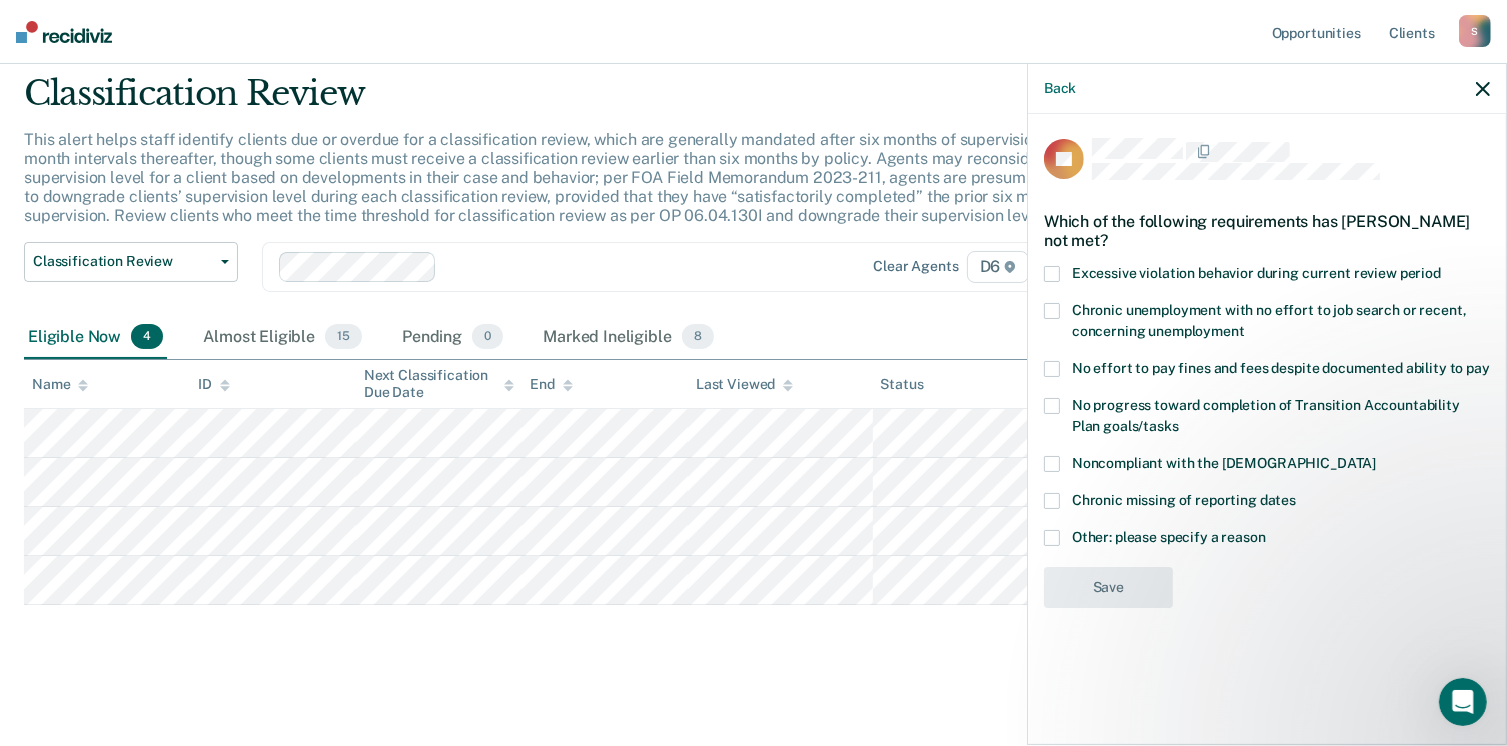 click at bounding box center [1052, 369] 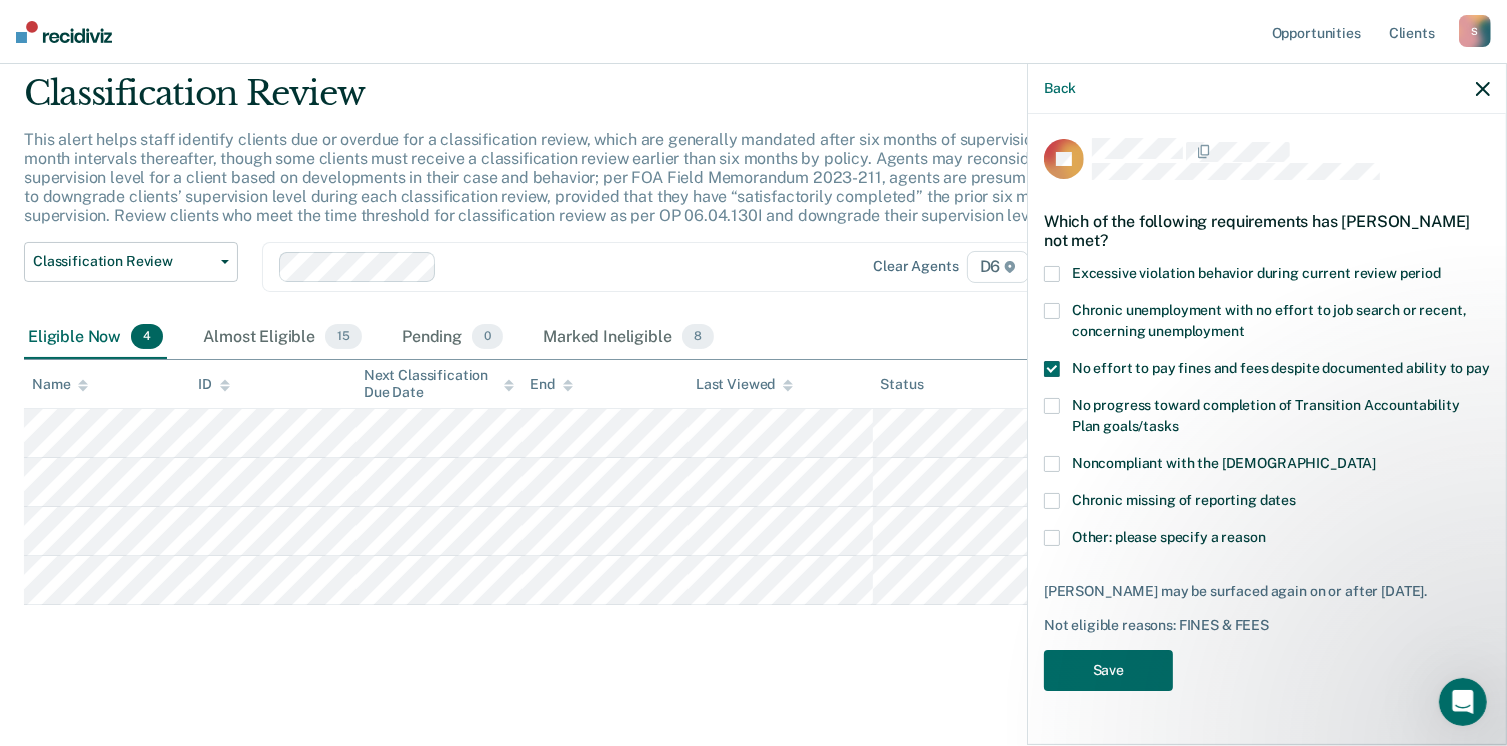 click on "Chronic unemployment with no effort to job search or recent, concerning unemployment" at bounding box center [1267, 324] 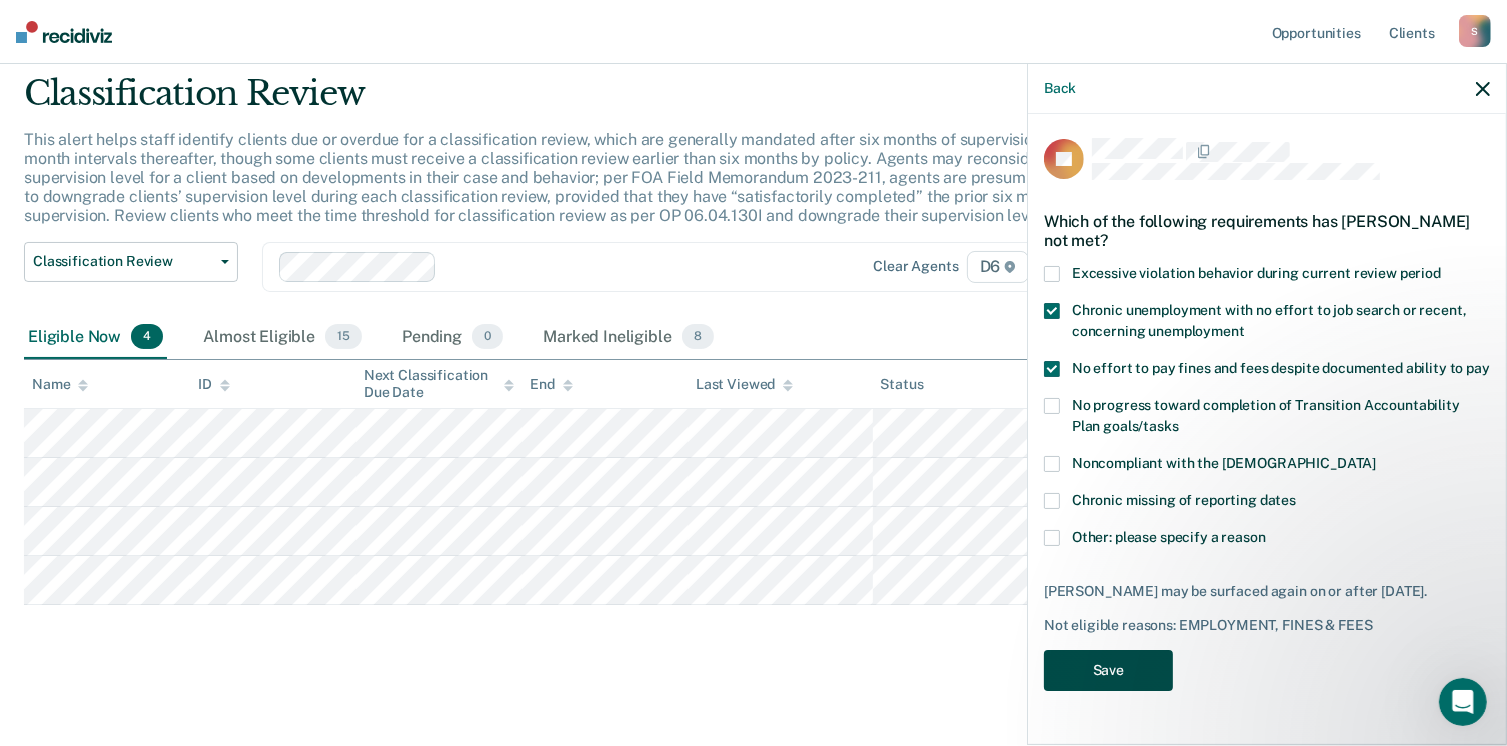 click on "Save" at bounding box center (1108, 670) 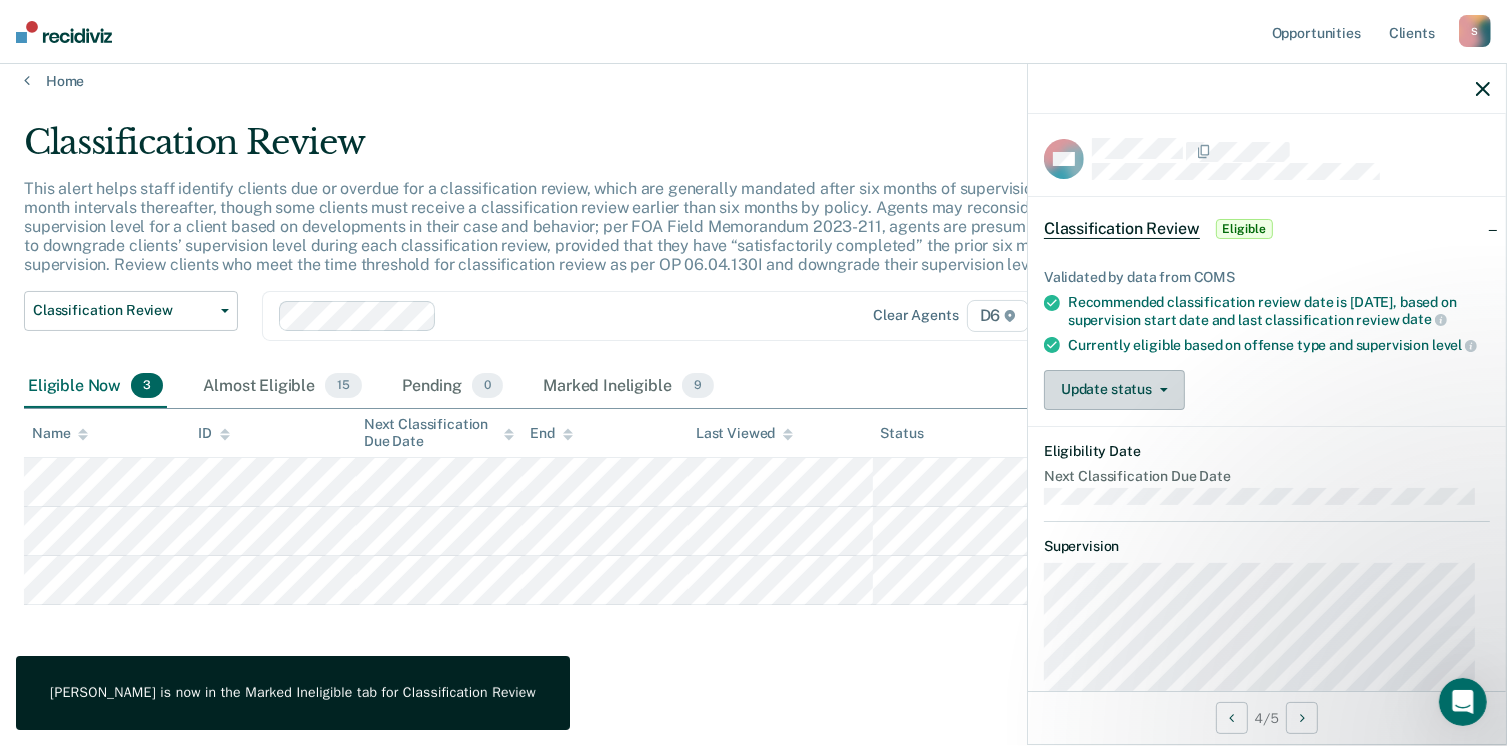 click on "Update status" at bounding box center (1114, 390) 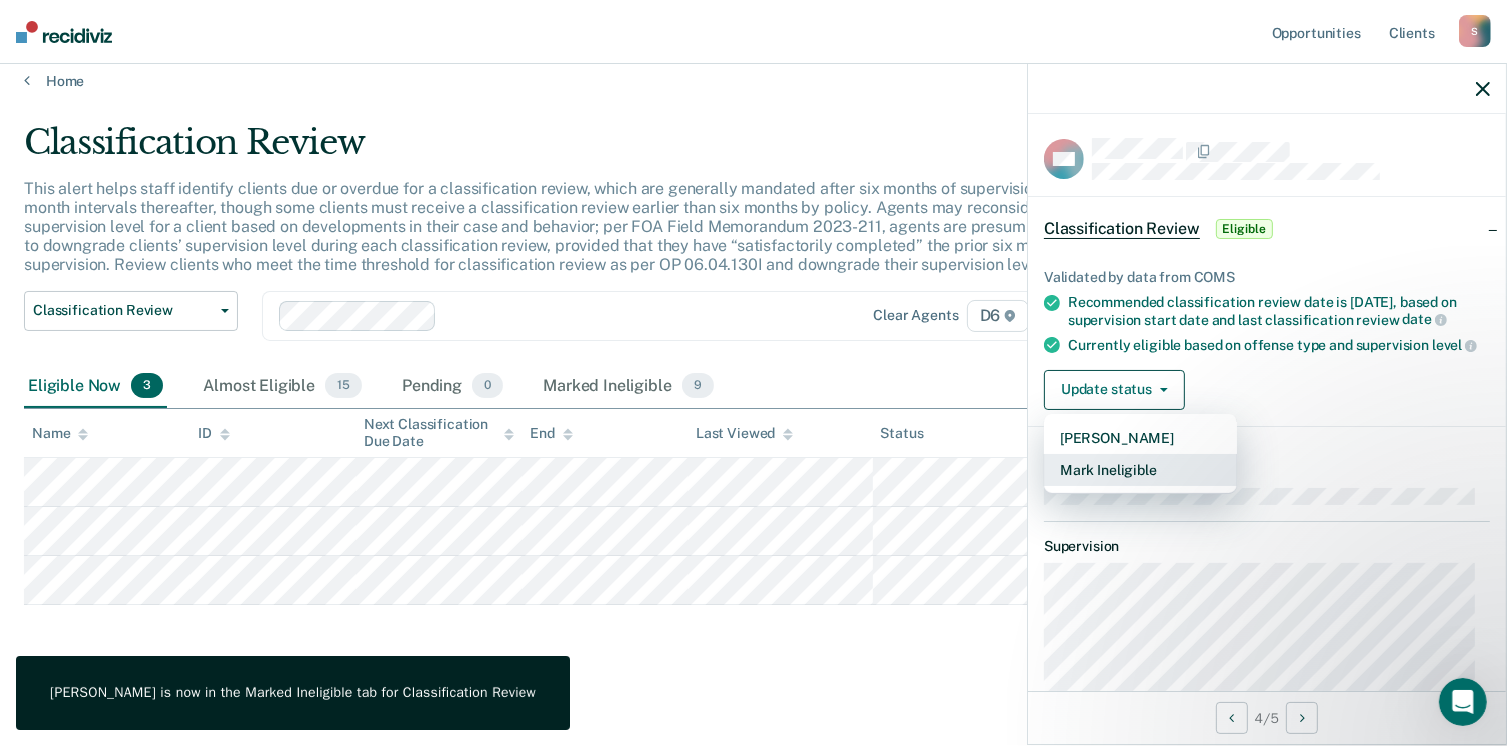 click on "Mark Ineligible" at bounding box center [1140, 470] 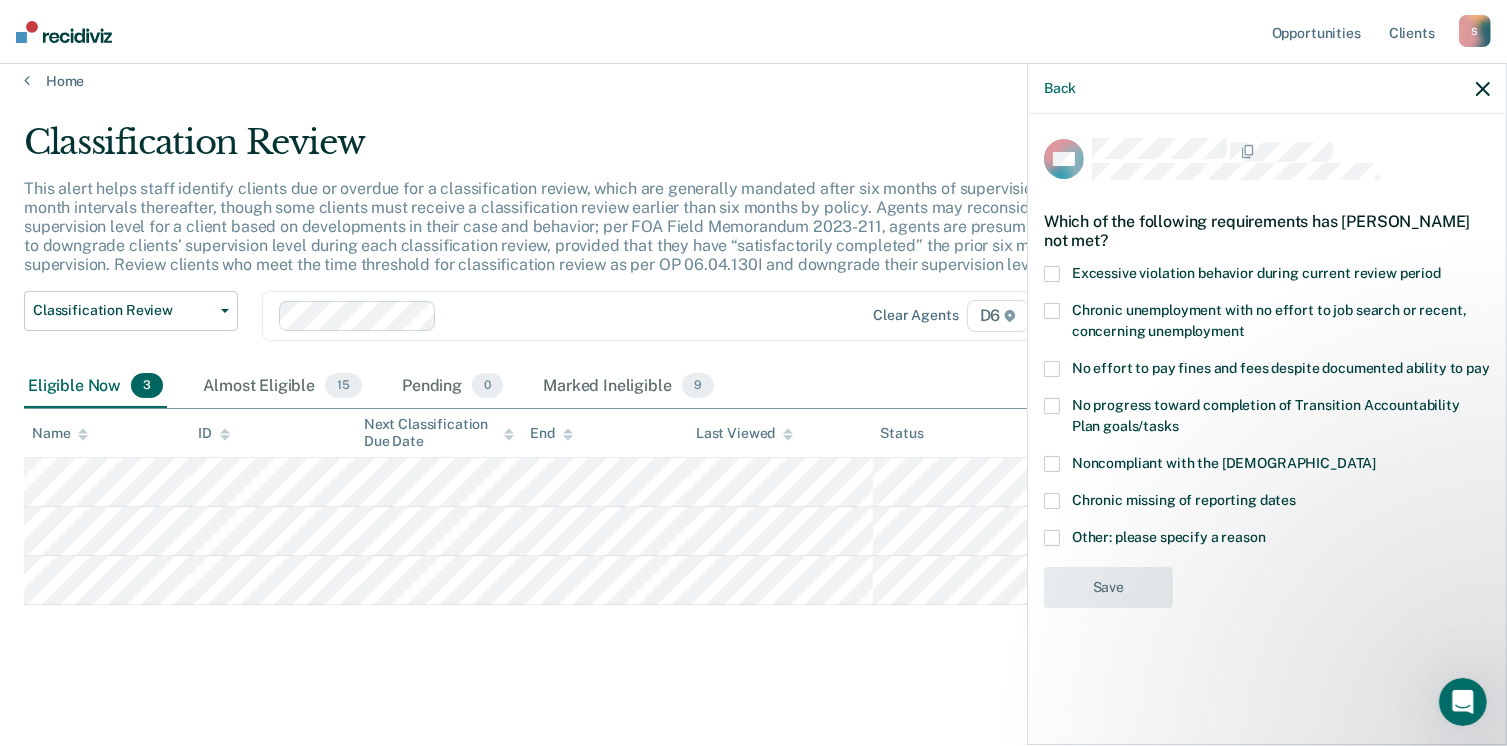 click at bounding box center [1052, 406] 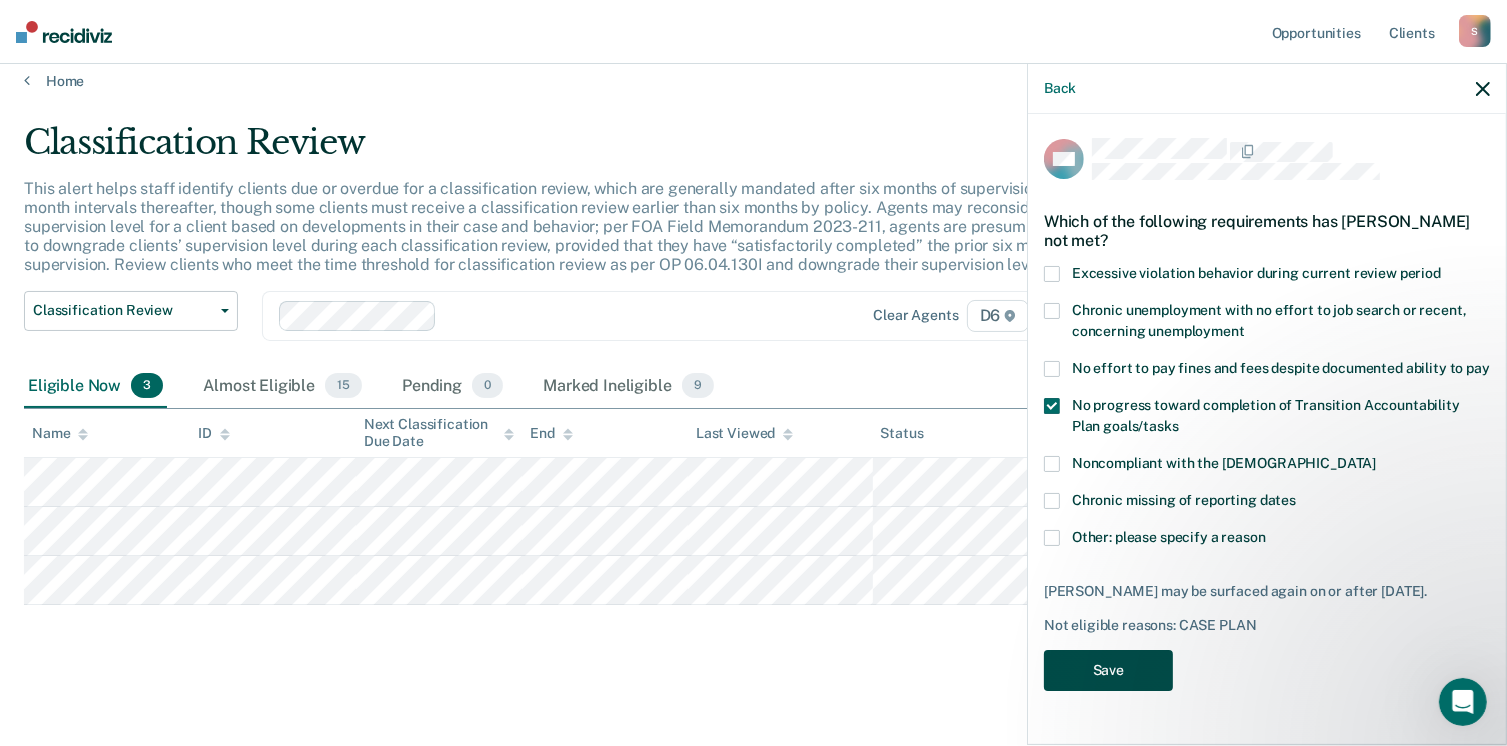 click on "Save" at bounding box center (1108, 670) 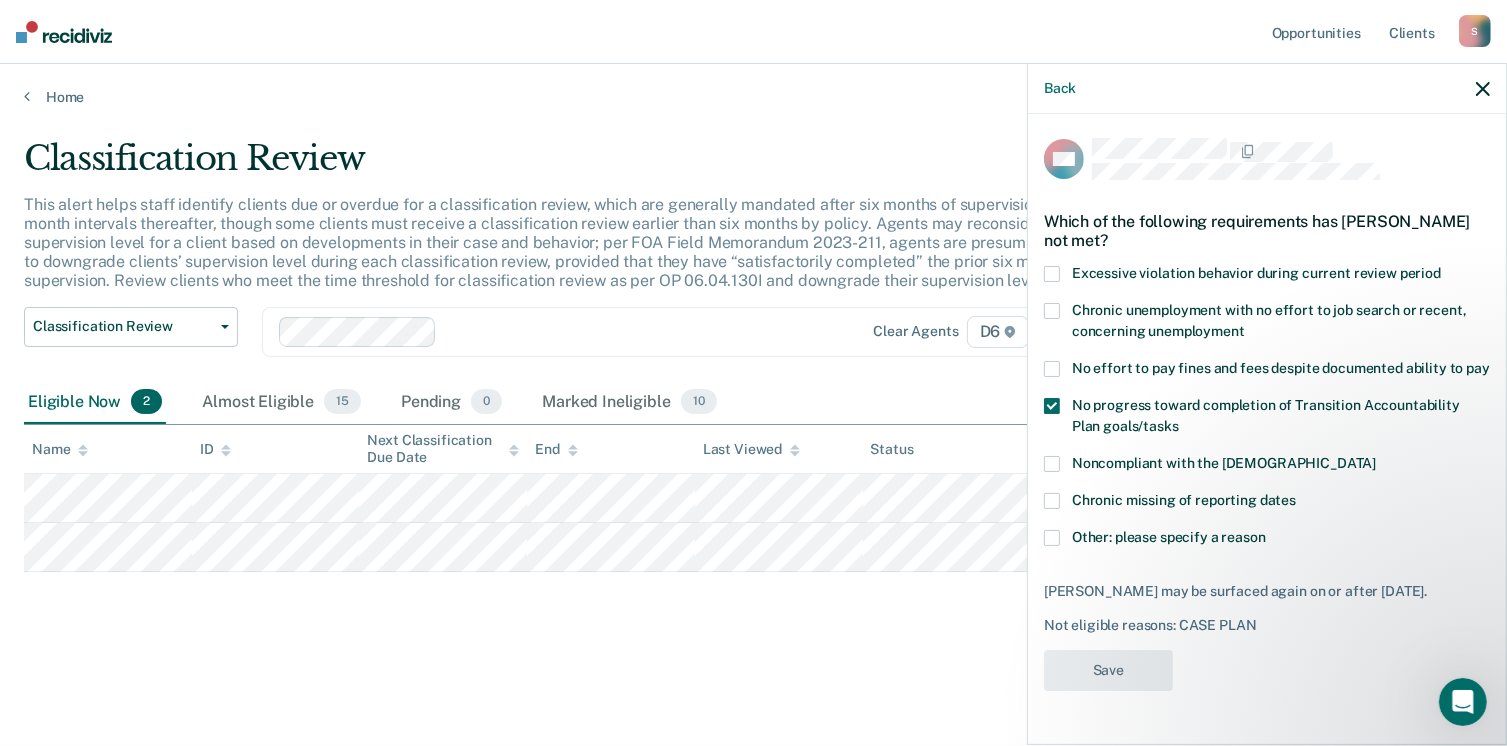 scroll, scrollTop: 0, scrollLeft: 0, axis: both 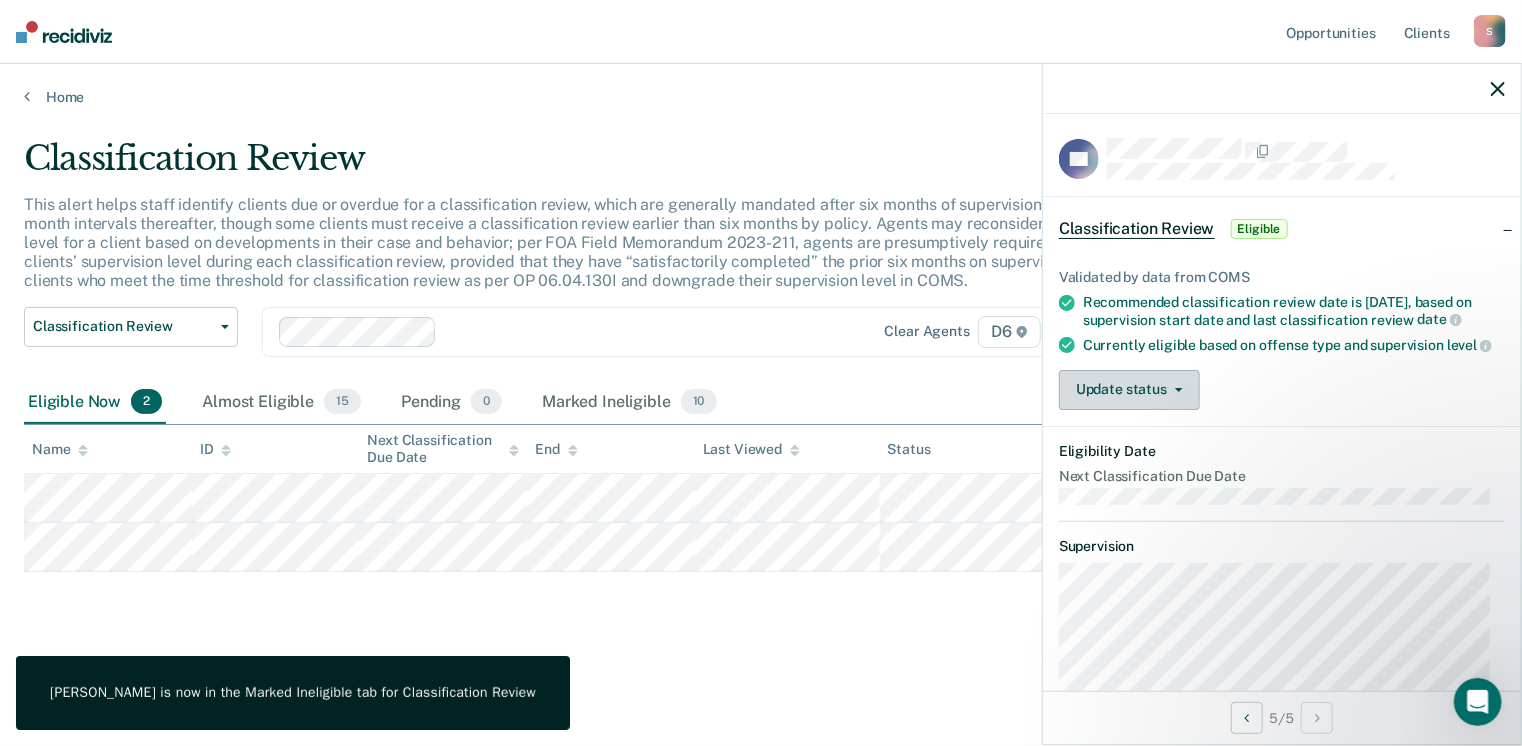 click on "Update status" at bounding box center [1129, 390] 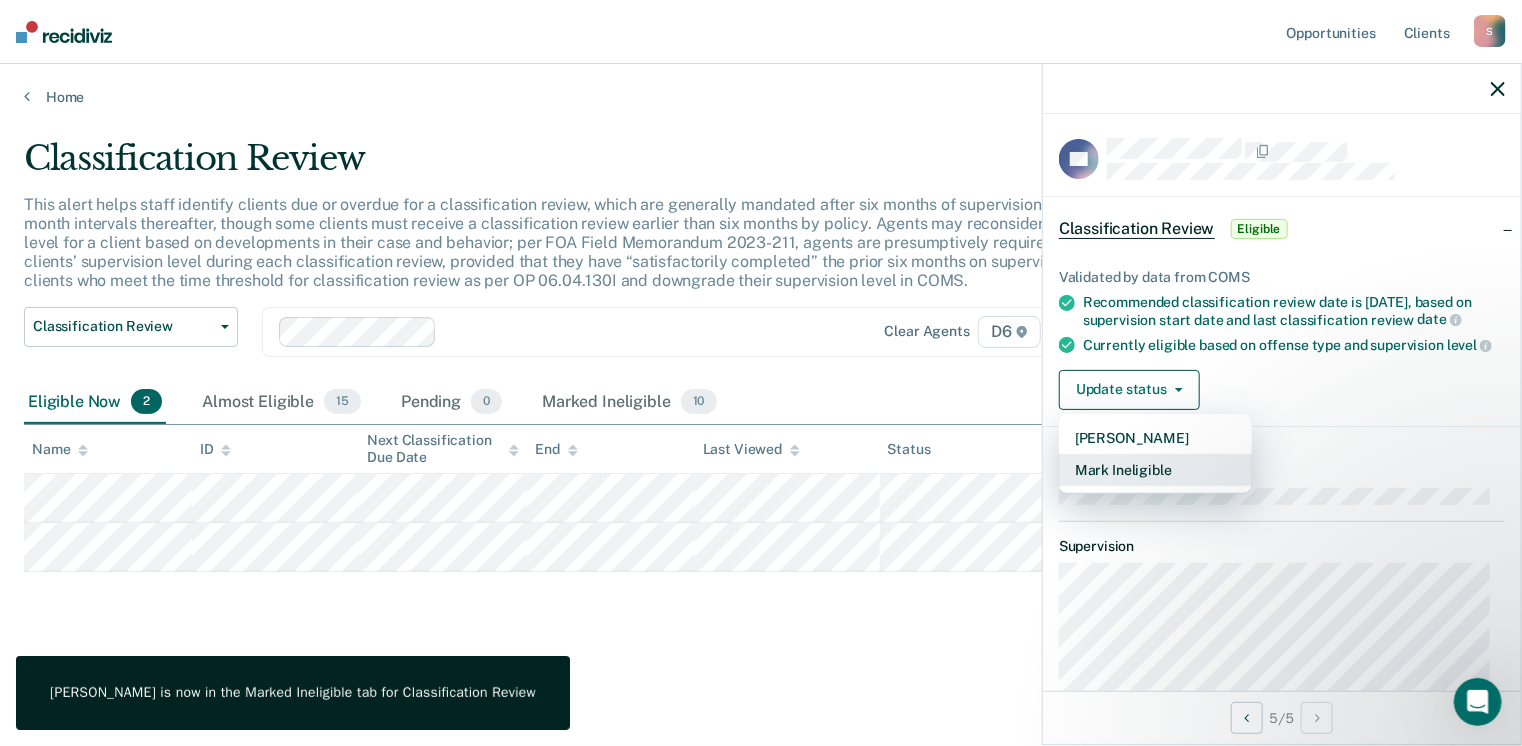 click on "Mark Ineligible" at bounding box center (1155, 470) 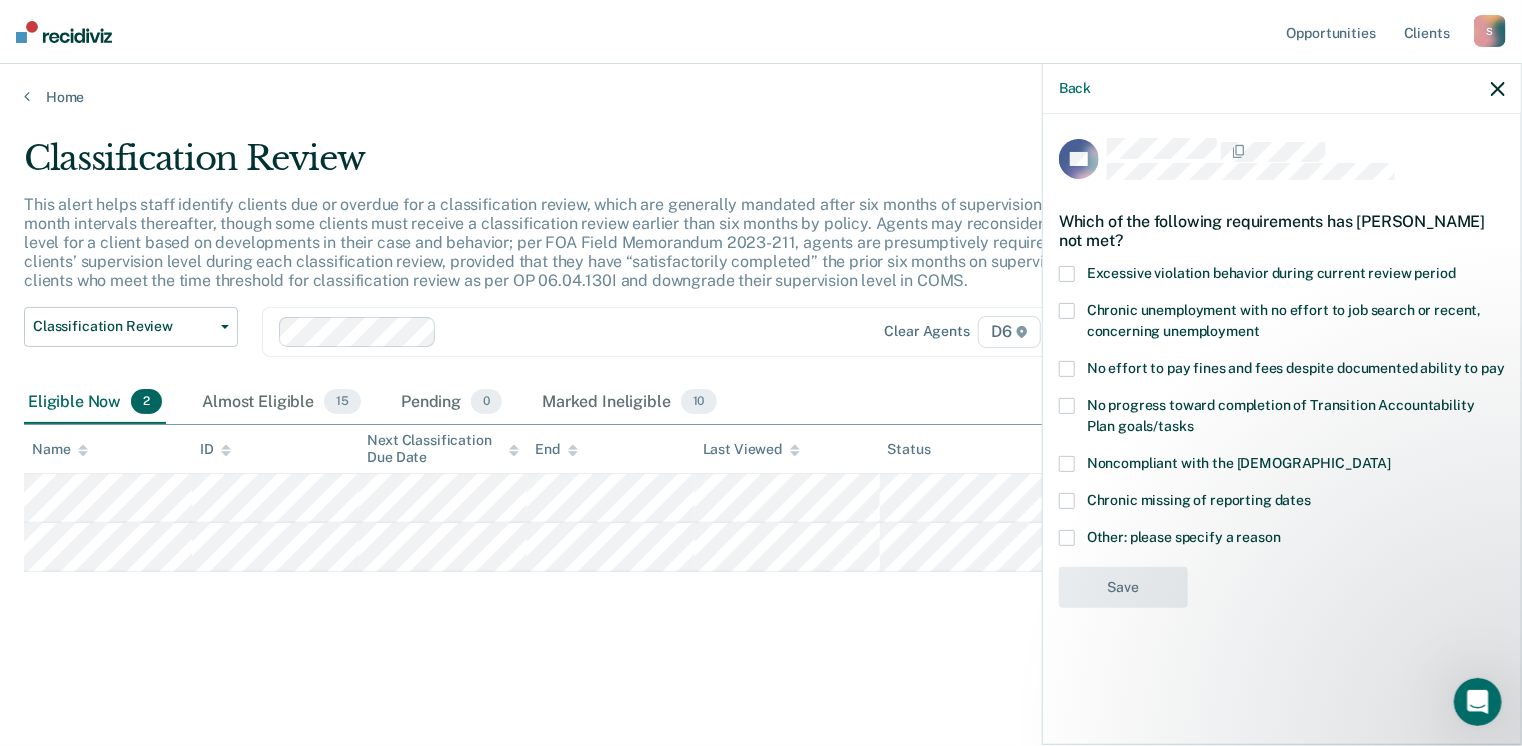 click at bounding box center [1067, 464] 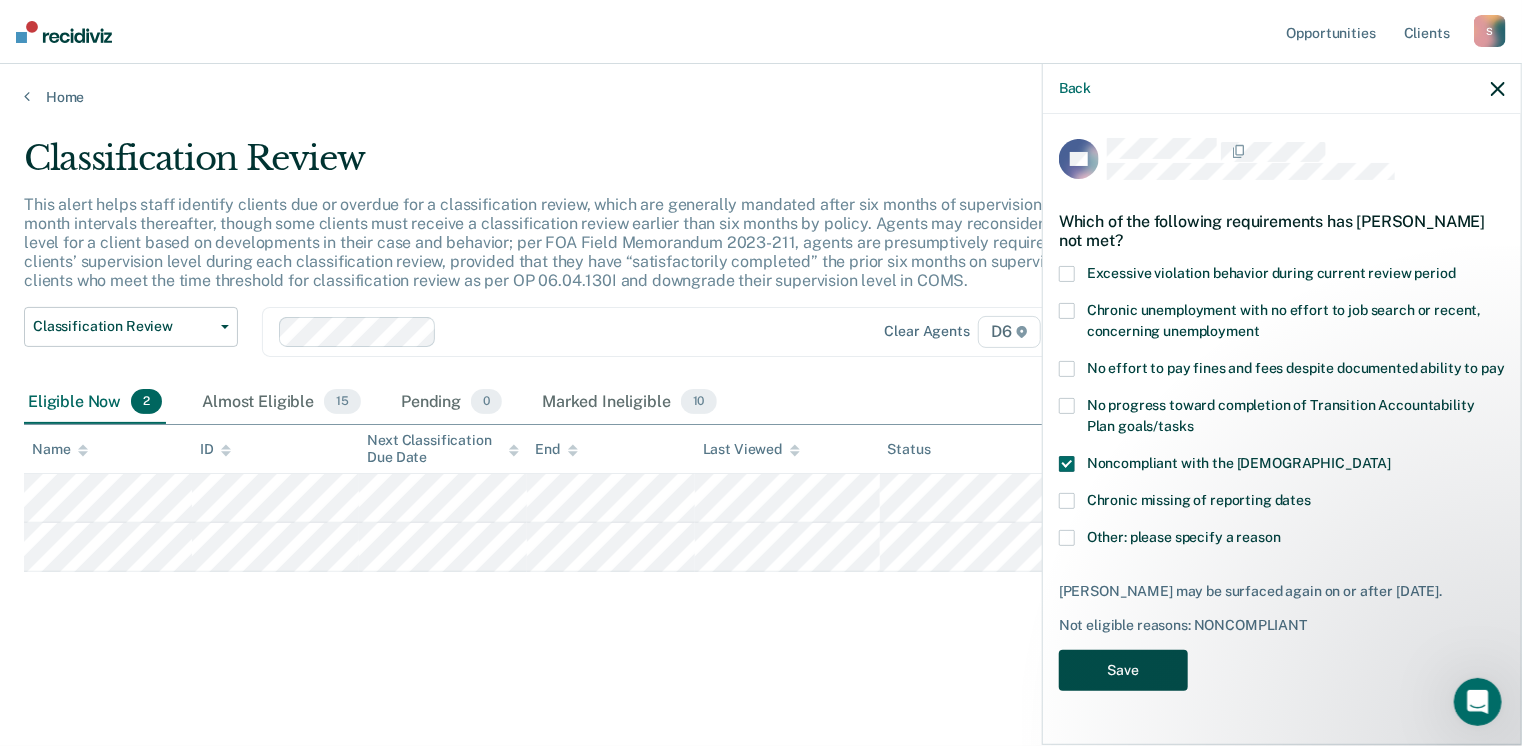 click on "Save" at bounding box center [1123, 670] 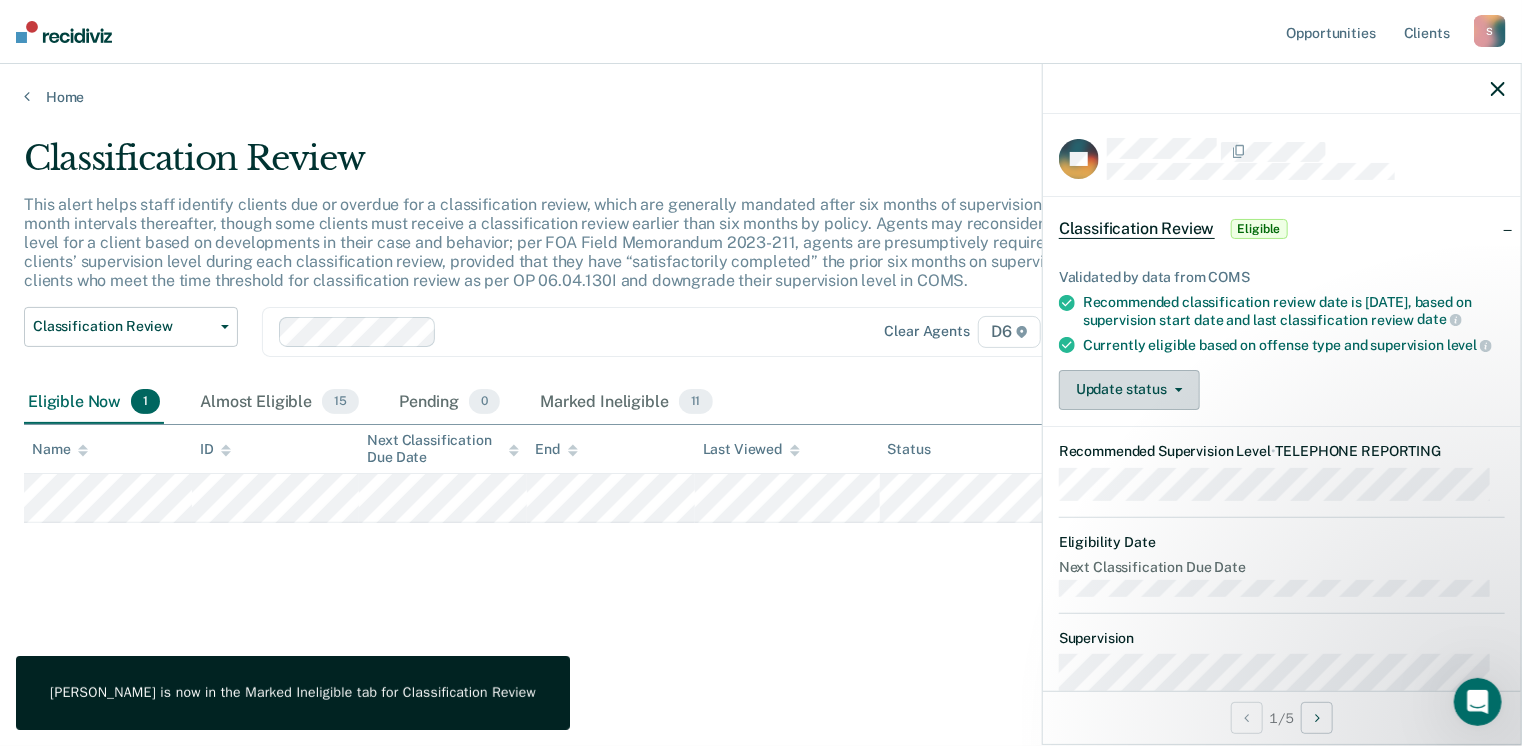 click on "Update status" at bounding box center (1129, 390) 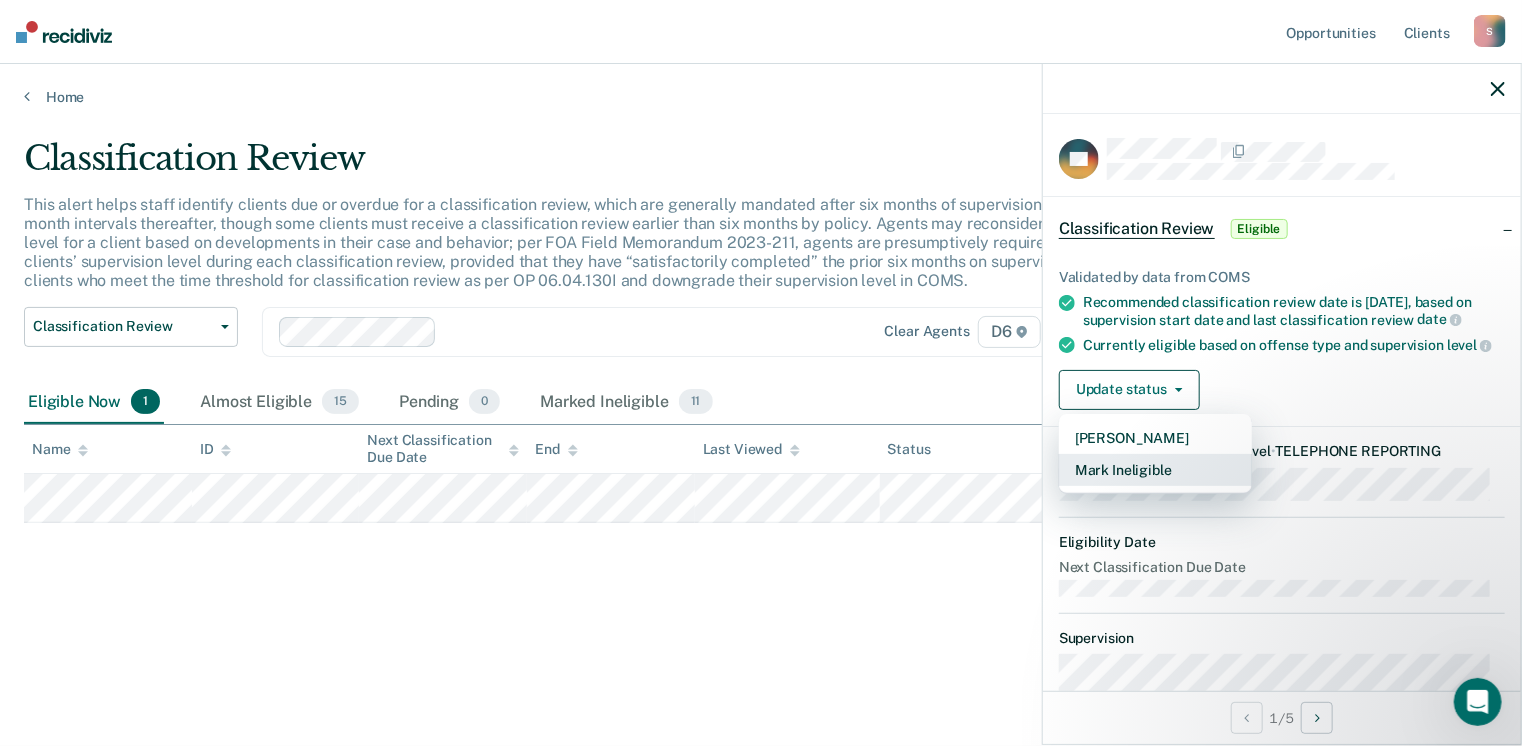 click on "Mark Ineligible" at bounding box center (1155, 470) 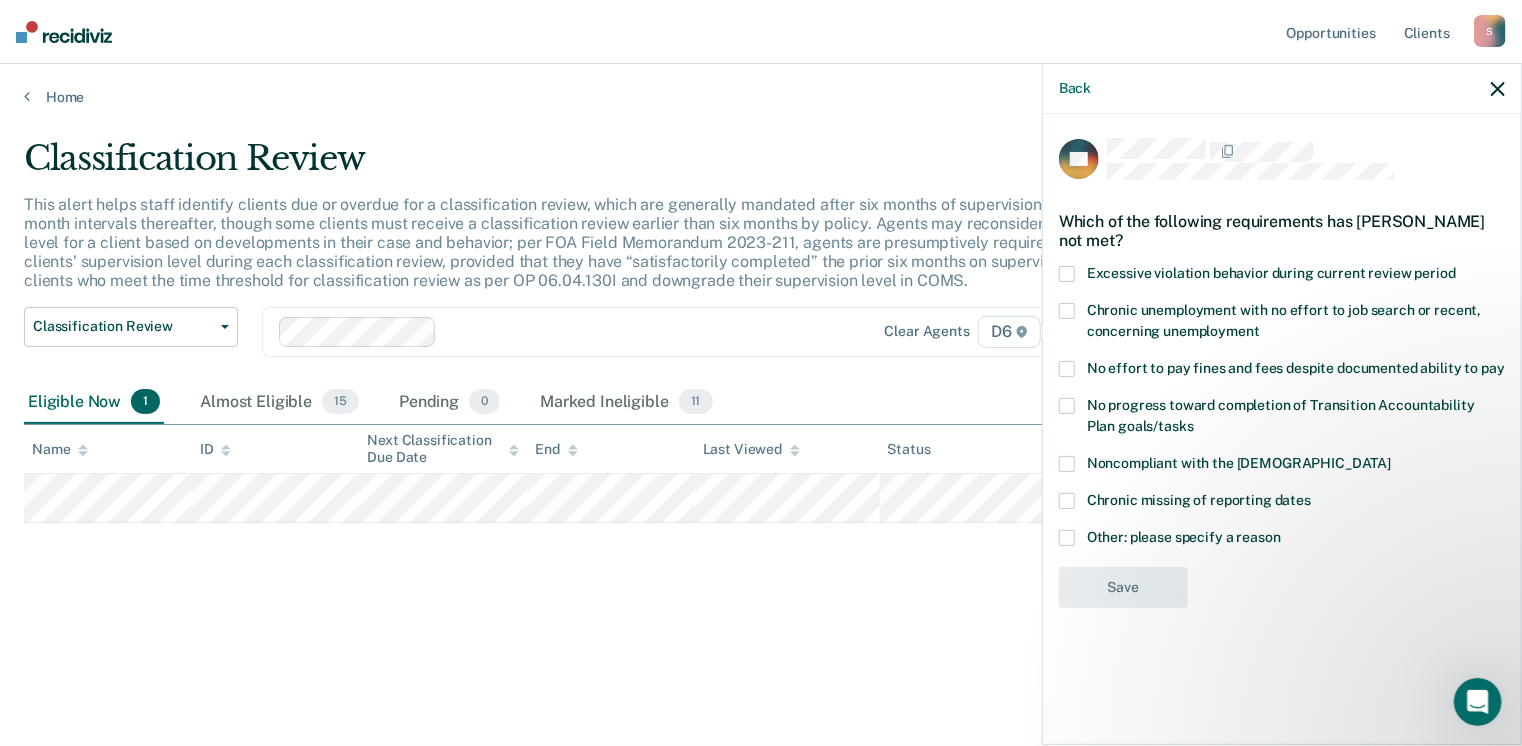 click at bounding box center [1067, 369] 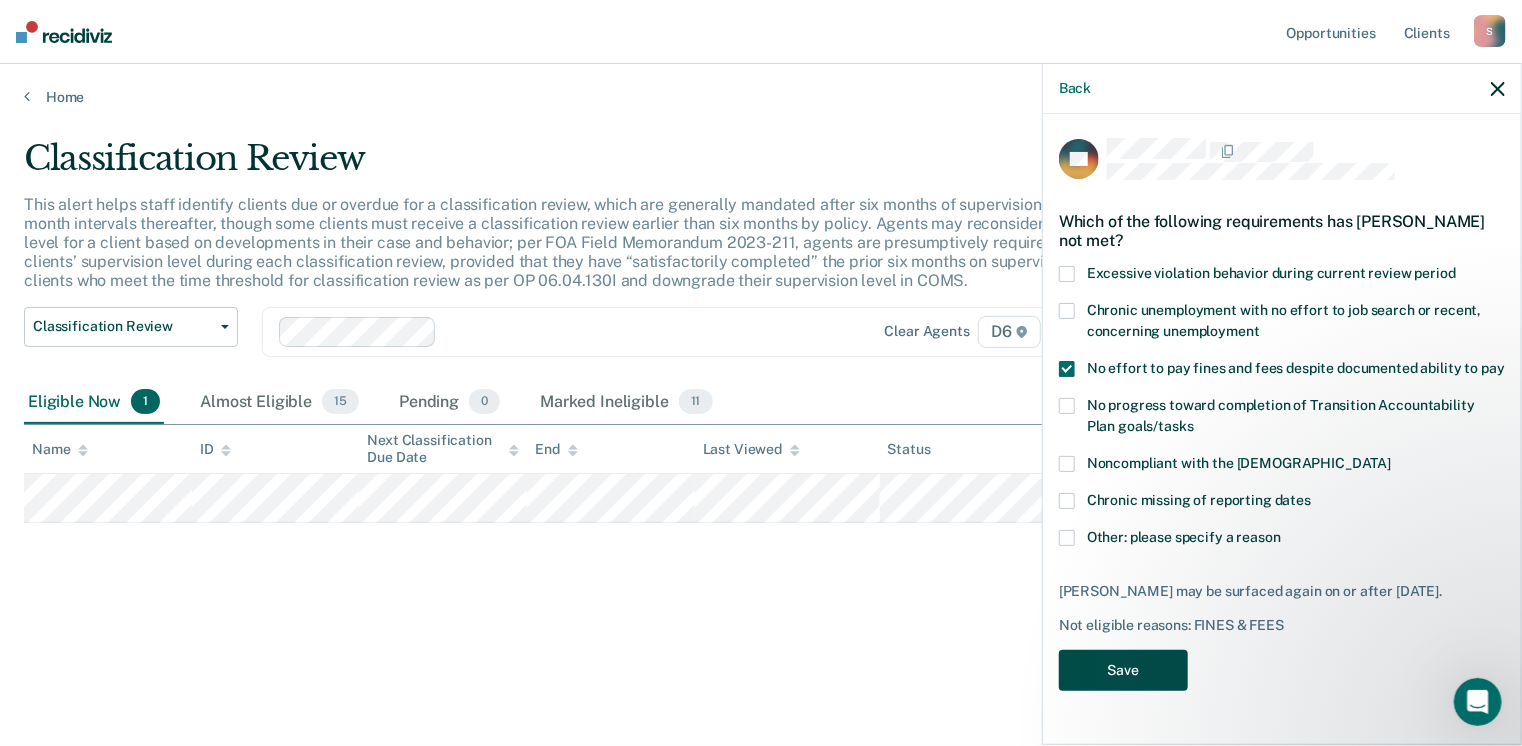 click on "Save" at bounding box center [1123, 670] 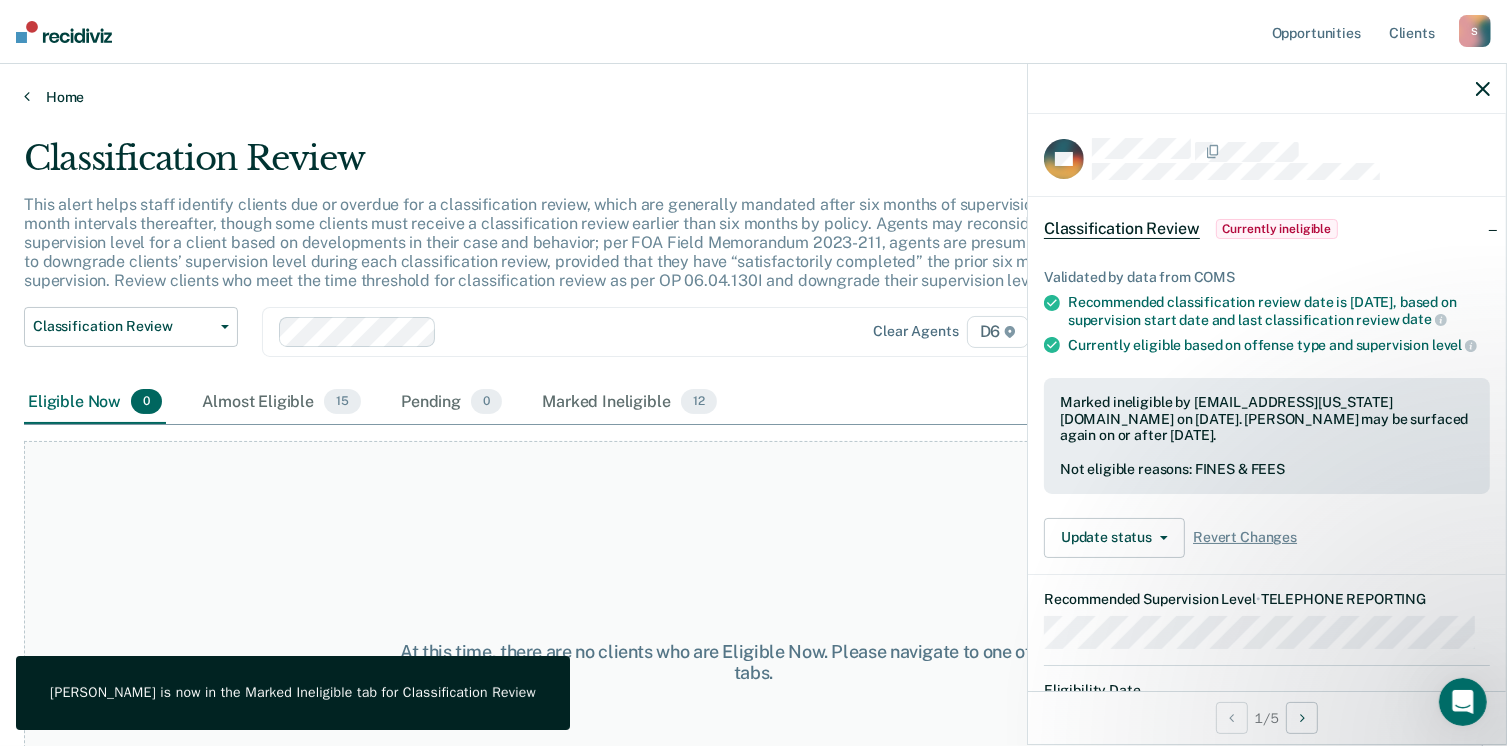 click at bounding box center (27, 96) 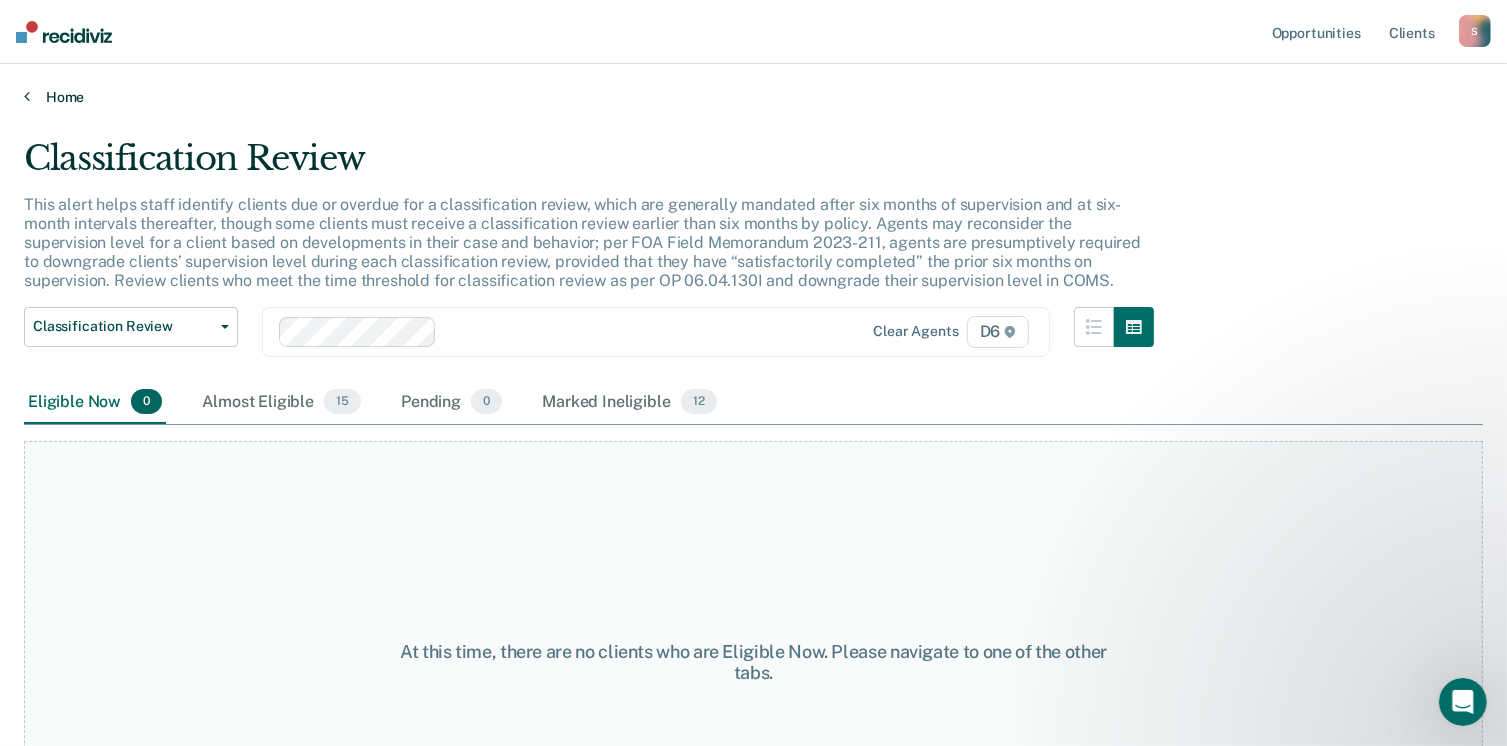 click on "Home" at bounding box center [753, 97] 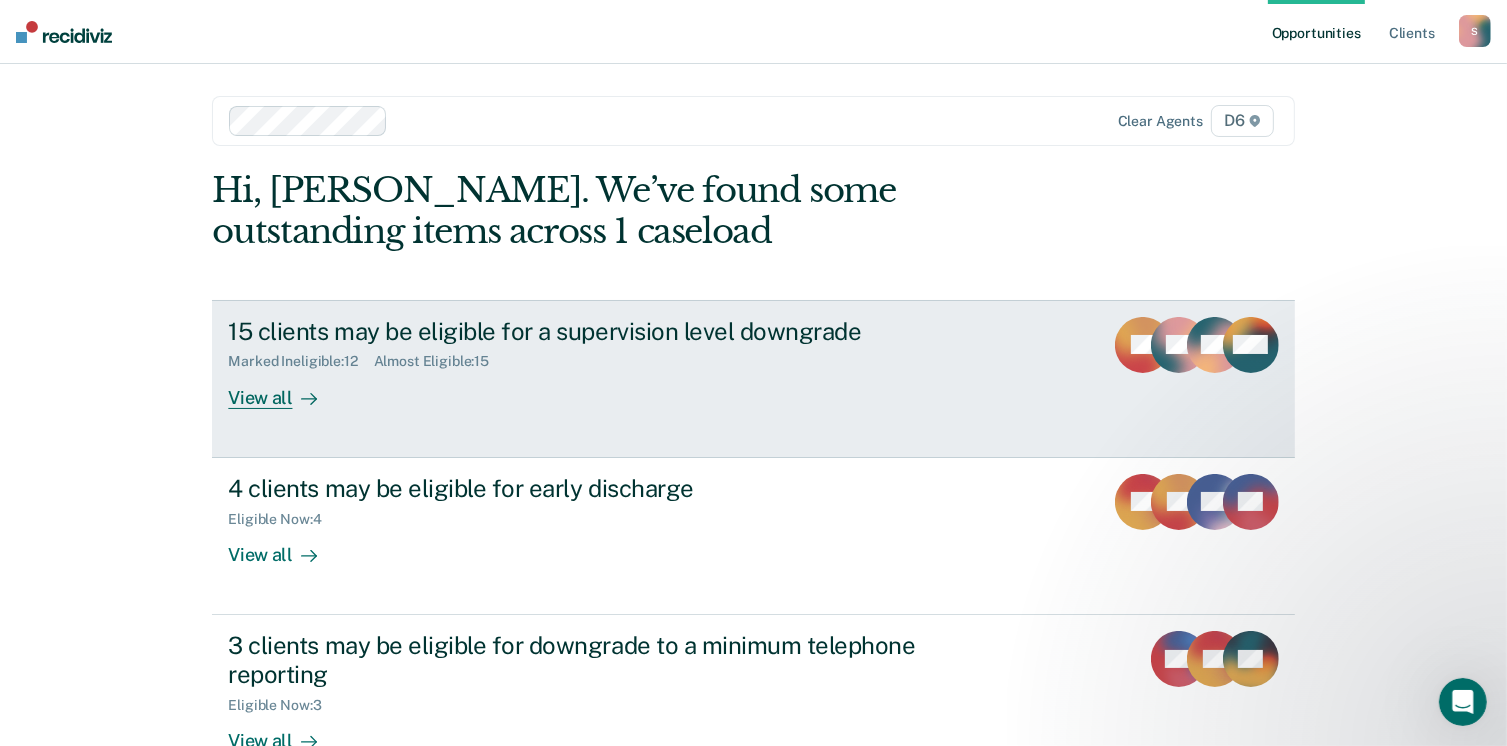 click on "View all" at bounding box center (284, 389) 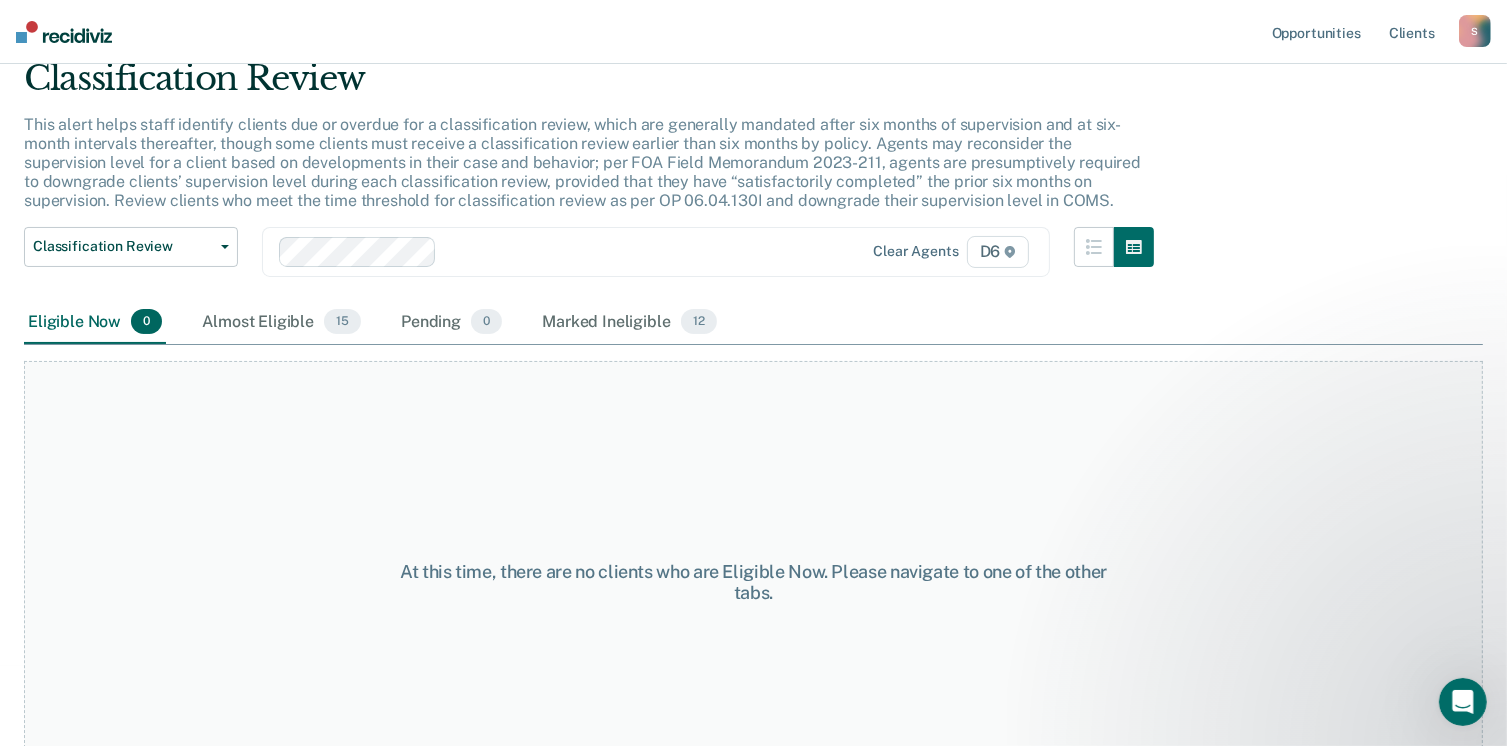scroll, scrollTop: 135, scrollLeft: 0, axis: vertical 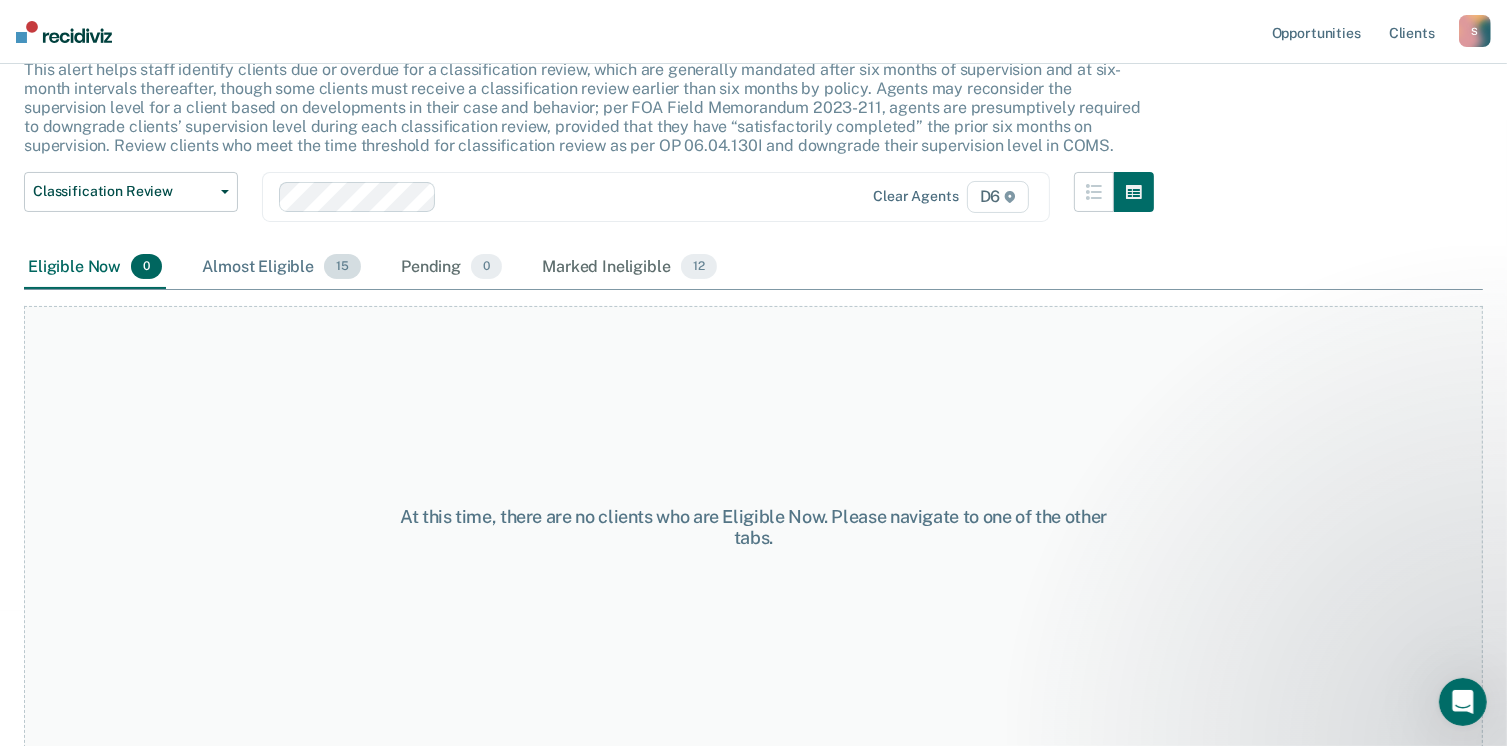 click on "Almost Eligible 15" at bounding box center (281, 268) 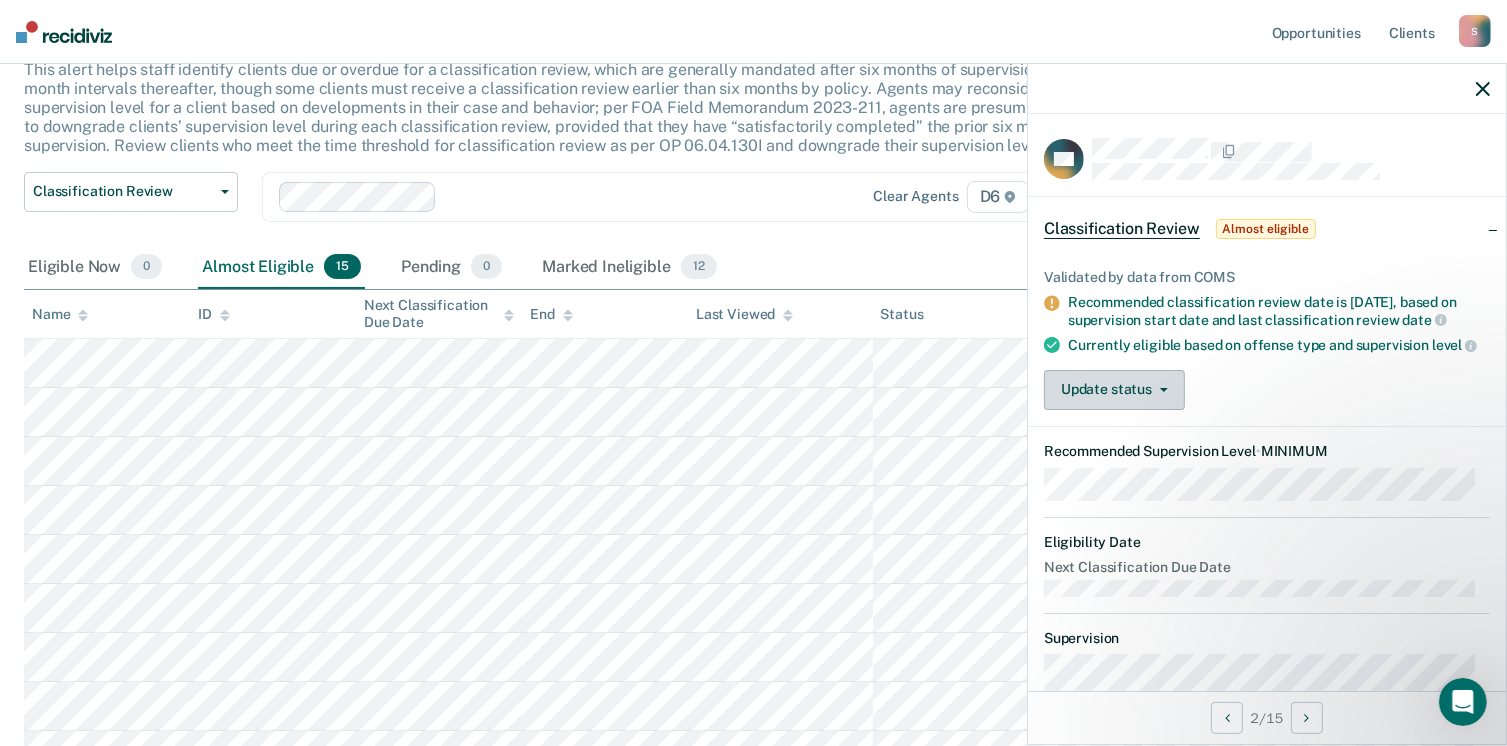 click on "Update status" at bounding box center (1114, 390) 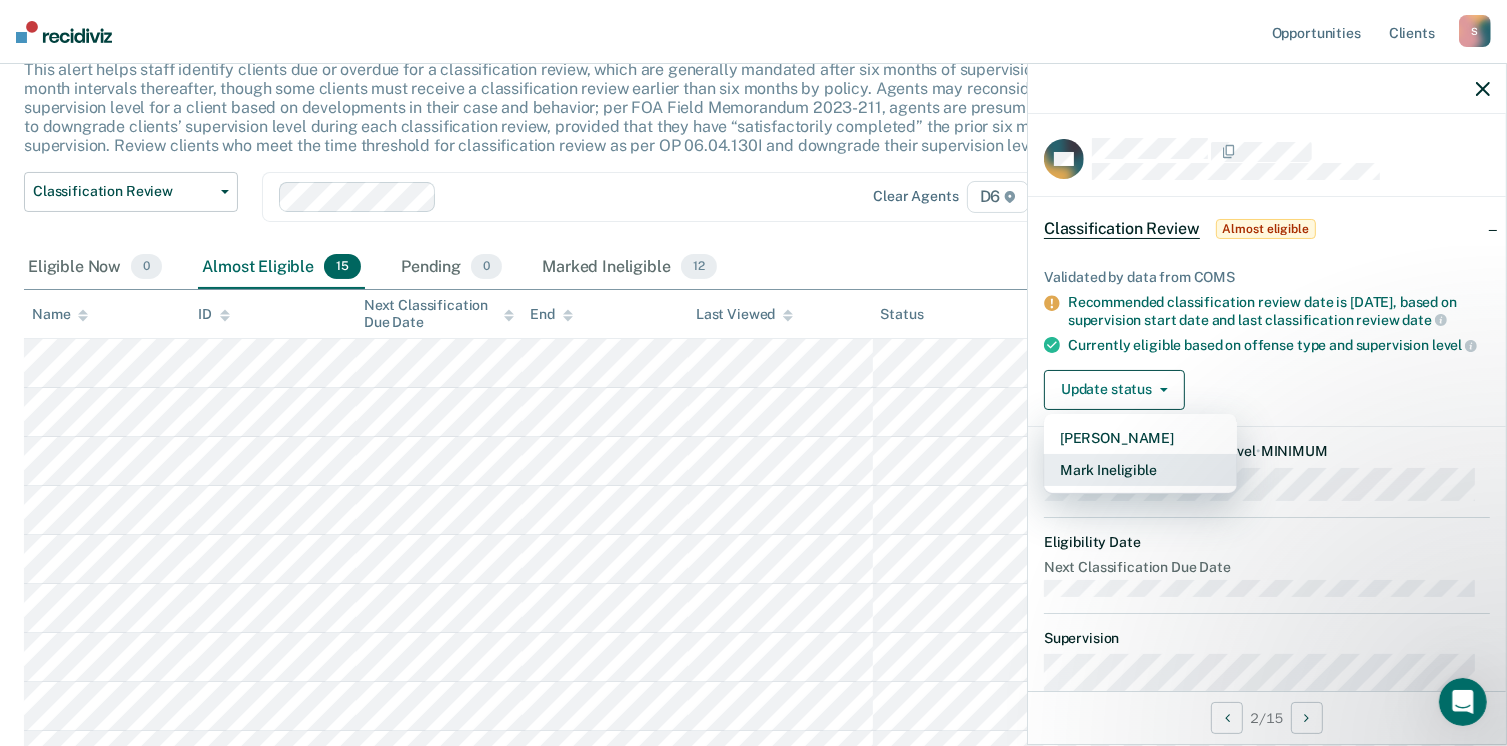 click on "Mark Ineligible" at bounding box center (1140, 470) 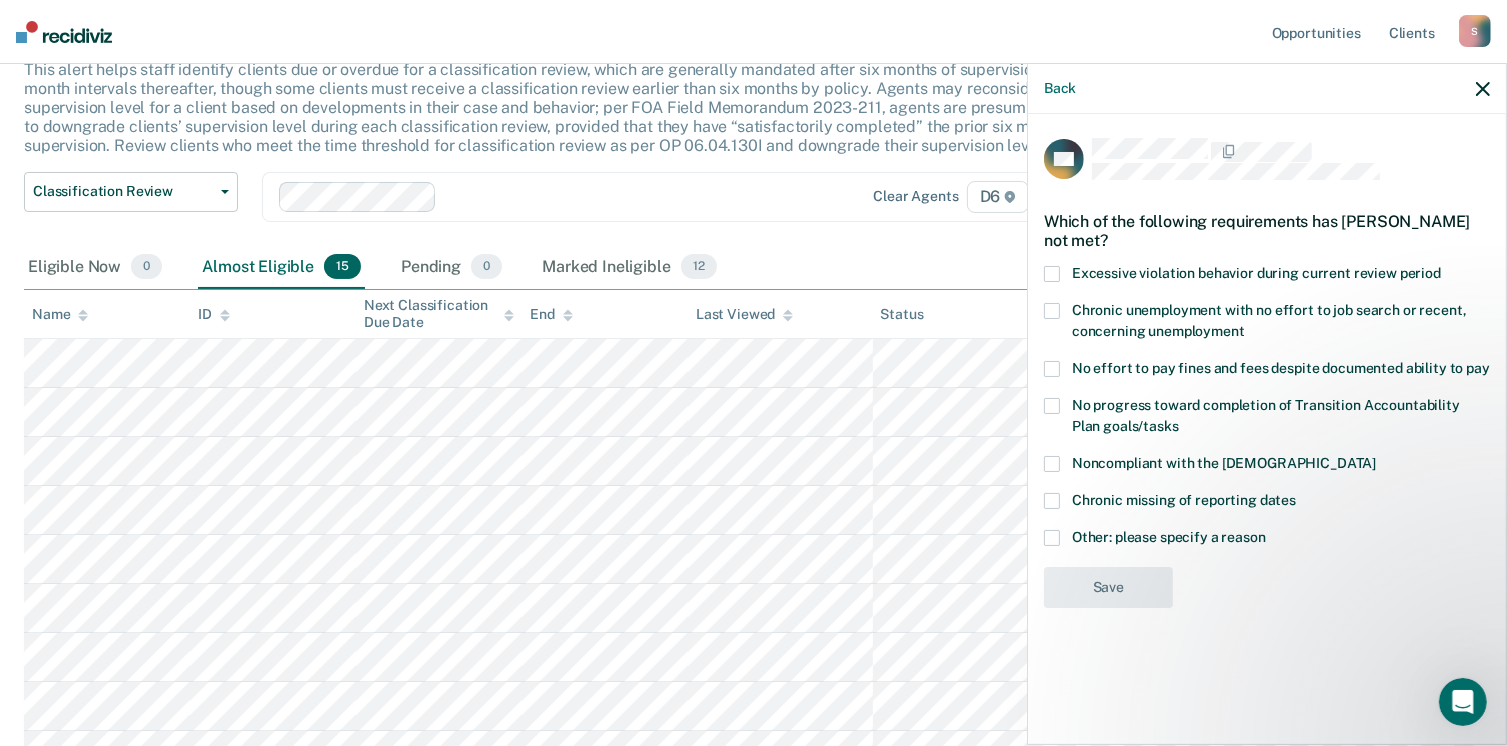 click at bounding box center (1052, 538) 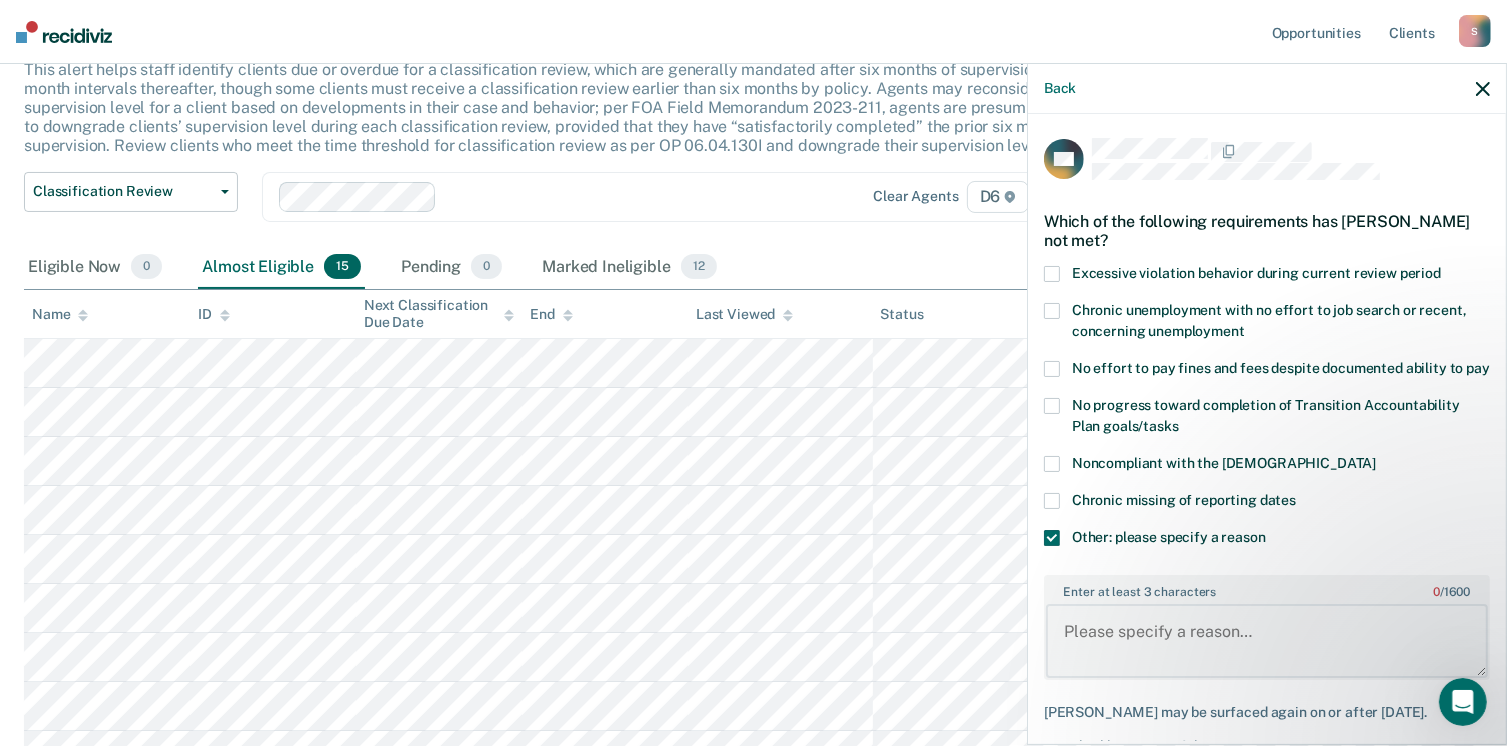 click on "Enter at least 3 characters 0  /  1600" at bounding box center (1267, 641) 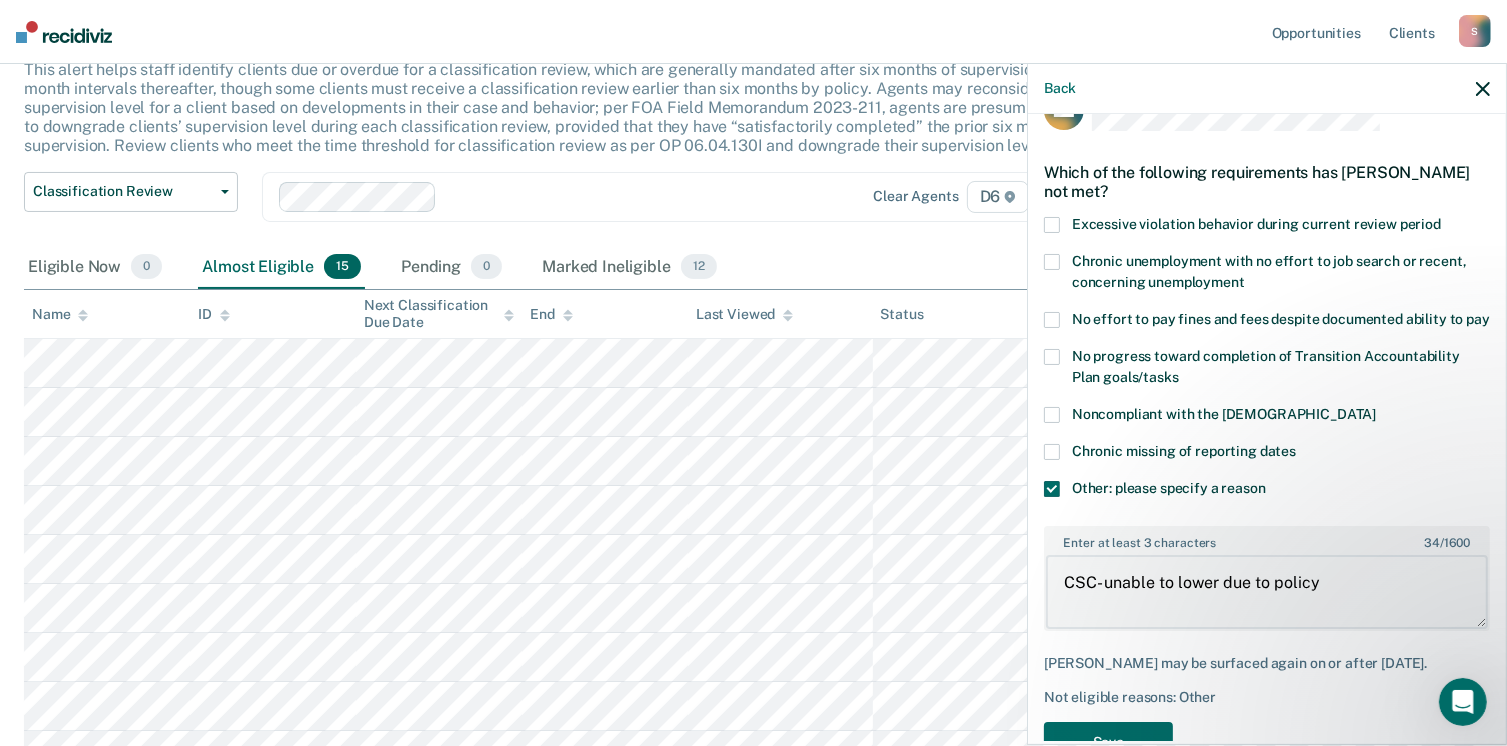scroll, scrollTop: 123, scrollLeft: 0, axis: vertical 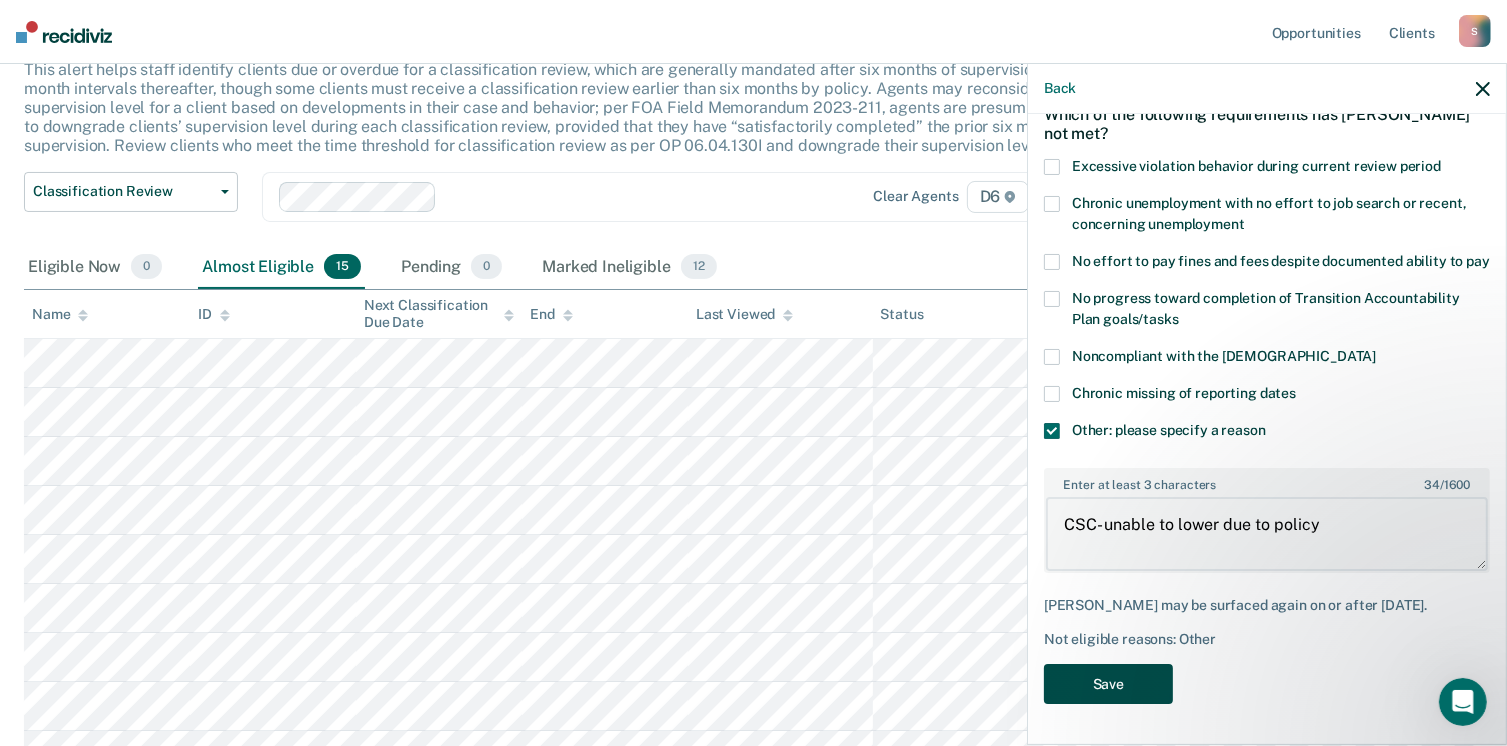 type on "CSC- unable to lower due to policy" 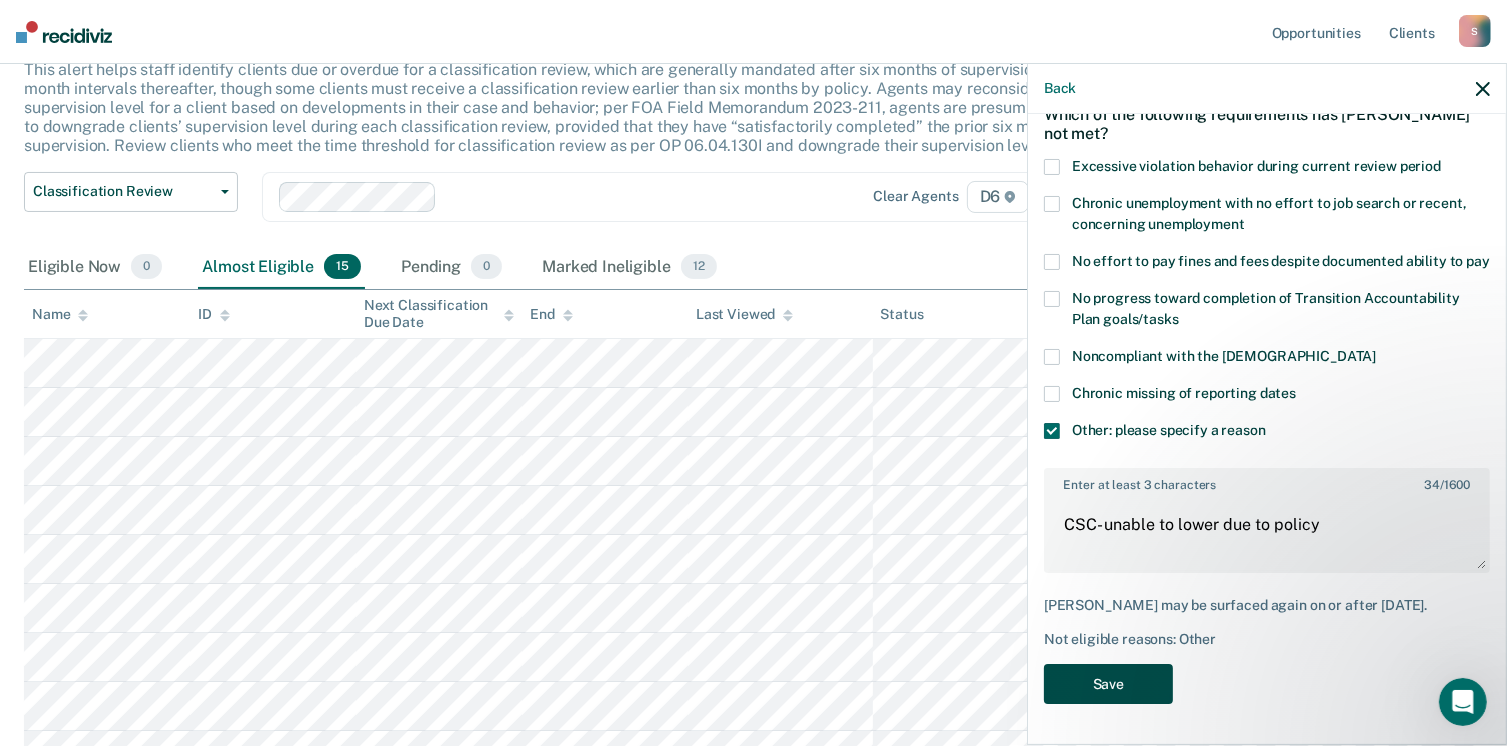 click on "Save" at bounding box center [1108, 684] 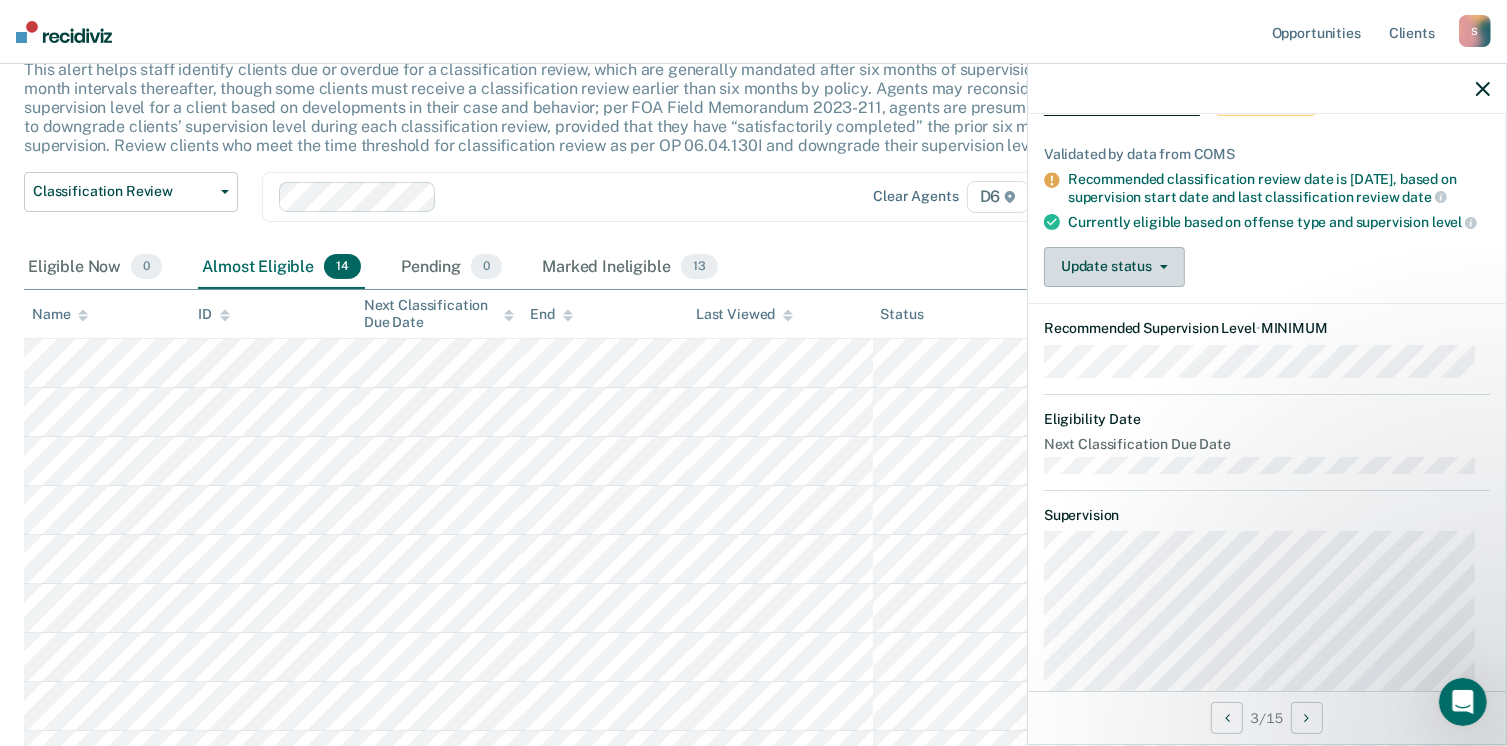 click on "Update status" at bounding box center [1114, 267] 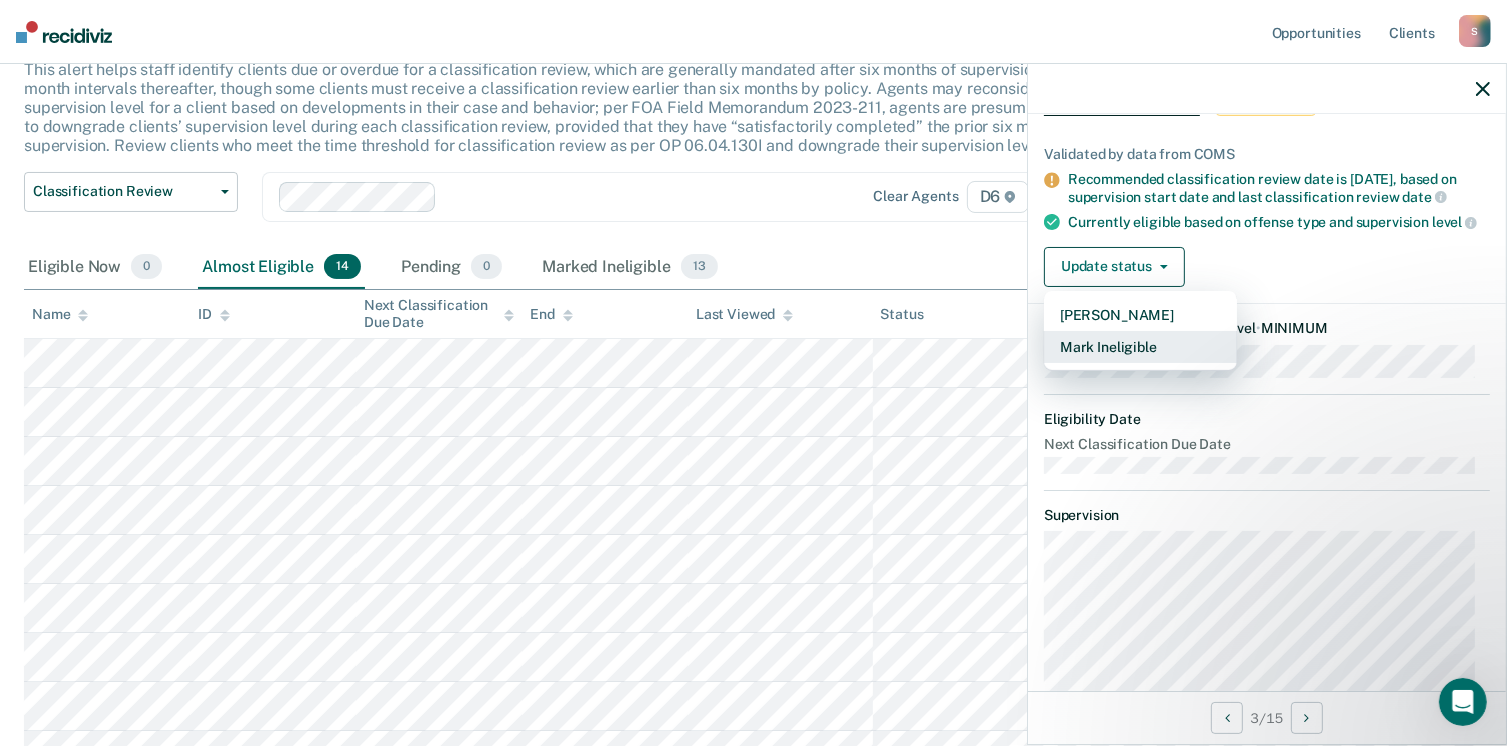 click on "Mark Ineligible" at bounding box center (1140, 347) 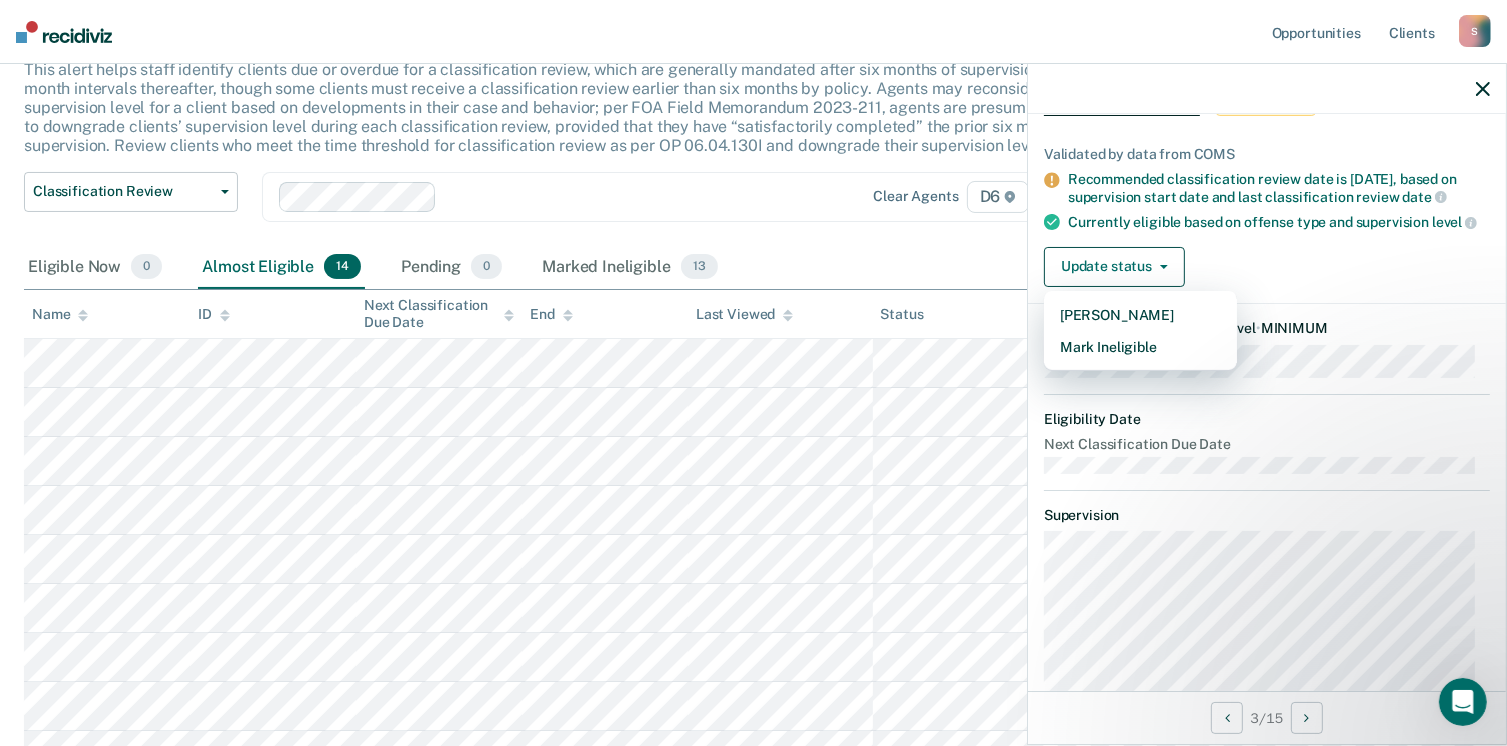 scroll, scrollTop: 0, scrollLeft: 0, axis: both 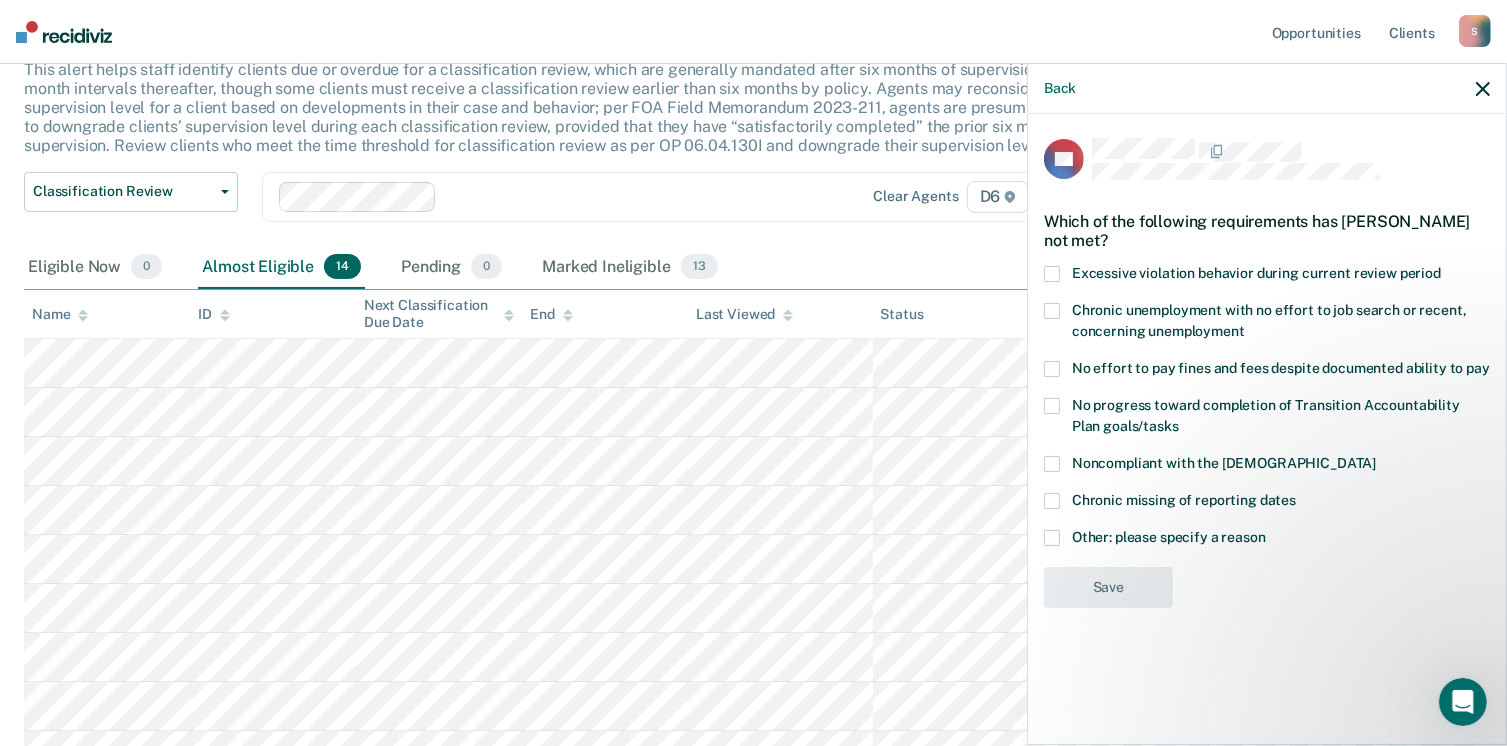 click at bounding box center (1052, 369) 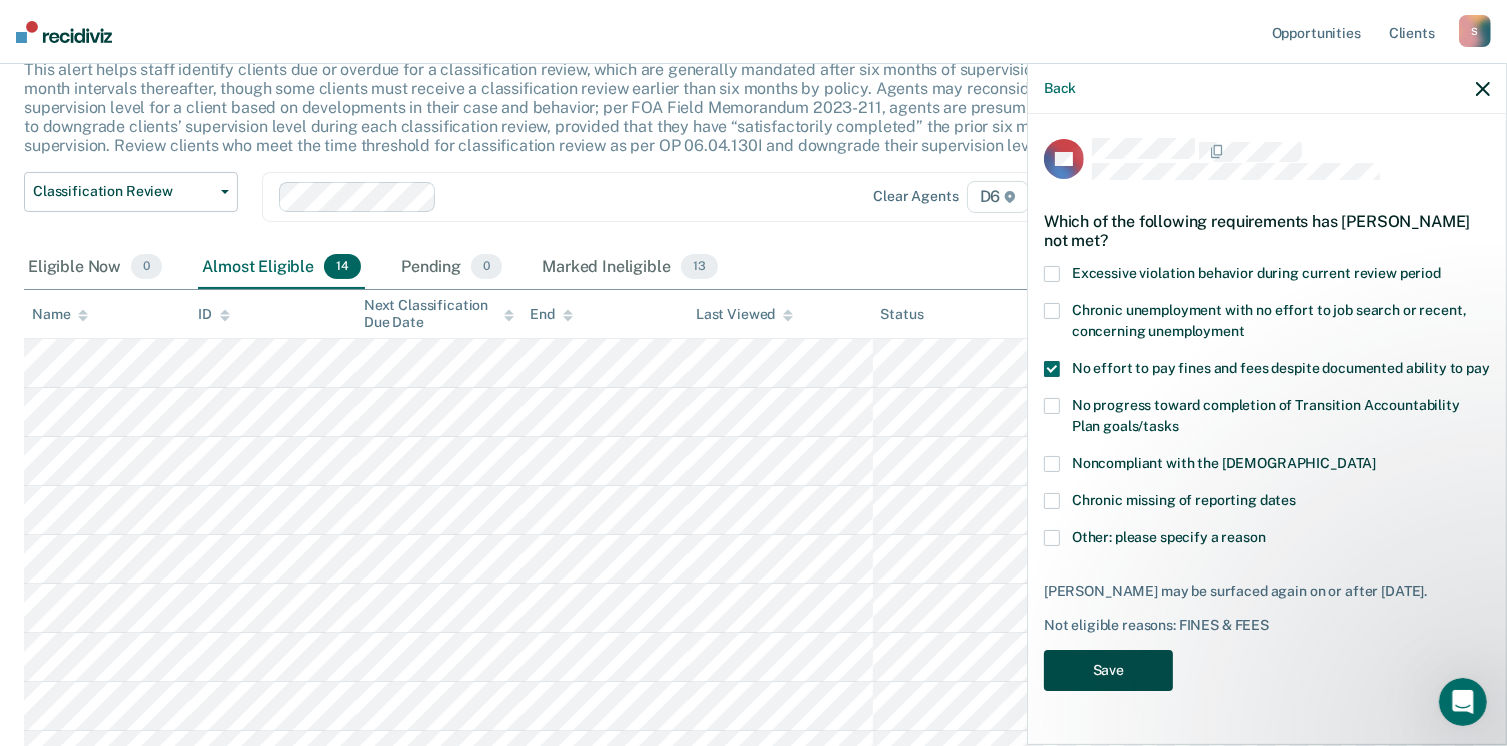 click on "Save" at bounding box center (1108, 670) 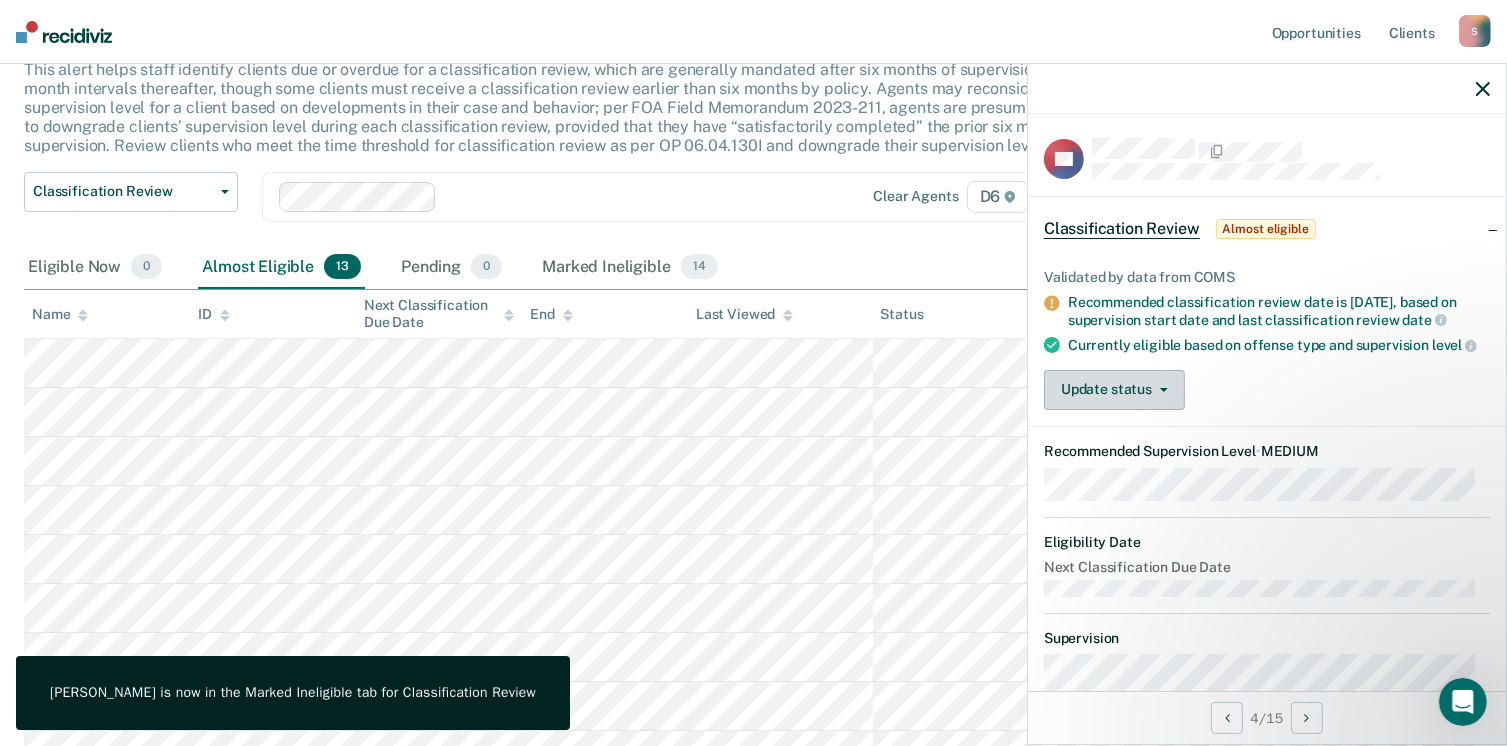 click on "Update status" at bounding box center (1114, 390) 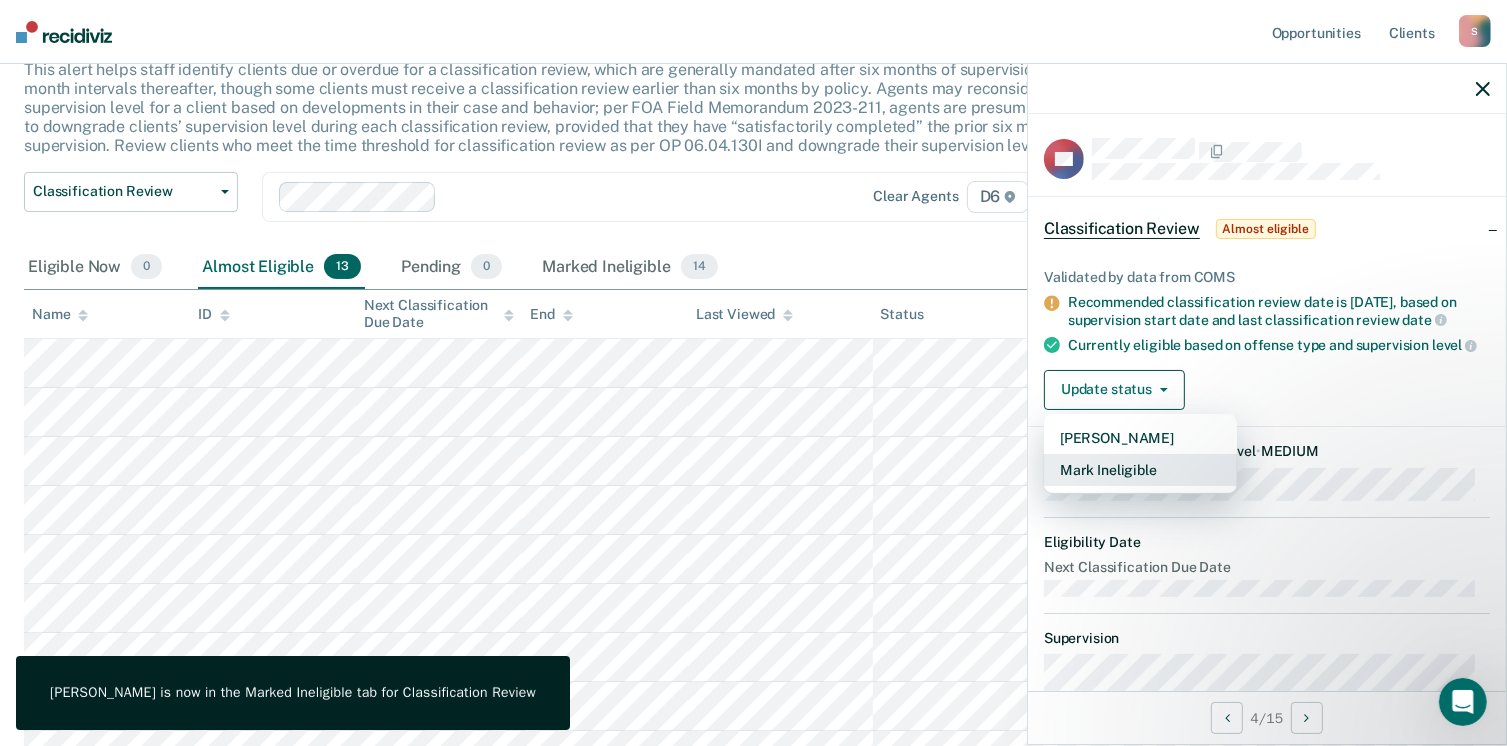 click on "Mark Ineligible" at bounding box center (1140, 470) 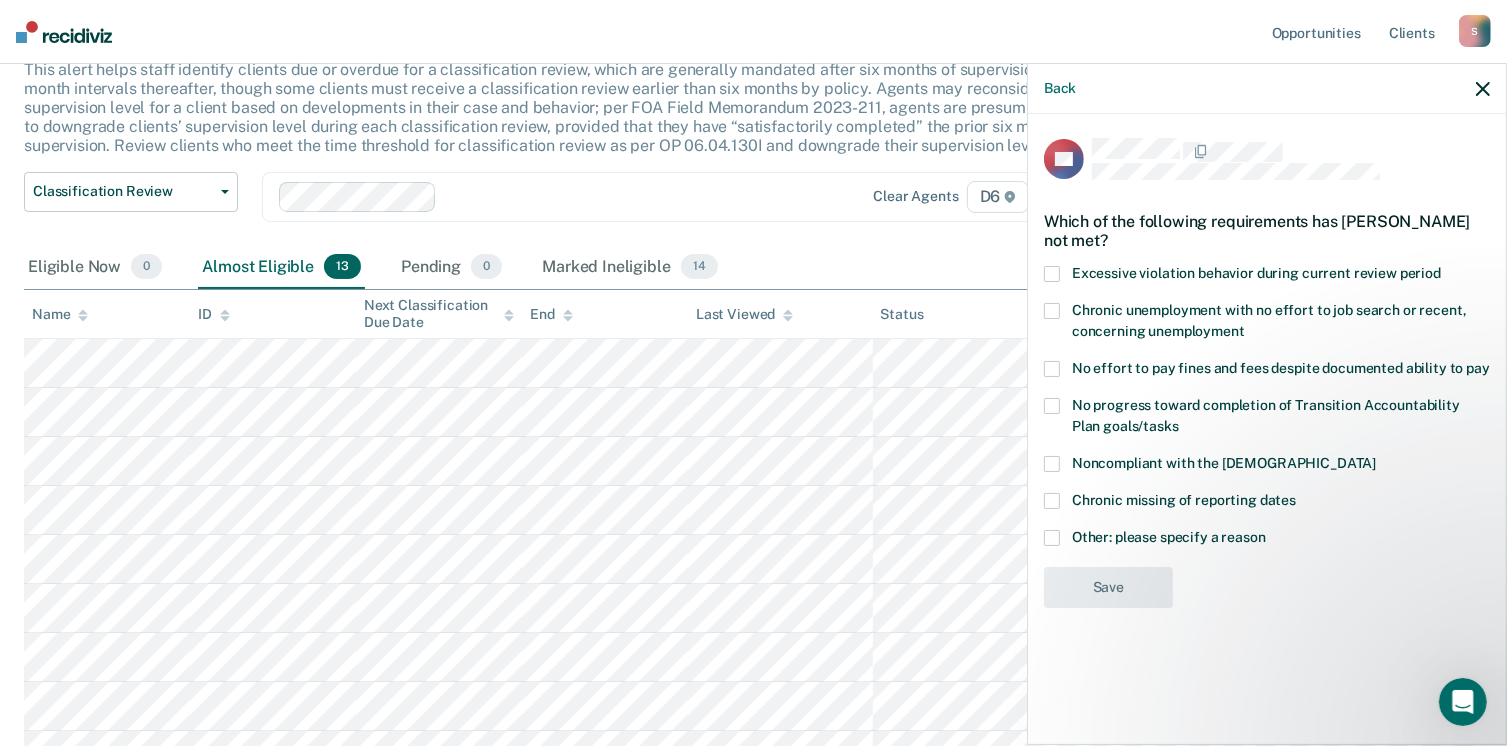 click at bounding box center [1052, 274] 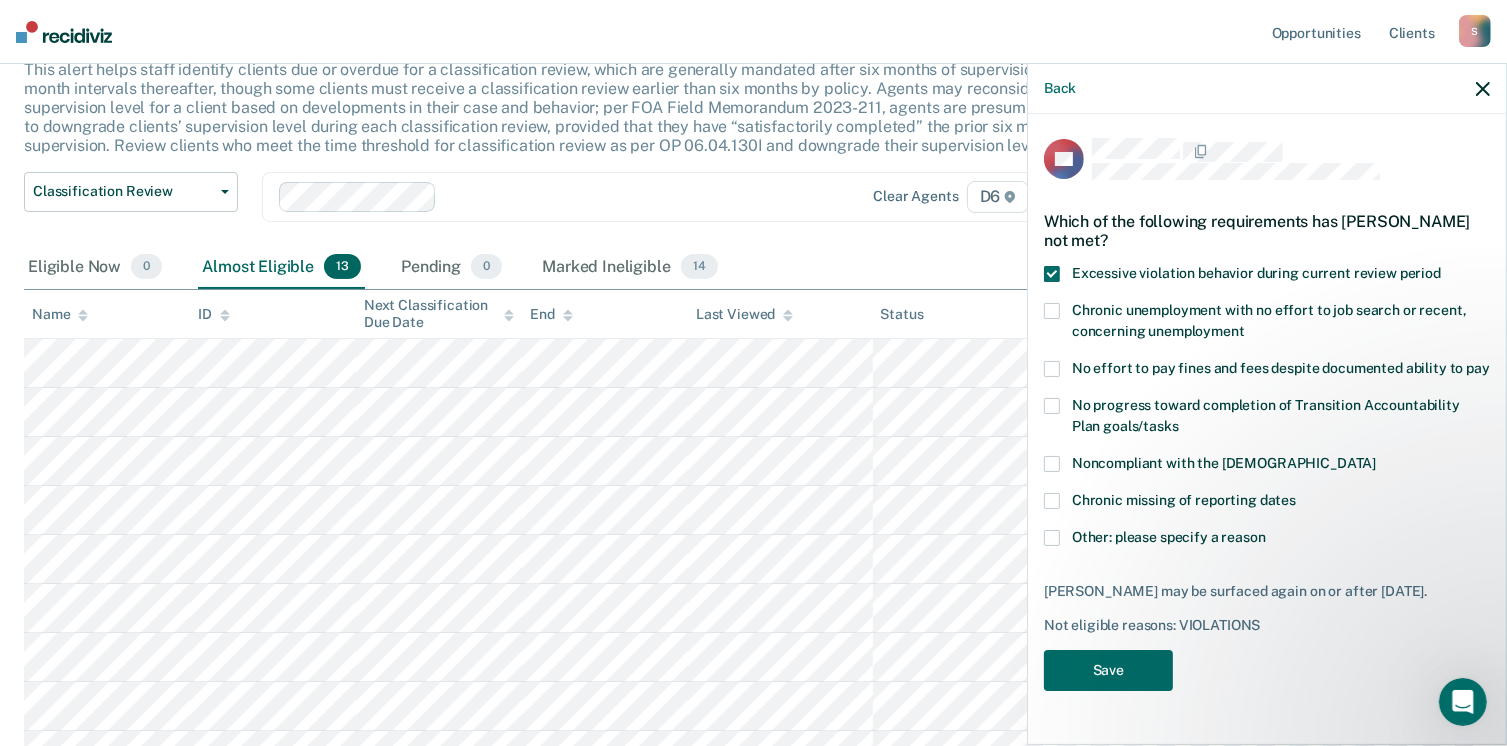 click on "Chronic unemployment with no effort to job search or recent, concerning unemployment" at bounding box center (1267, 324) 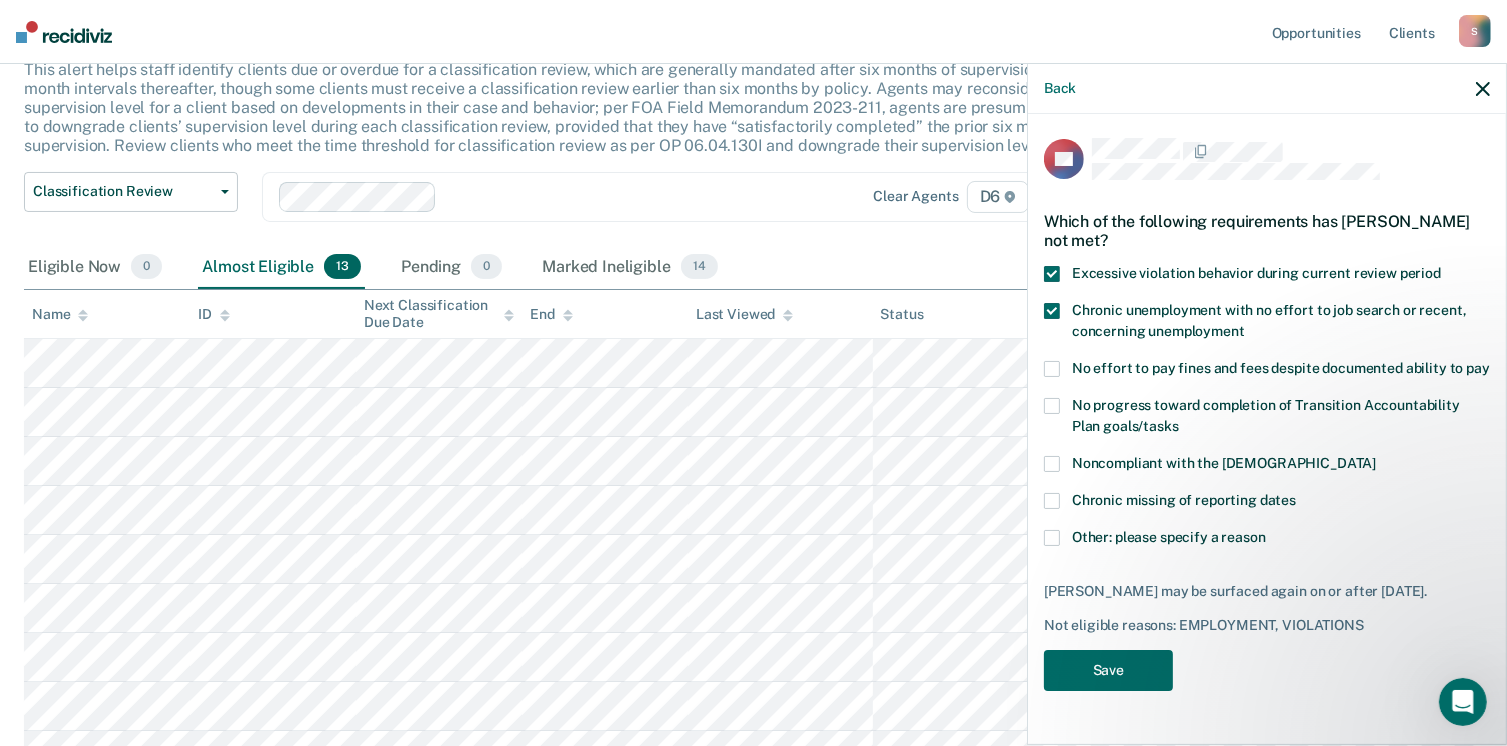 click at bounding box center (1052, 406) 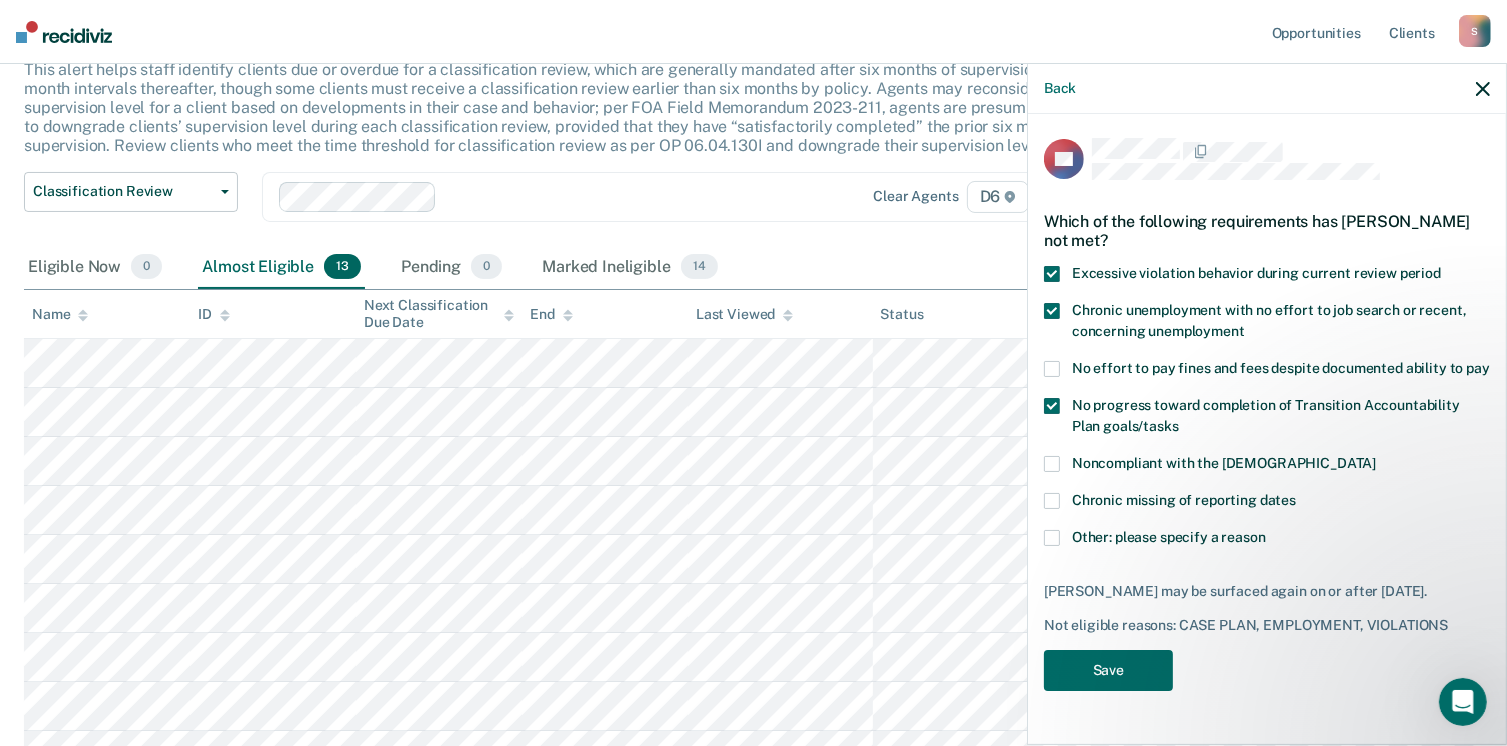 click on "Noncompliant with the [DEMOGRAPHIC_DATA]" at bounding box center [1267, 466] 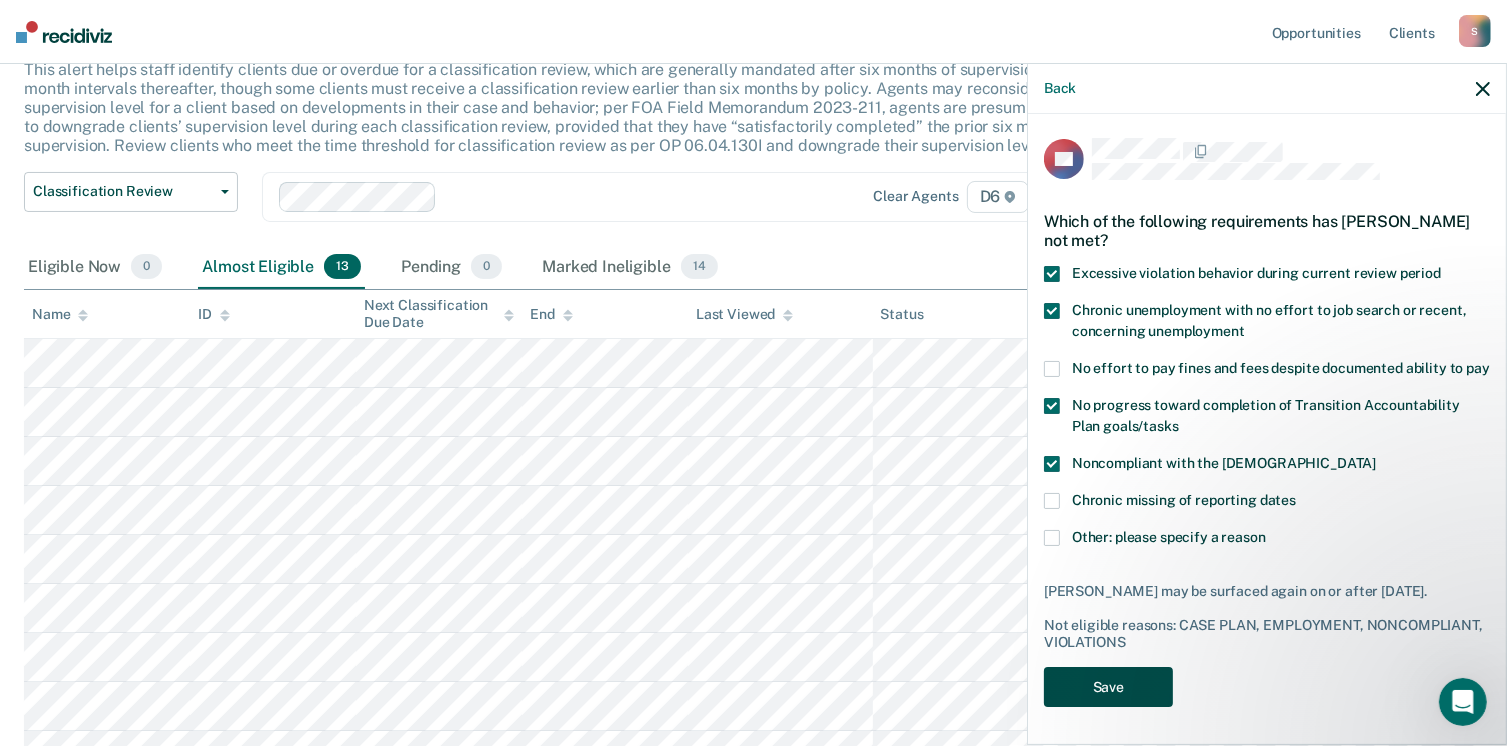 click on "Save" at bounding box center (1108, 687) 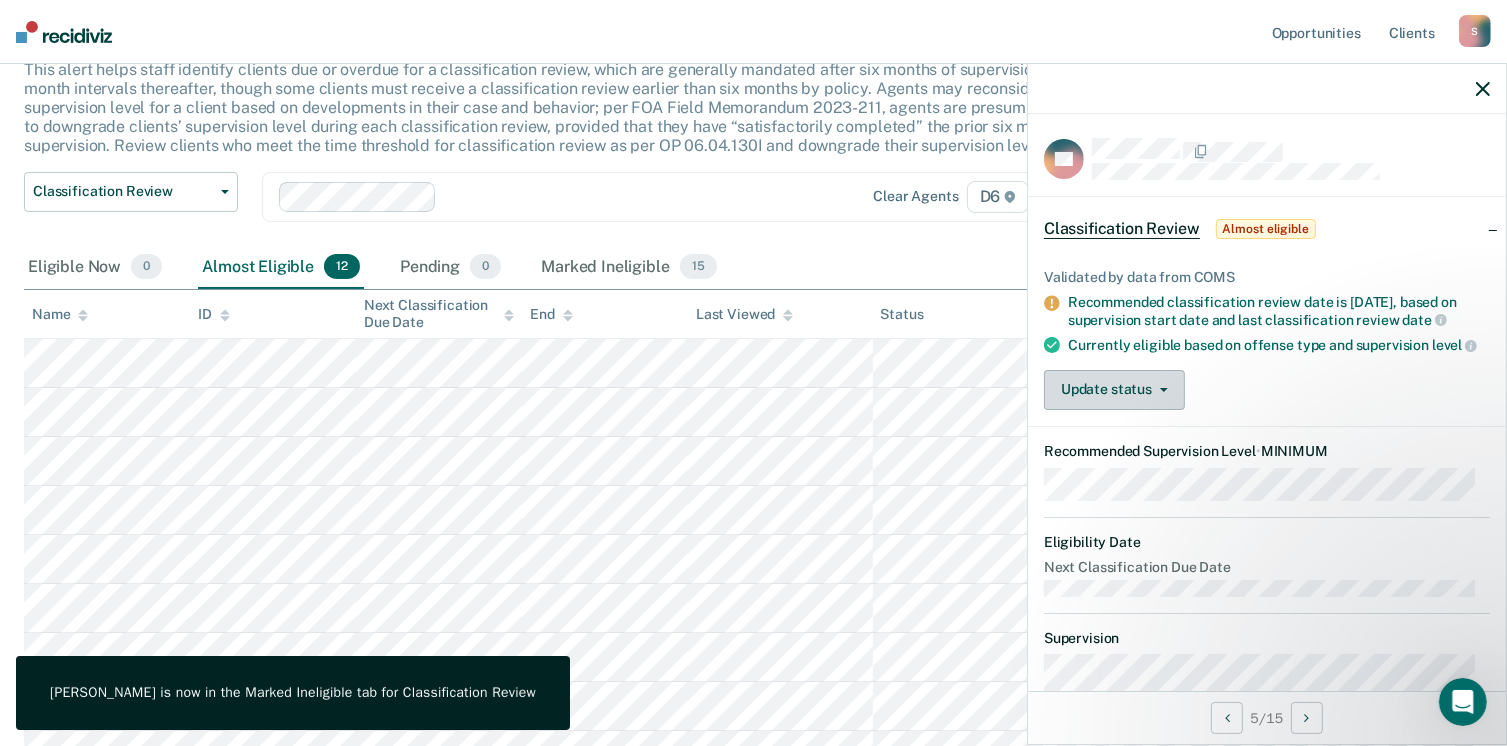 click on "Update status" at bounding box center [1114, 390] 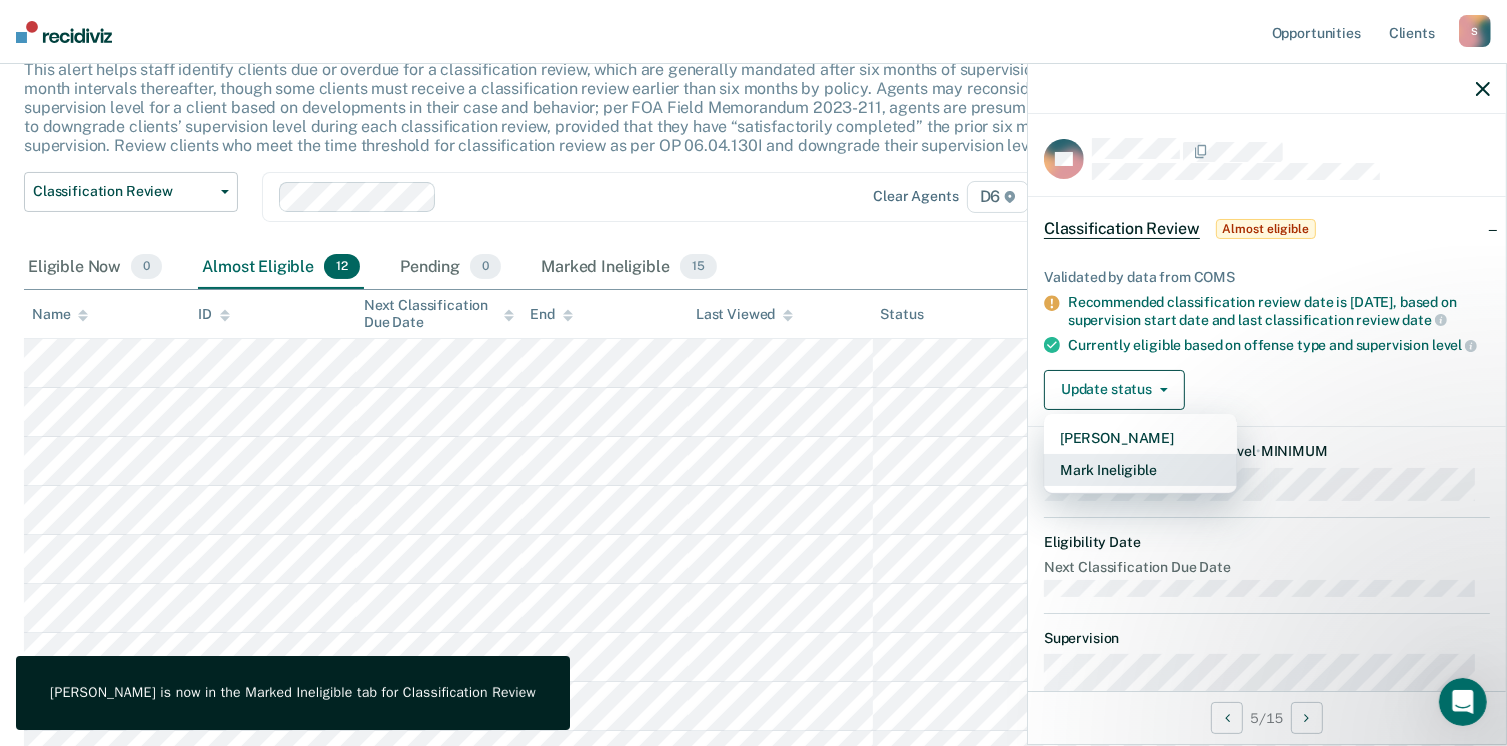 click on "Mark Ineligible" at bounding box center (1140, 470) 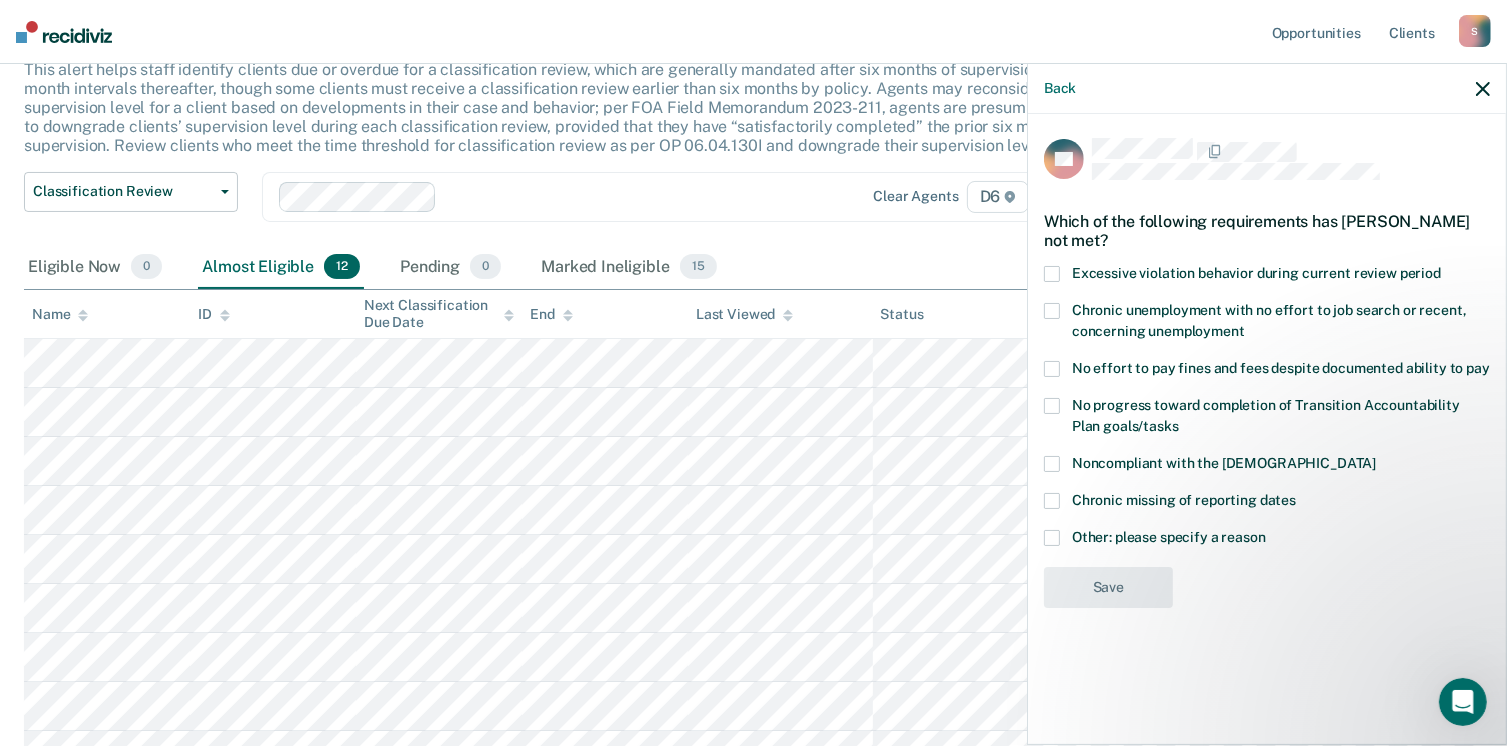 click at bounding box center (1052, 369) 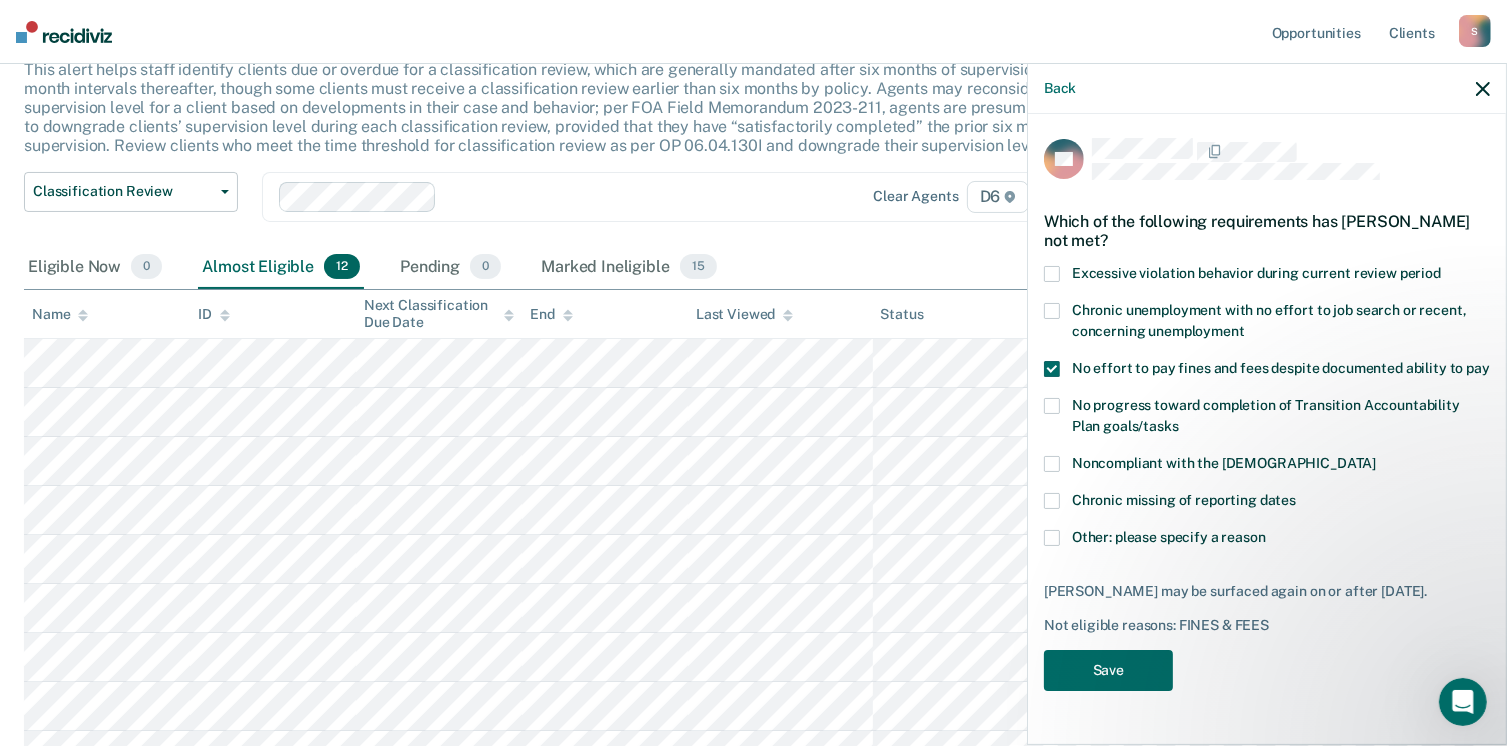 click on "JW   Which of the following requirements has [PERSON_NAME] not met? Excessive violation behavior during current review period Chronic unemployment with no effort to job search or recent, concerning unemployment No effort to pay fines and fees despite documented ability to pay No progress toward completion of Transition Accountability Plan goals/tasks Noncompliant with the [DEMOGRAPHIC_DATA] Chronic missing of reporting dates Other: please specify a reason [PERSON_NAME] may be surfaced again on or after [DATE]. Not eligible reasons: FINES & FEES Save" at bounding box center [1267, 420] 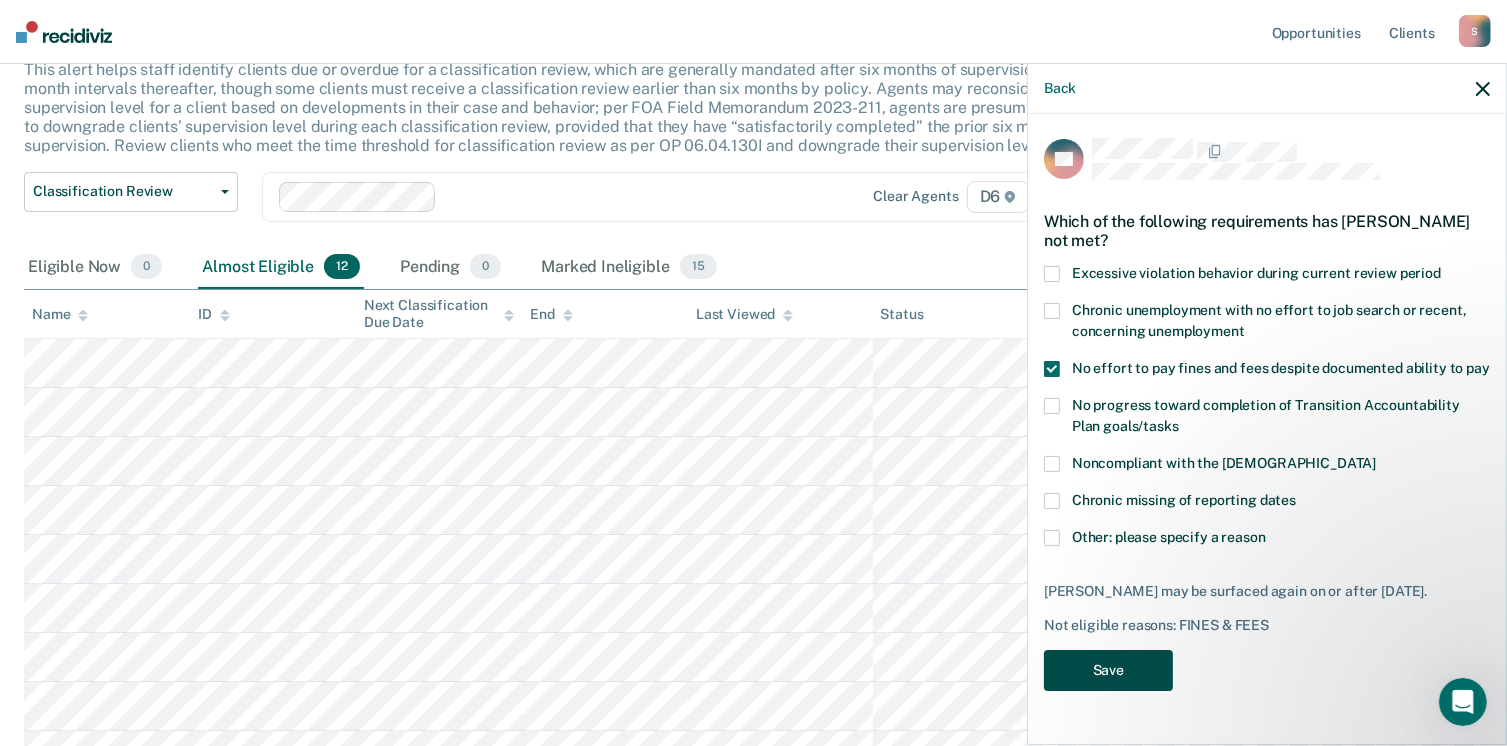 click on "Save" at bounding box center [1108, 670] 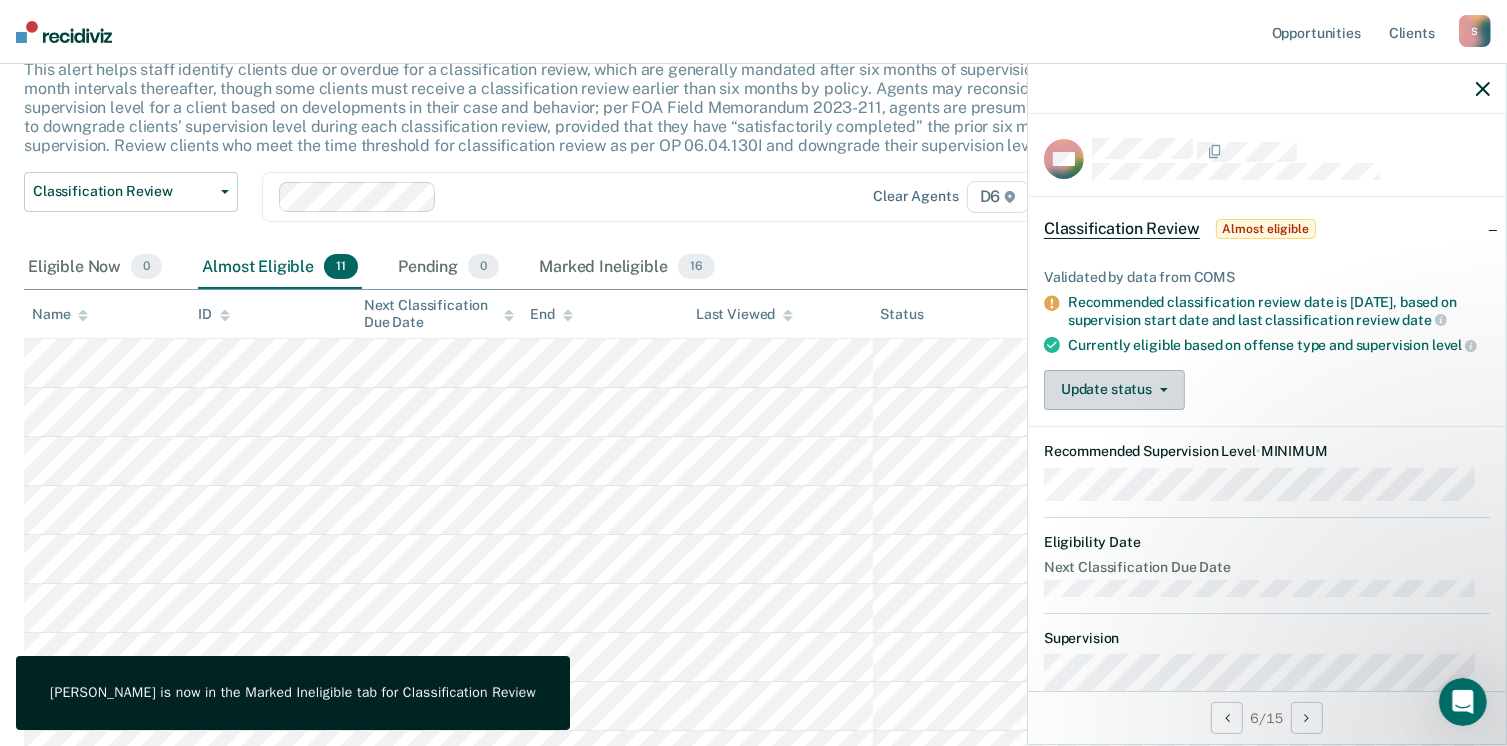 click on "Update status" at bounding box center (1114, 390) 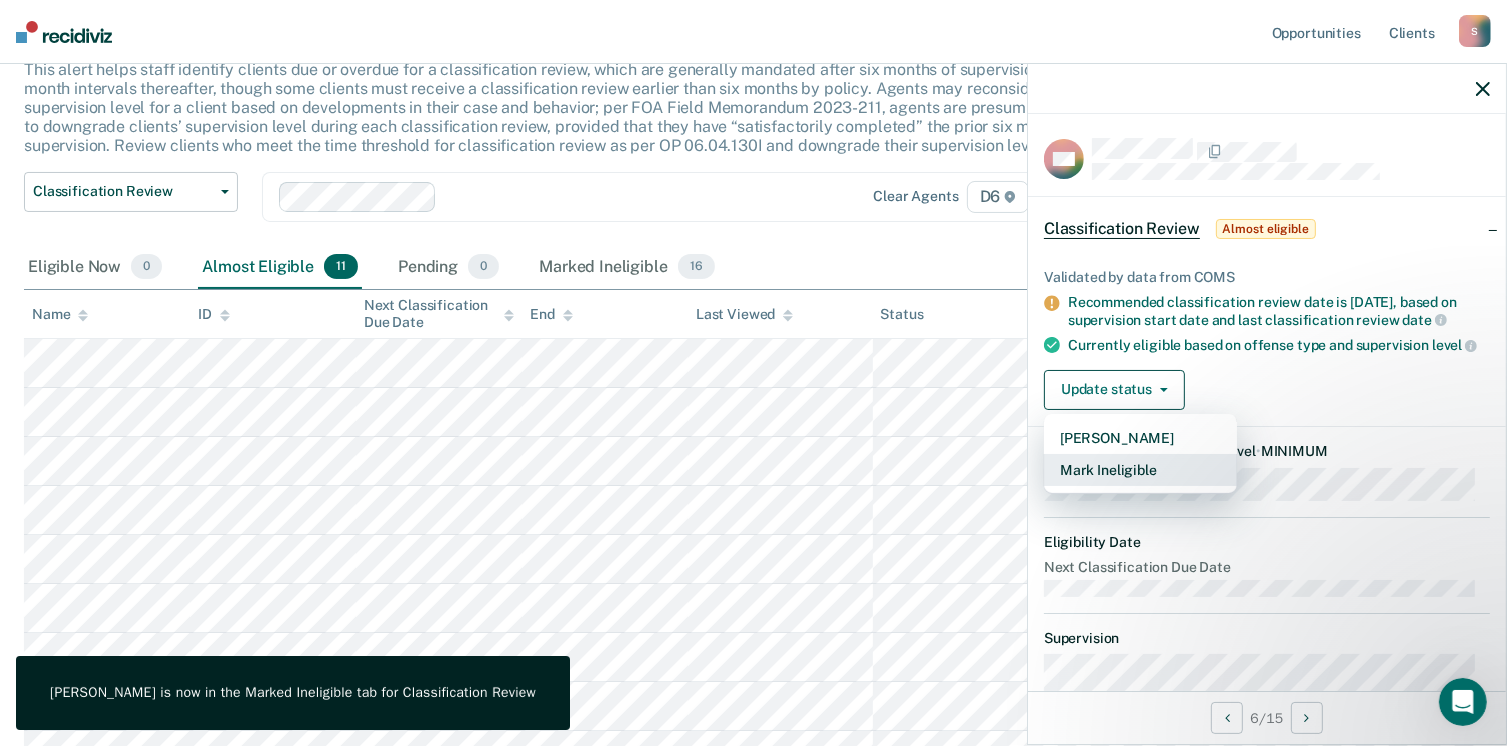 click on "Mark Ineligible" at bounding box center (1140, 470) 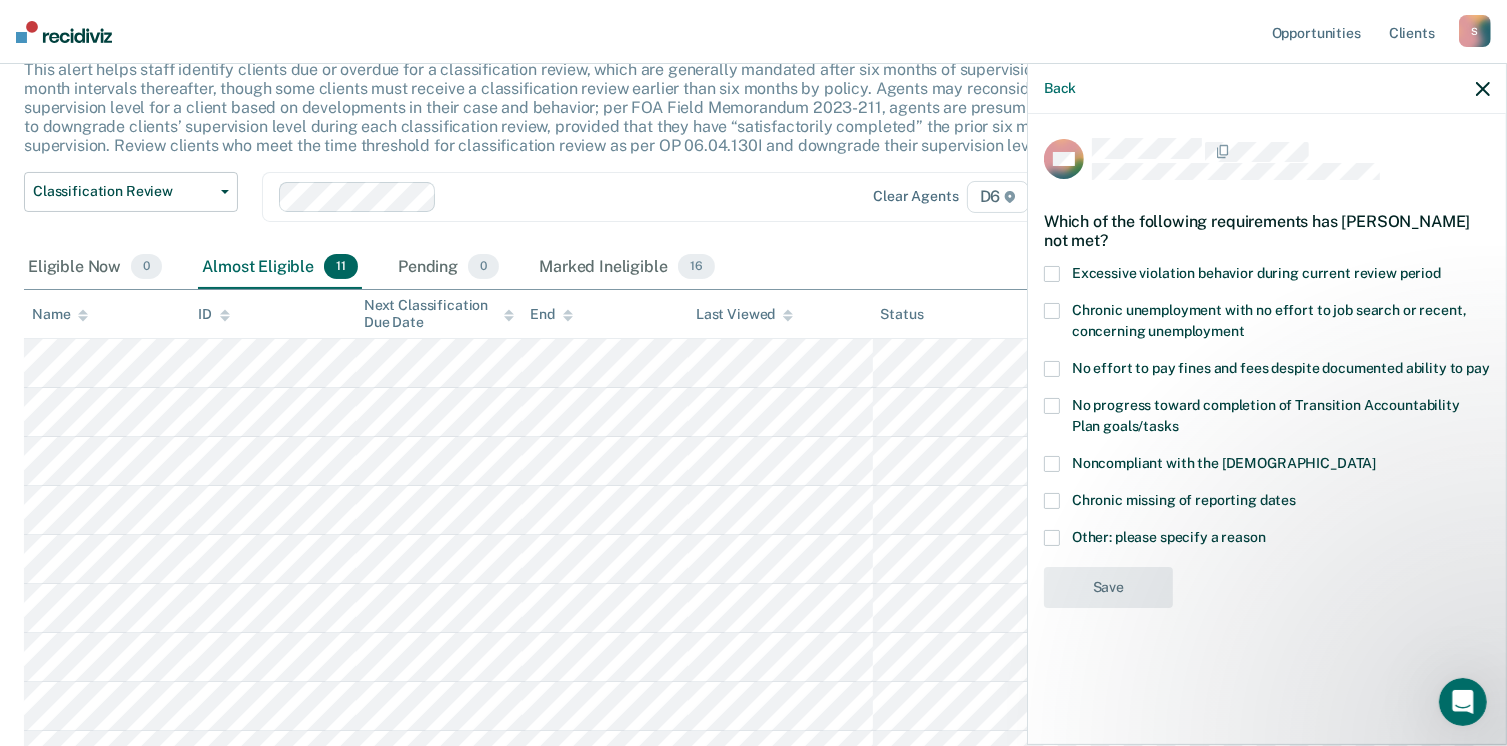 click at bounding box center (1052, 538) 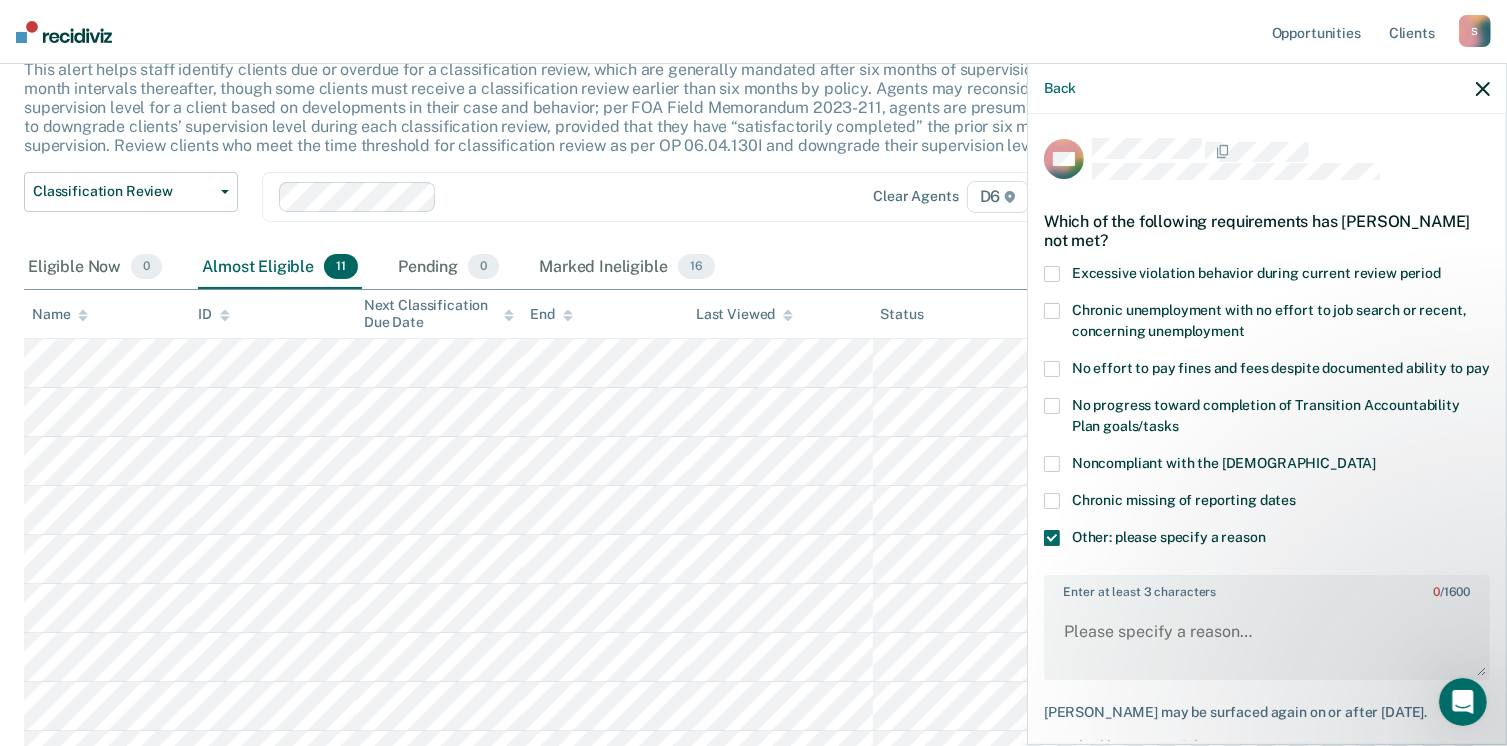 click on "Enter at least 3 characters 0  /  1600" at bounding box center [1267, 588] 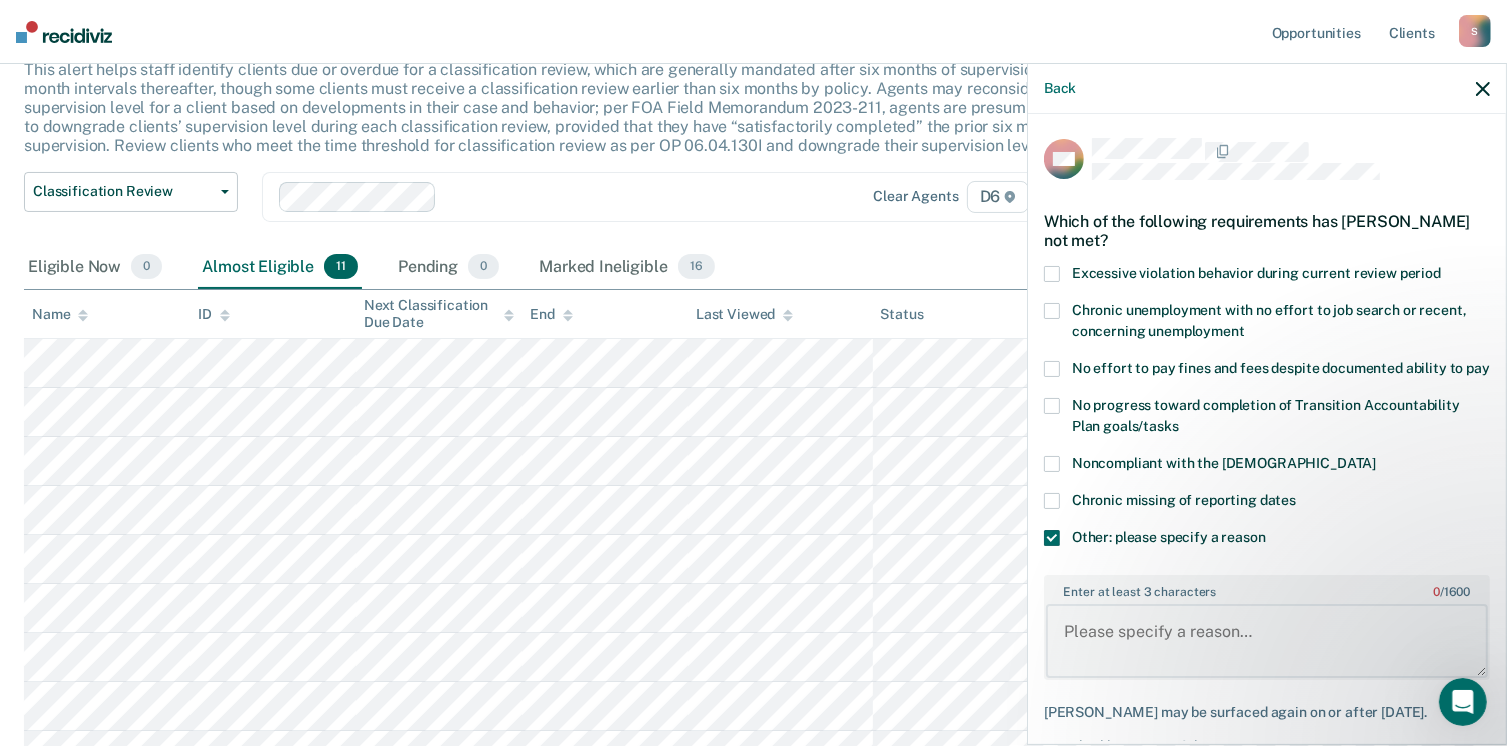 click on "Enter at least 3 characters 0  /  1600" at bounding box center [1267, 641] 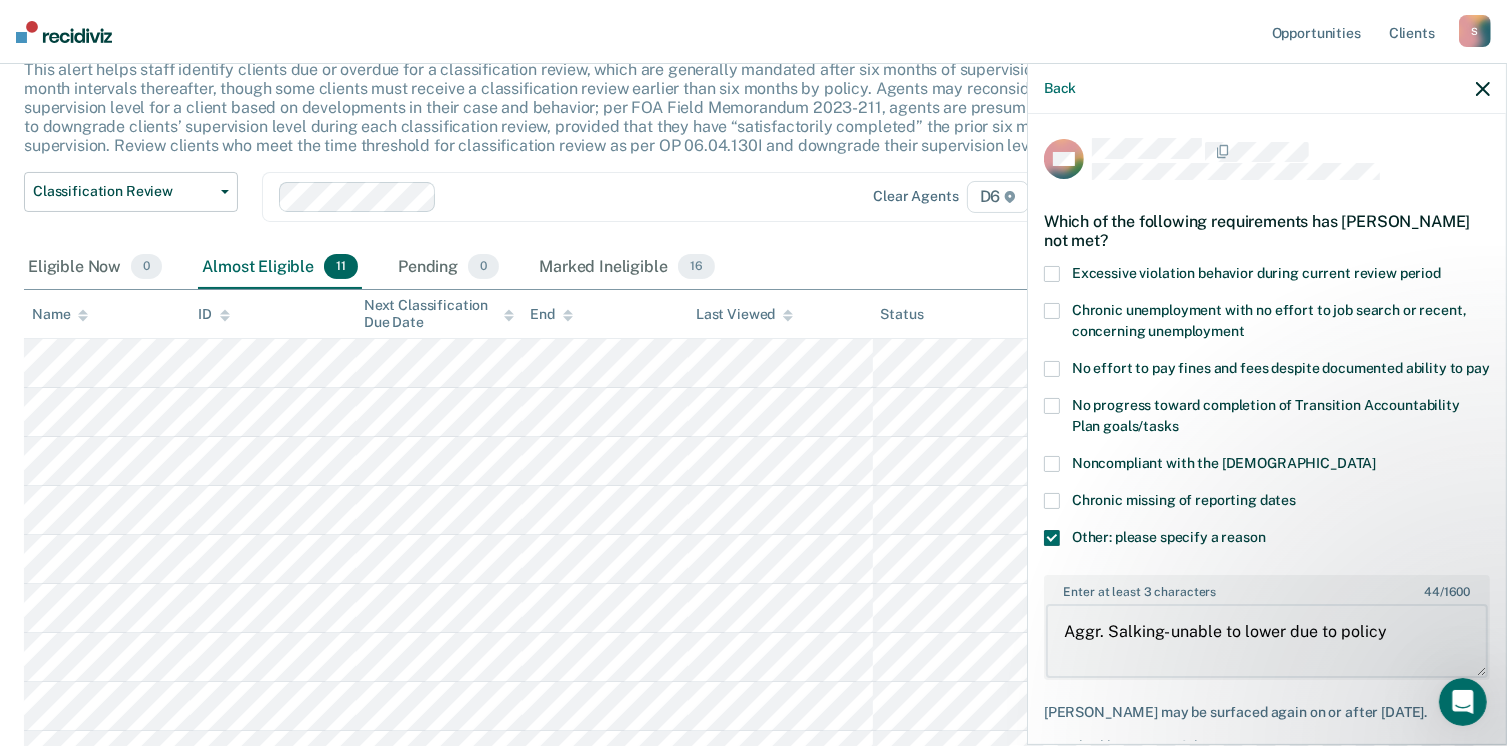 click on "Aggr. Salking- unable to lower due to policy" at bounding box center (1267, 641) 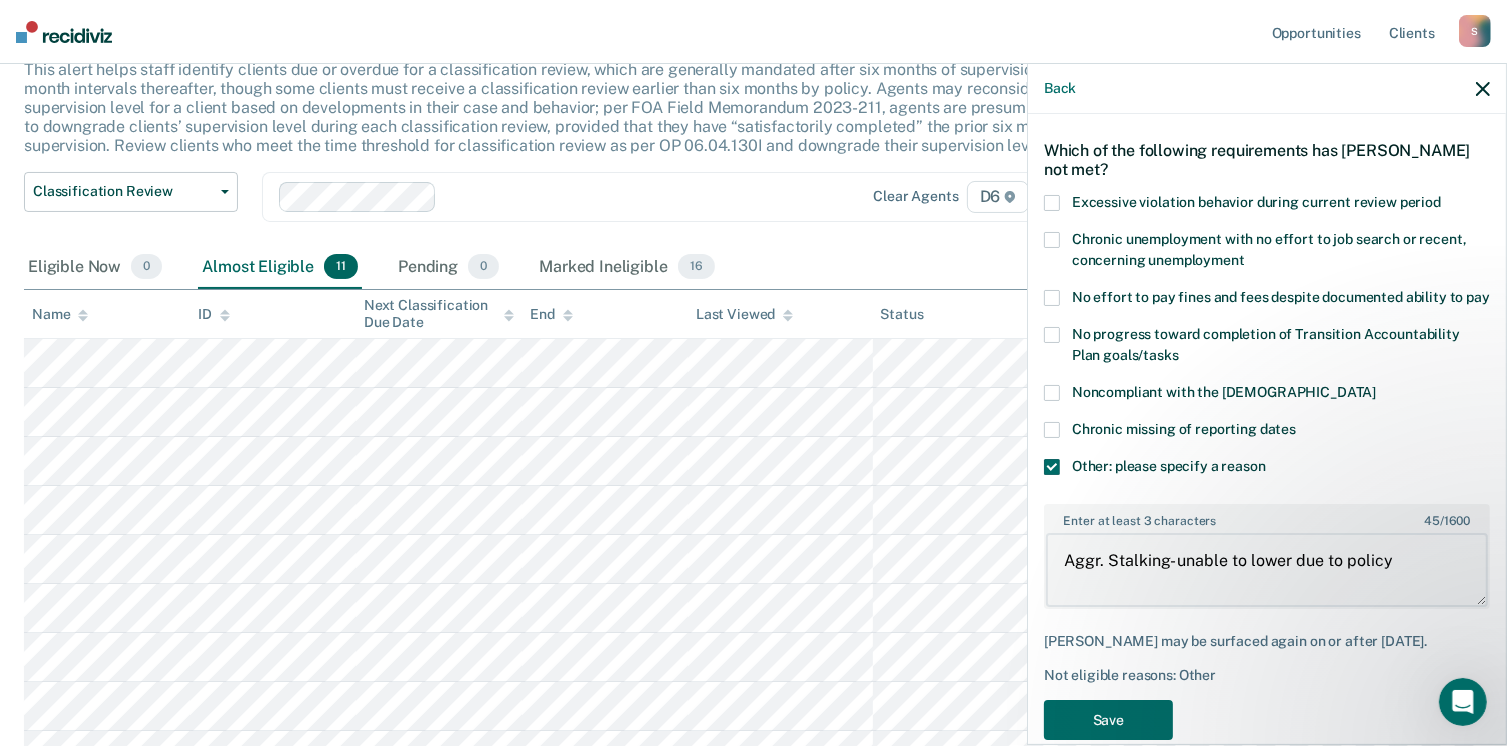 scroll, scrollTop: 123, scrollLeft: 0, axis: vertical 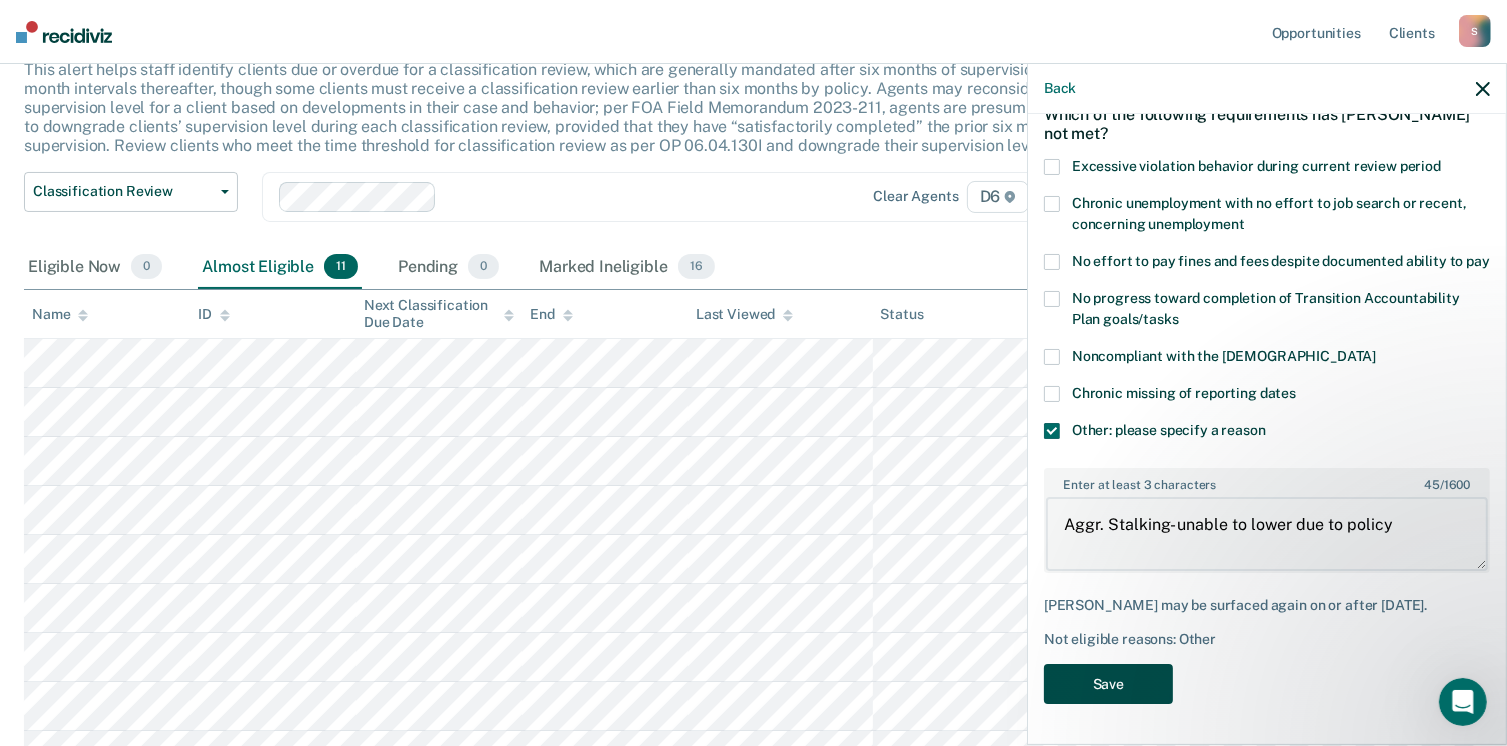 type on "Aggr. Stalking- unable to lower due to policy" 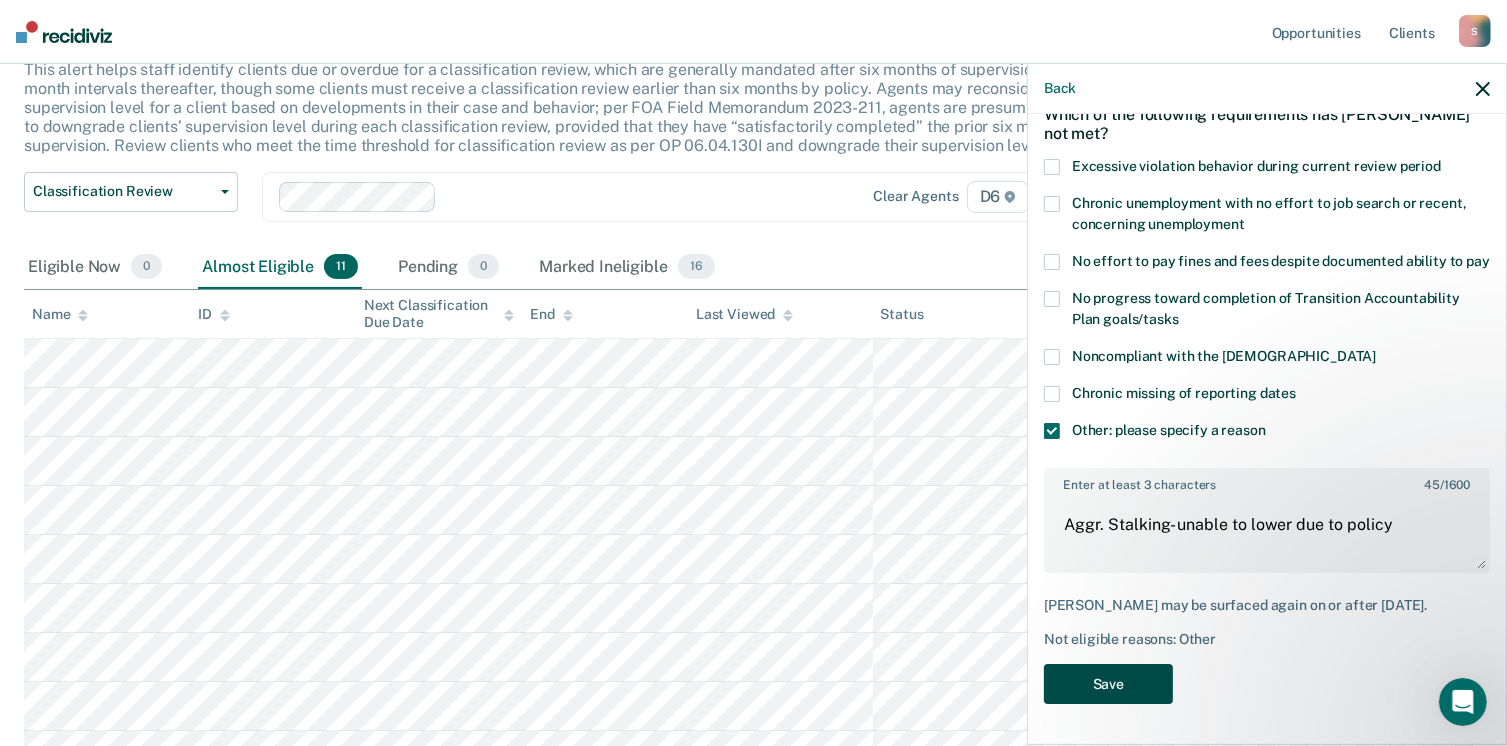 click on "Save" at bounding box center [1108, 684] 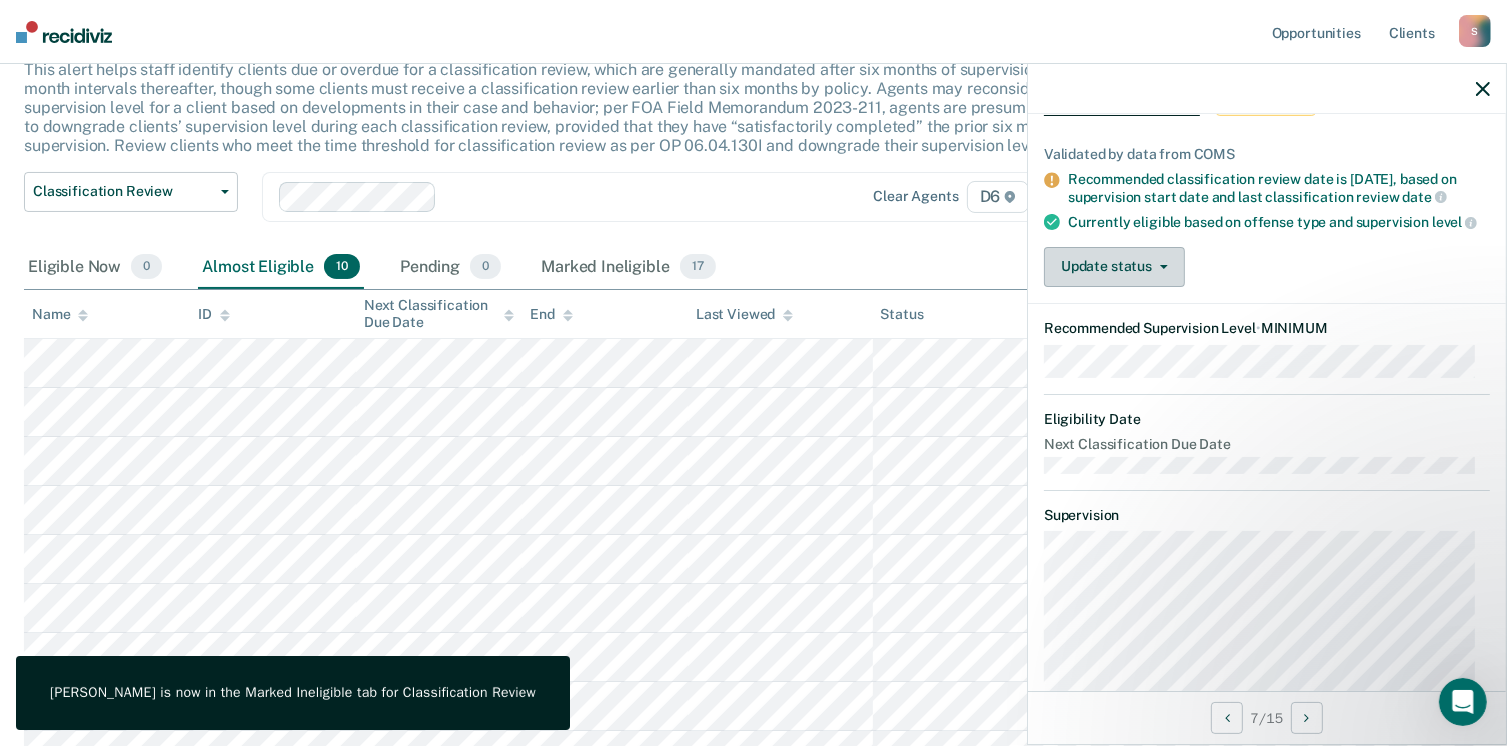 click on "Update status" at bounding box center (1114, 267) 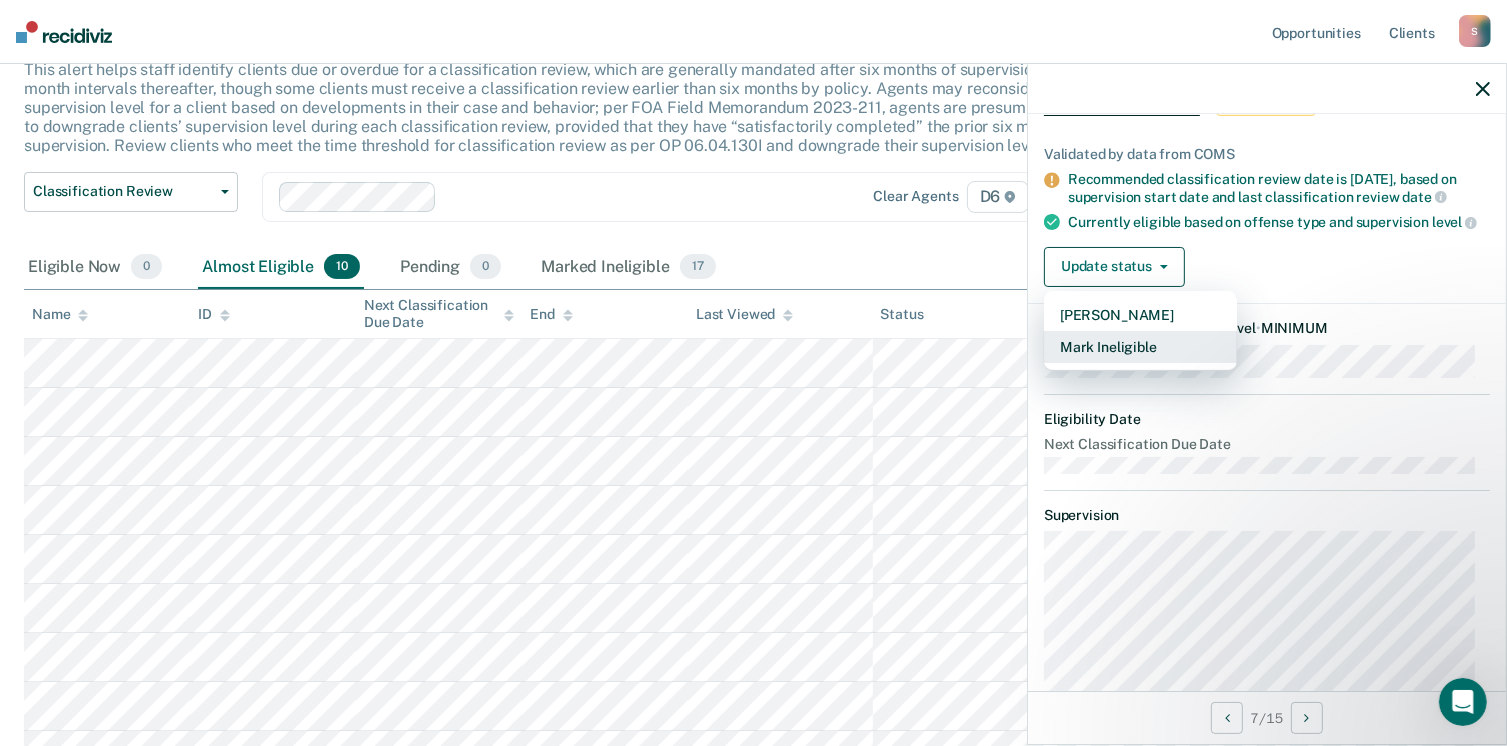click on "Mark Ineligible" at bounding box center (1140, 347) 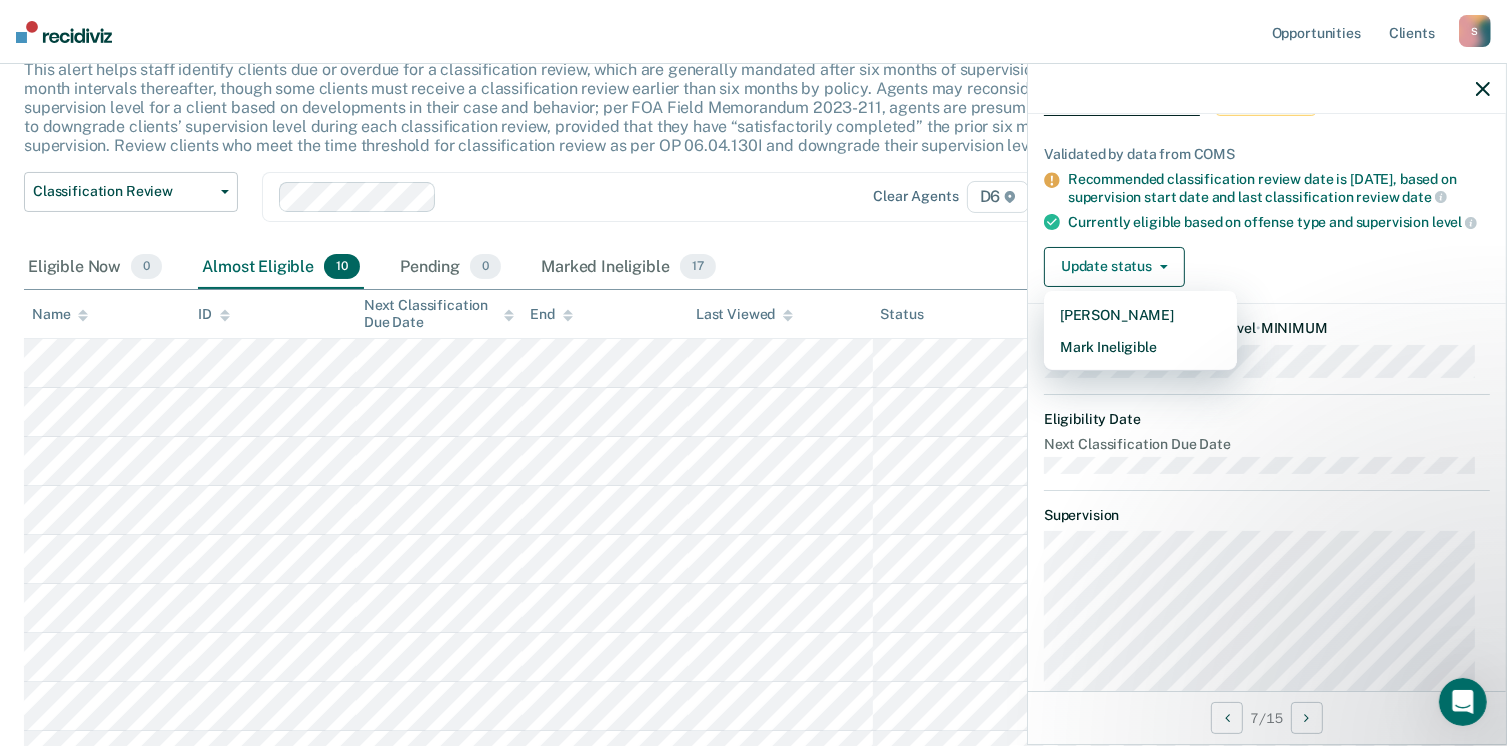 scroll, scrollTop: 0, scrollLeft: 0, axis: both 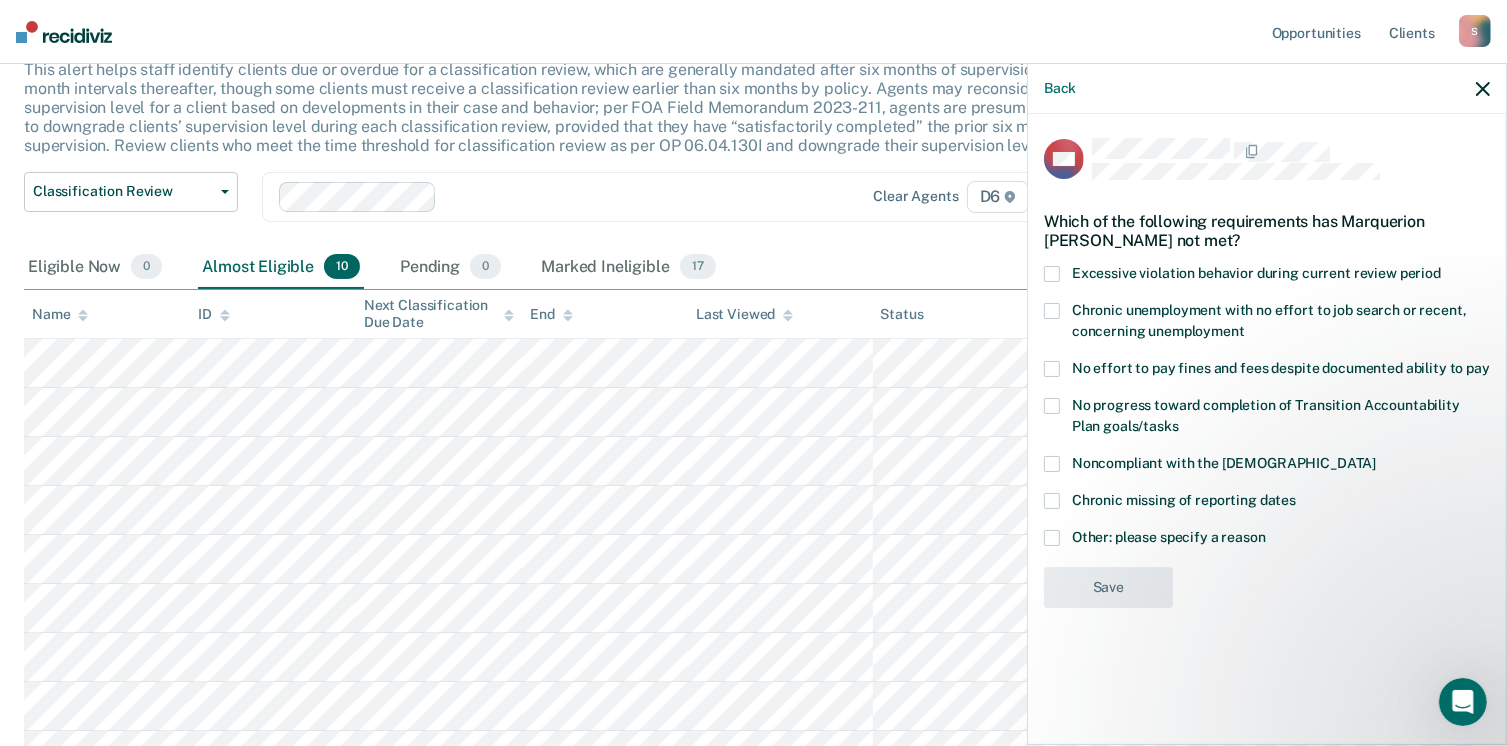click at bounding box center [1052, 369] 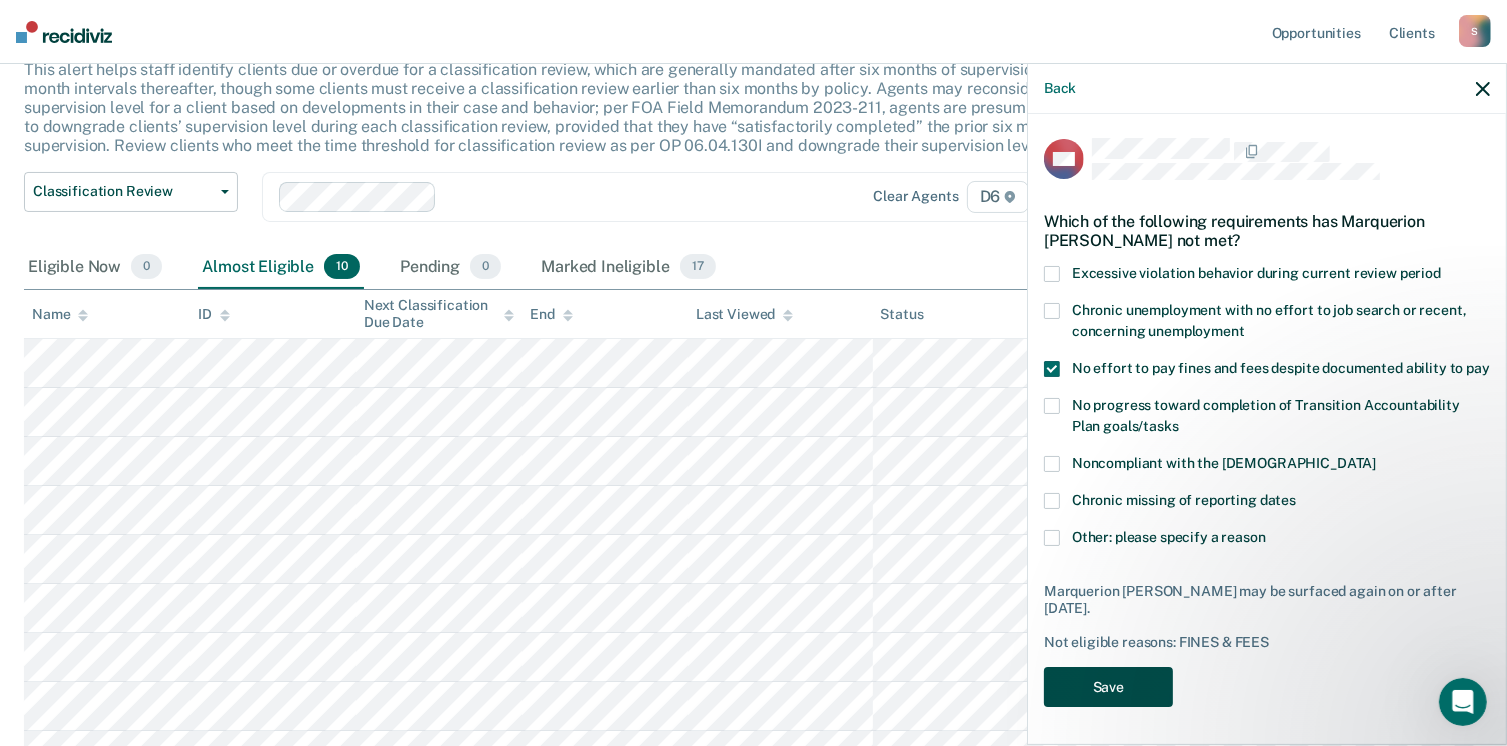 click on "Save" at bounding box center (1108, 687) 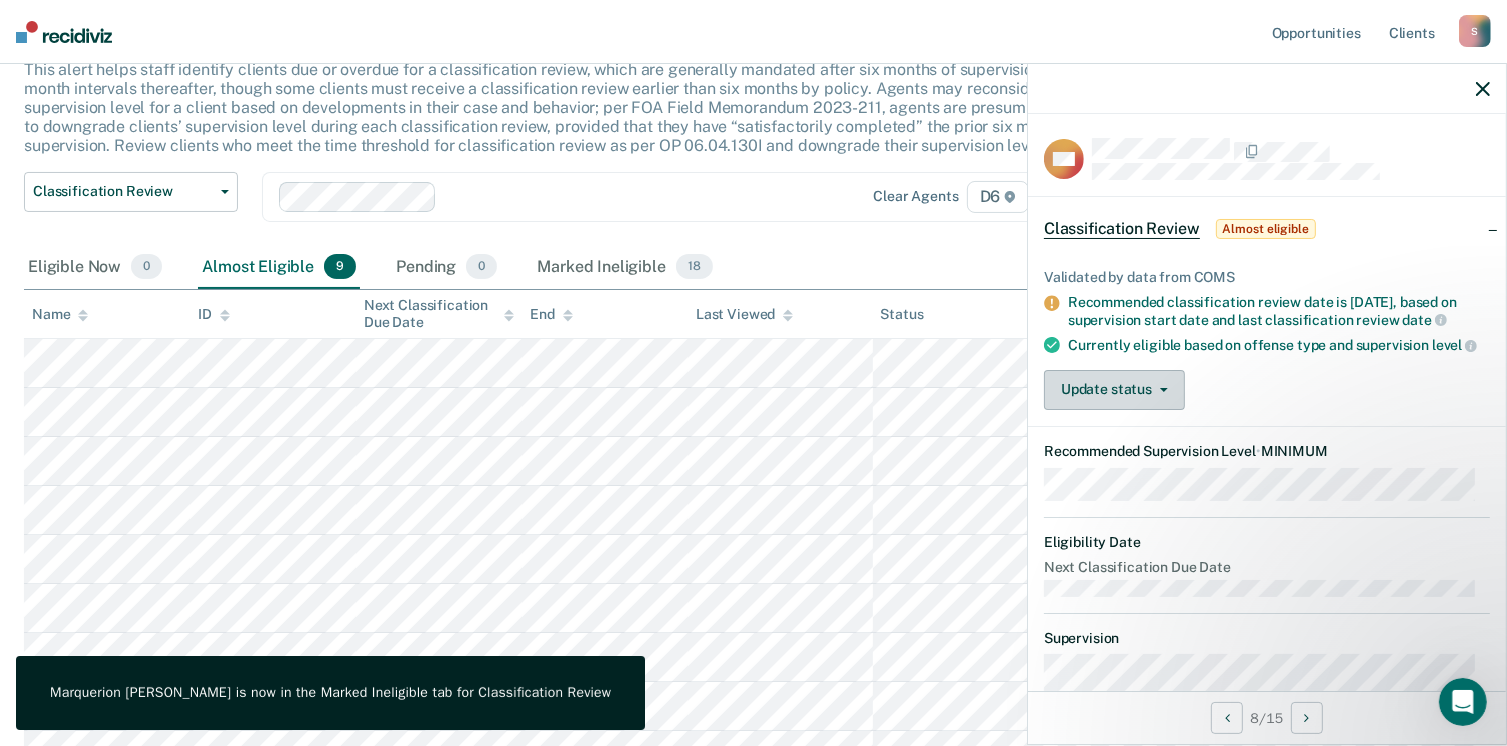 click on "Update status" at bounding box center [1114, 390] 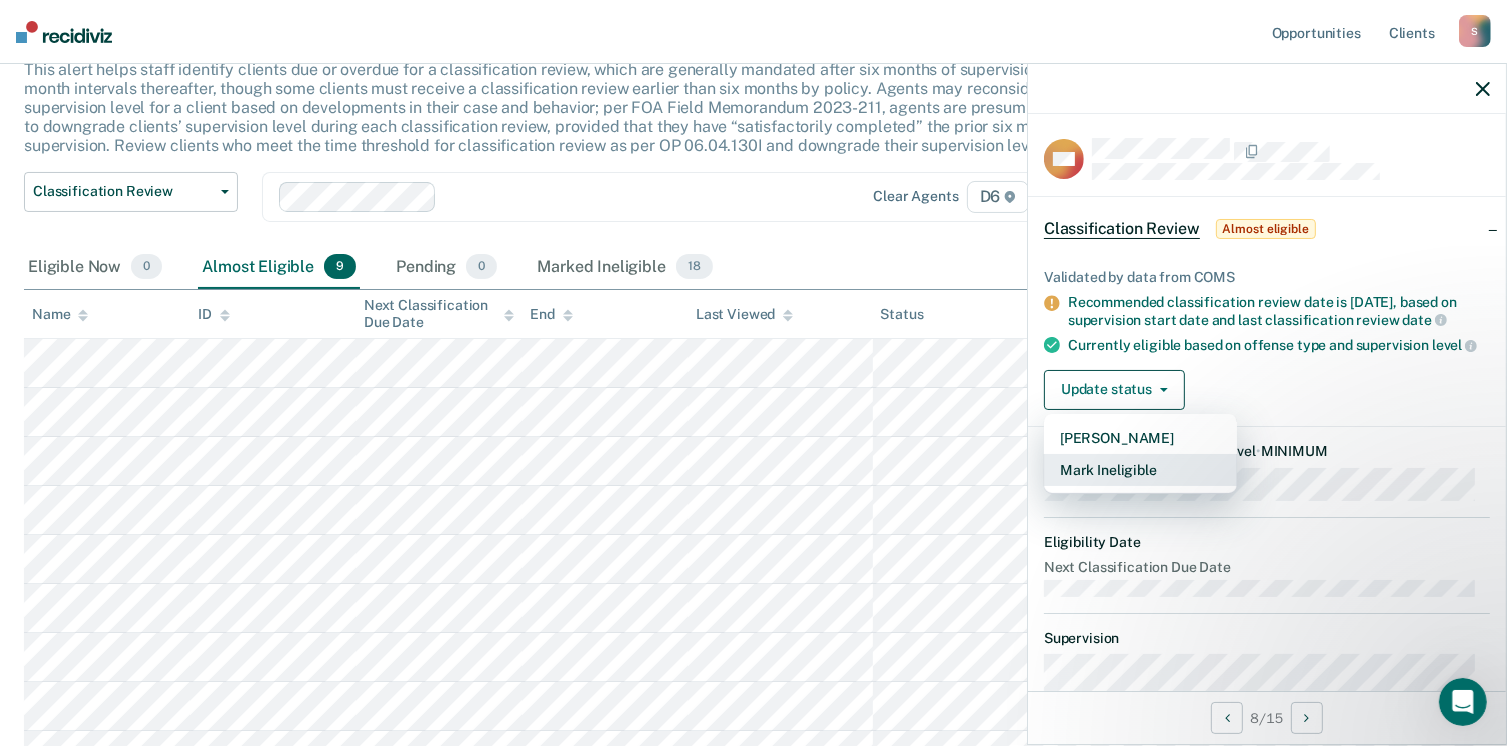 click on "Mark Ineligible" at bounding box center [1140, 470] 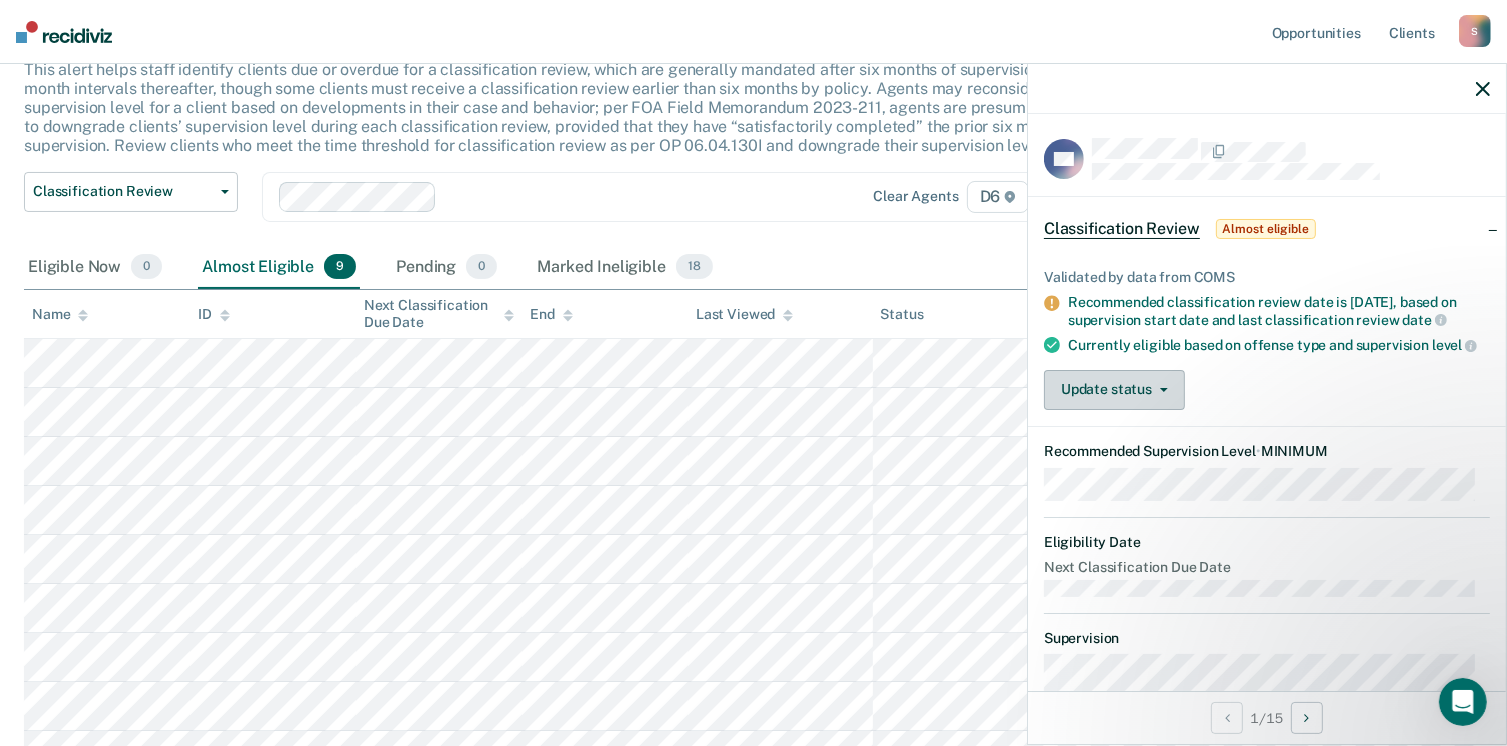 click on "Update status" at bounding box center (1114, 390) 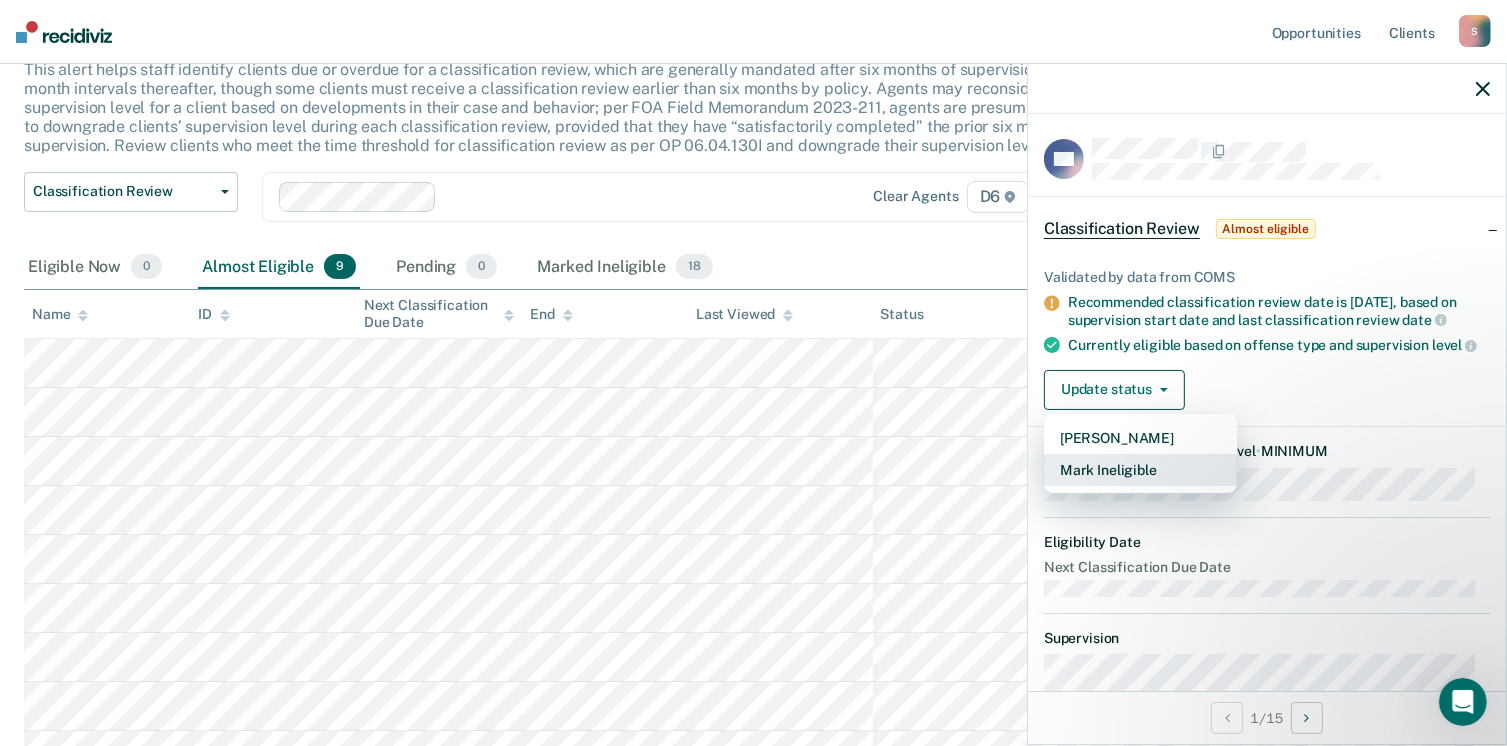 click on "Mark Ineligible" at bounding box center (1140, 470) 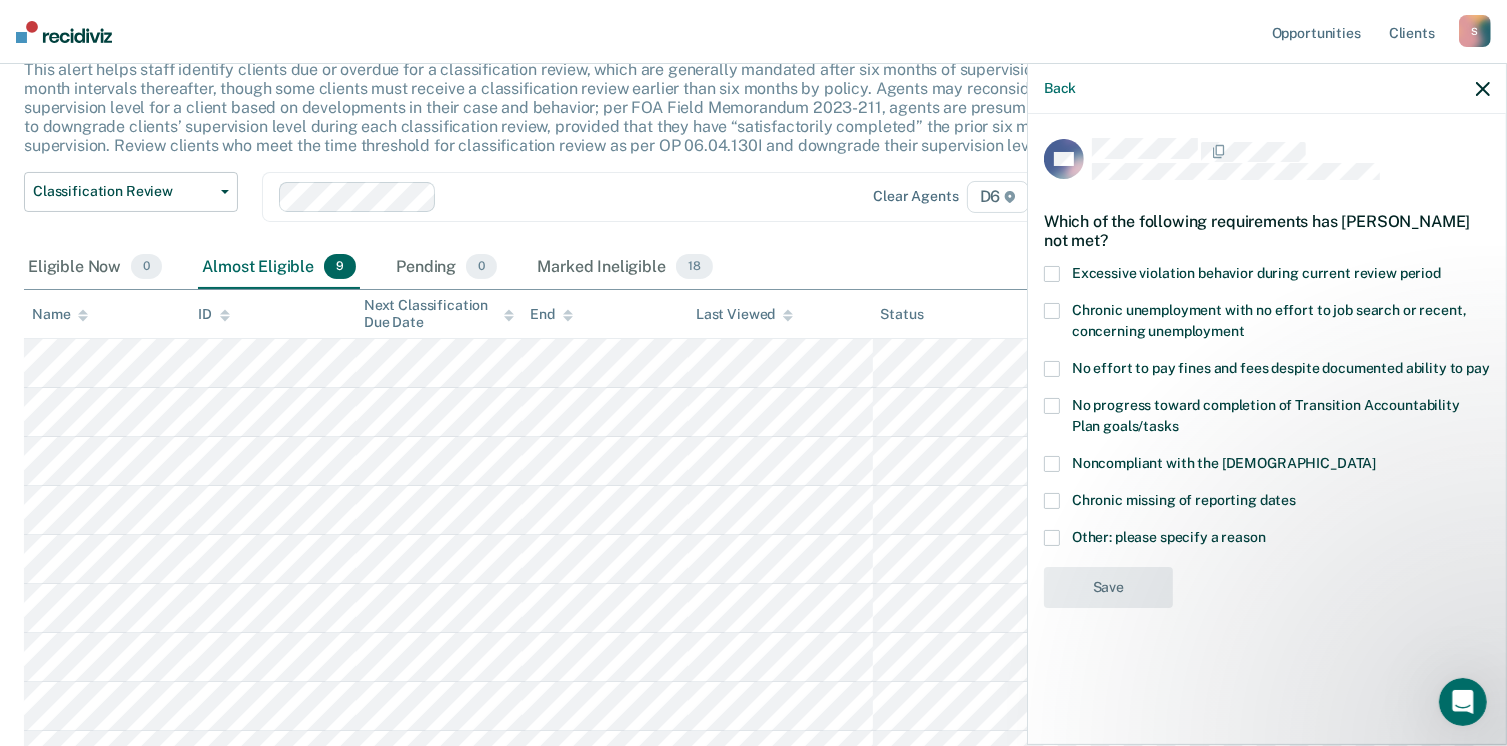 click at bounding box center [1052, 464] 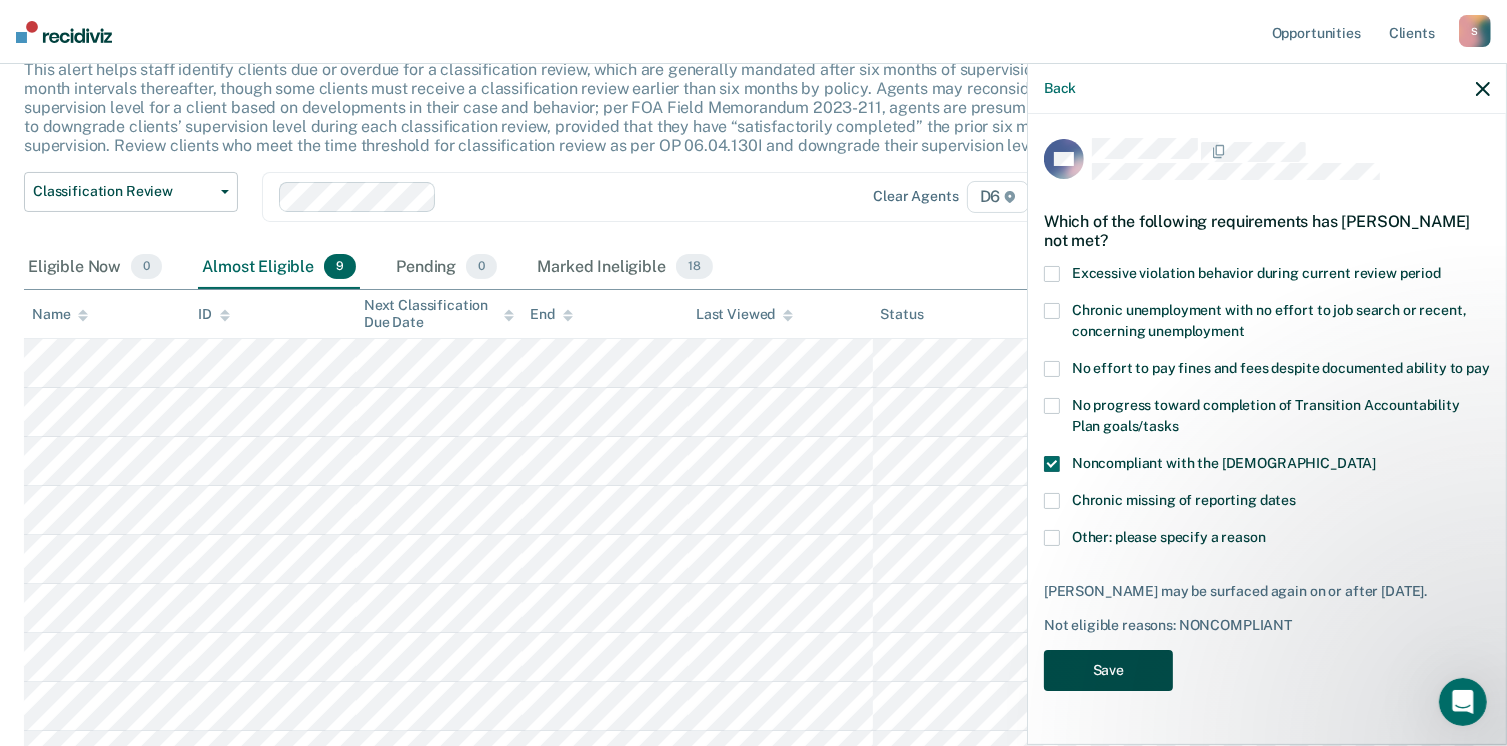 click on "Save" at bounding box center (1108, 670) 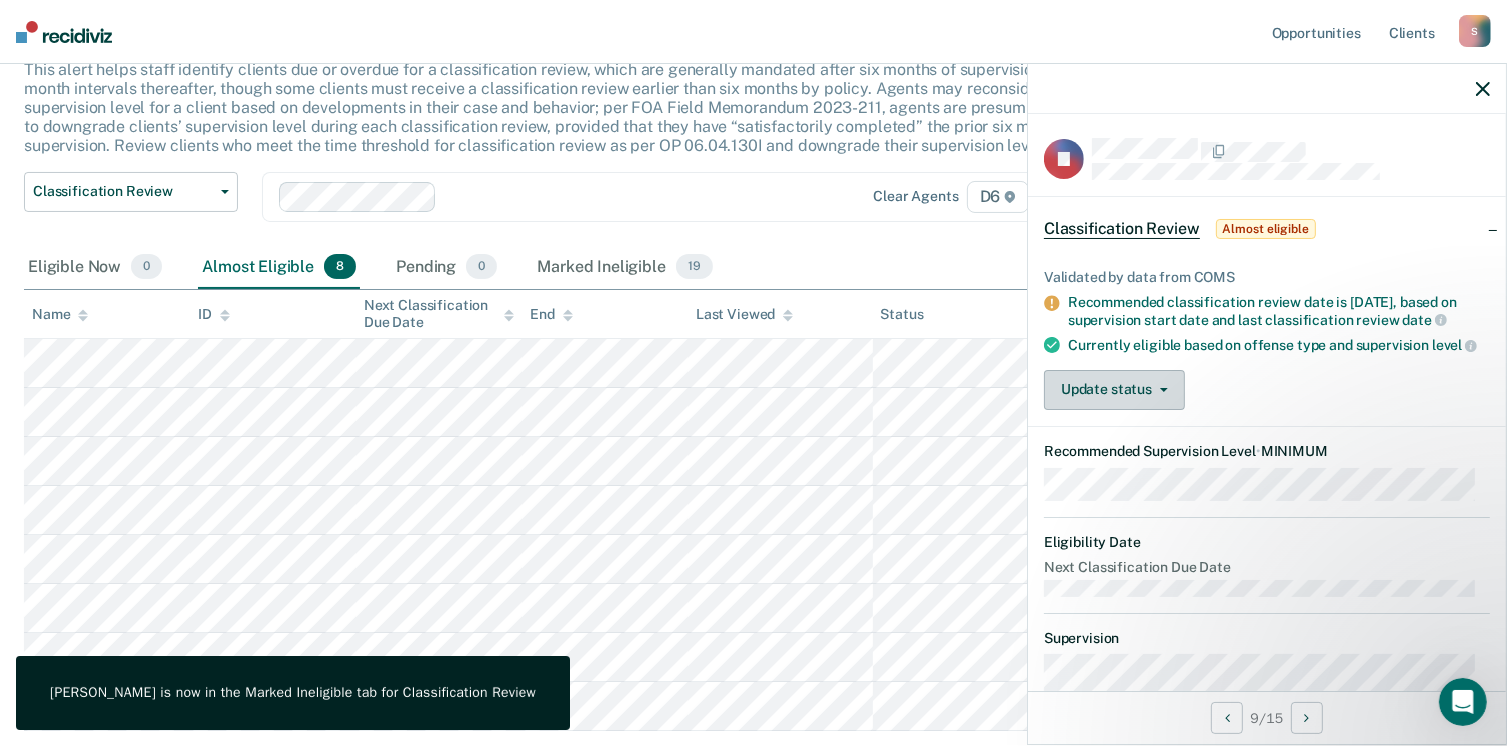 click on "Update status" at bounding box center (1114, 390) 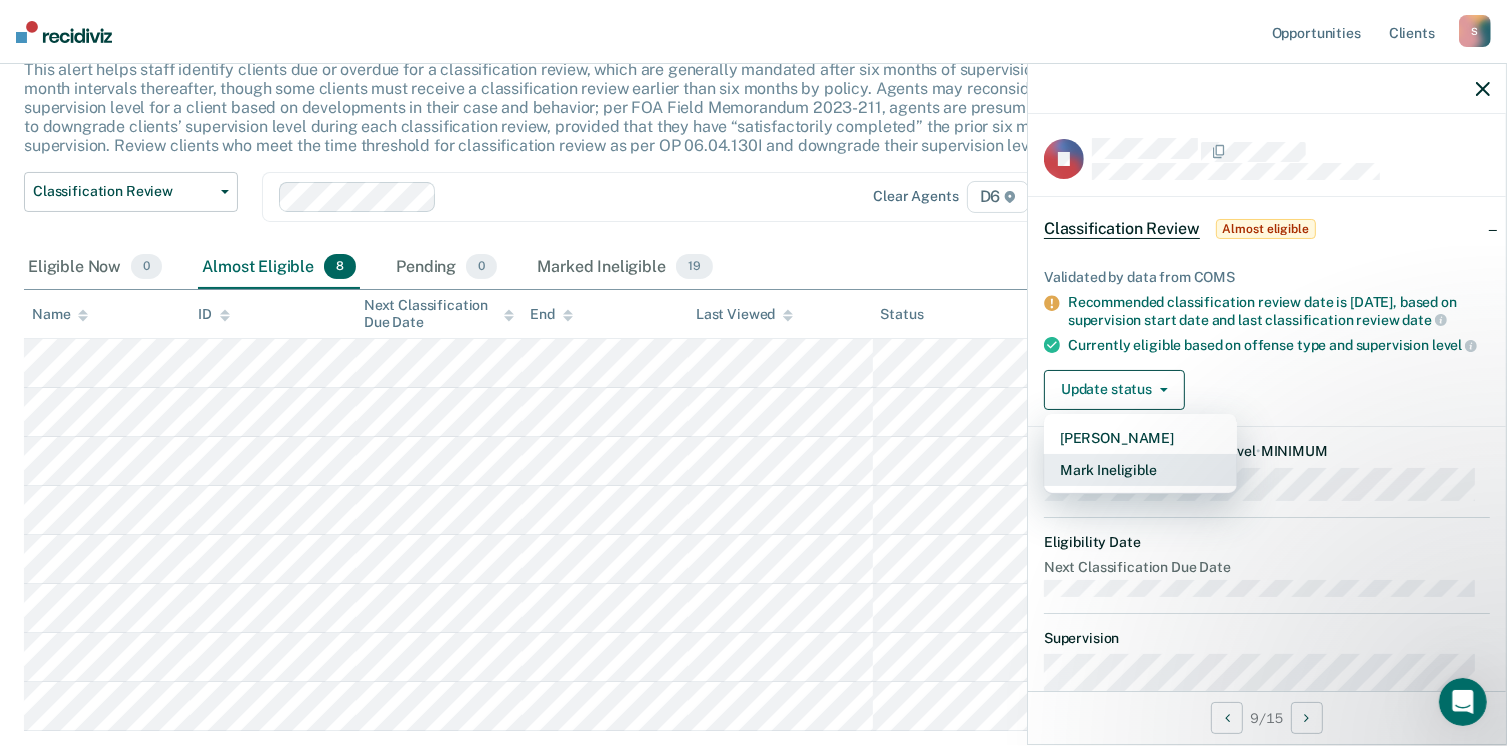click on "Mark Ineligible" at bounding box center [1140, 470] 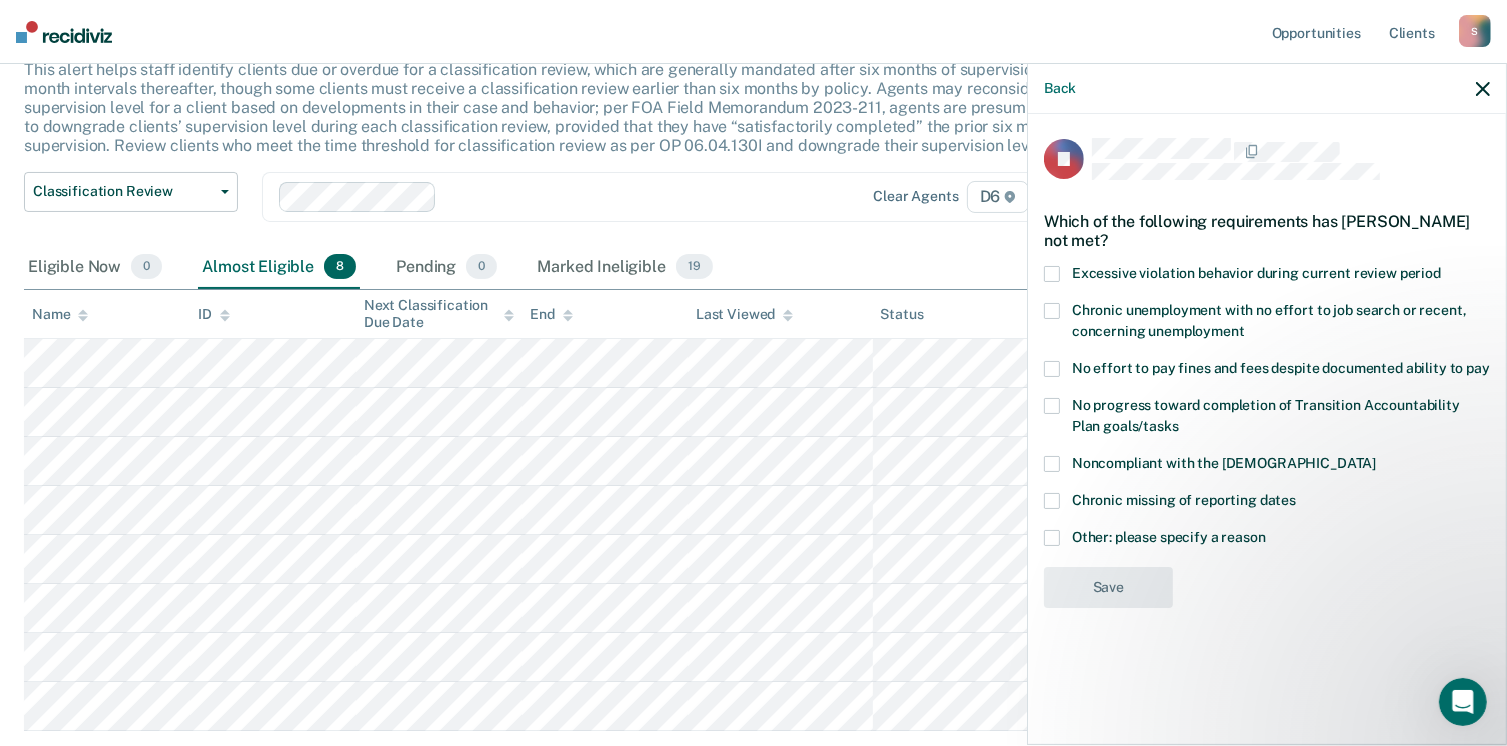 click at bounding box center (1052, 369) 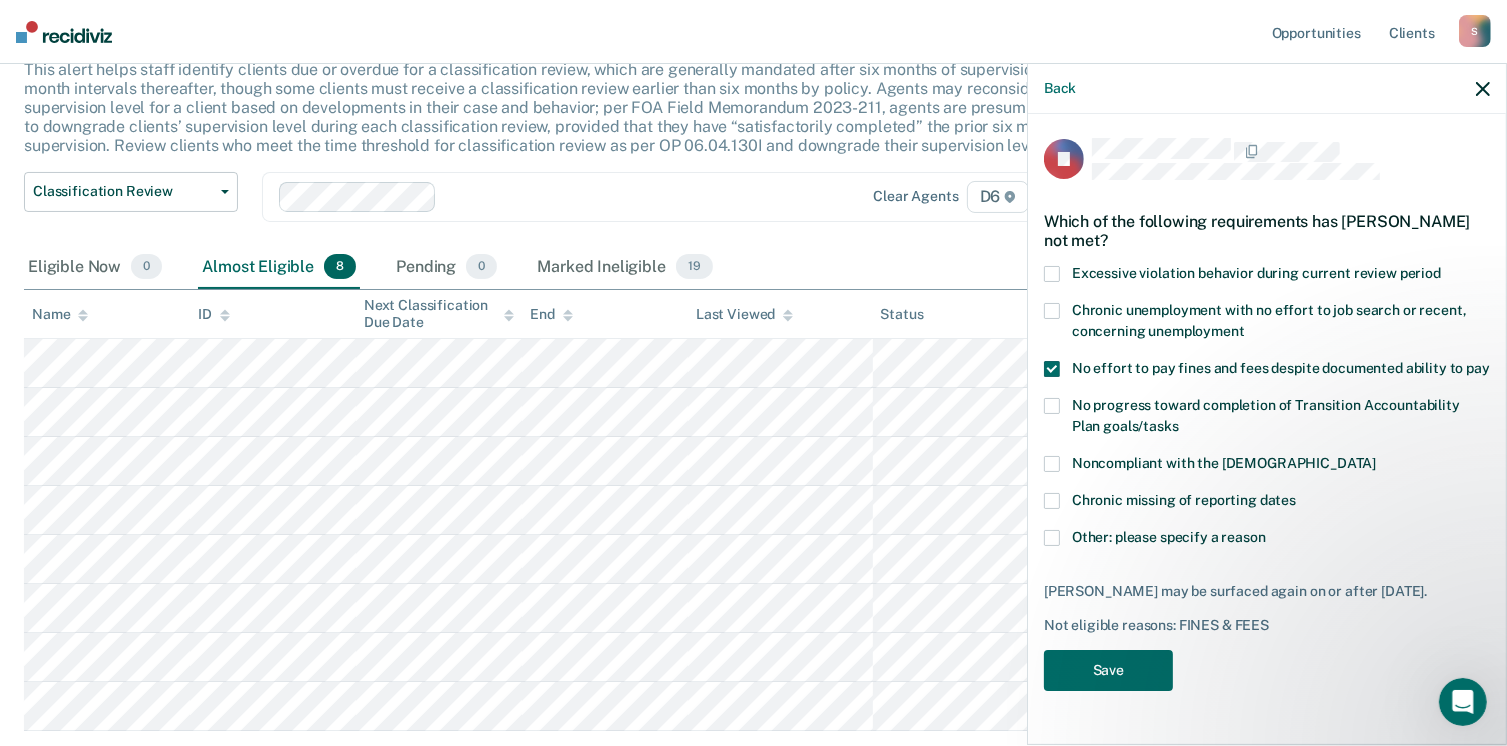 drag, startPoint x: 1060, startPoint y: 306, endPoint x: 1056, endPoint y: 317, distance: 11.7046995 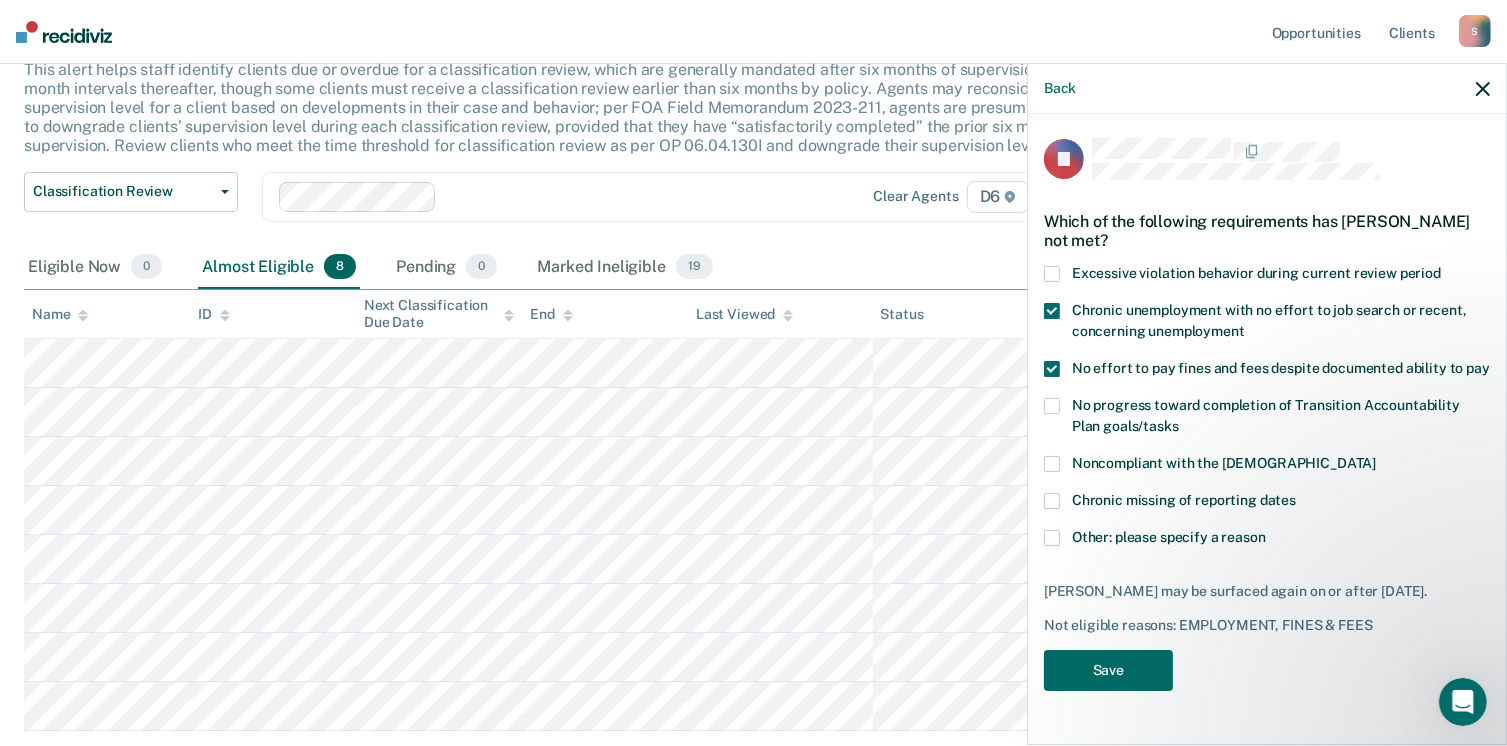 click at bounding box center (1052, 369) 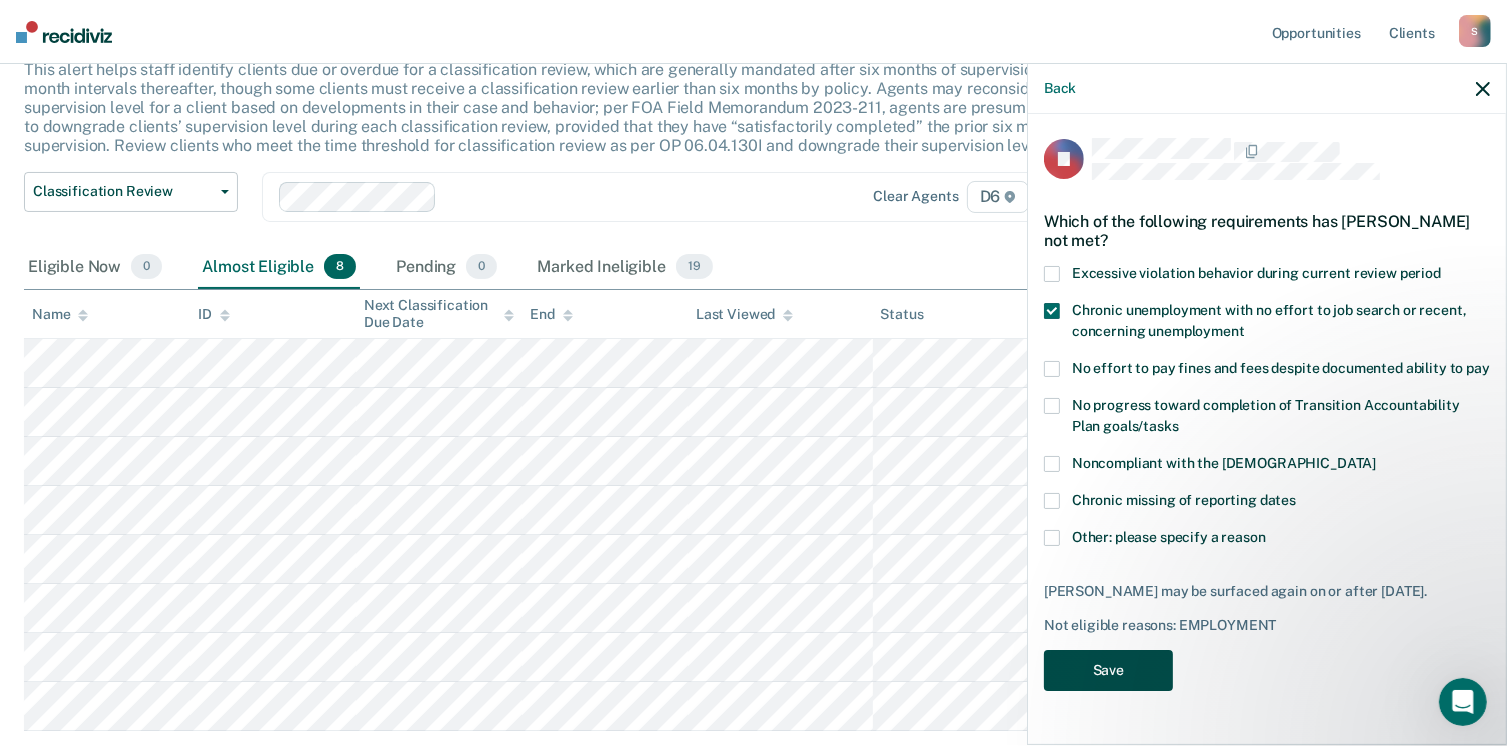 click on "Save" at bounding box center (1108, 670) 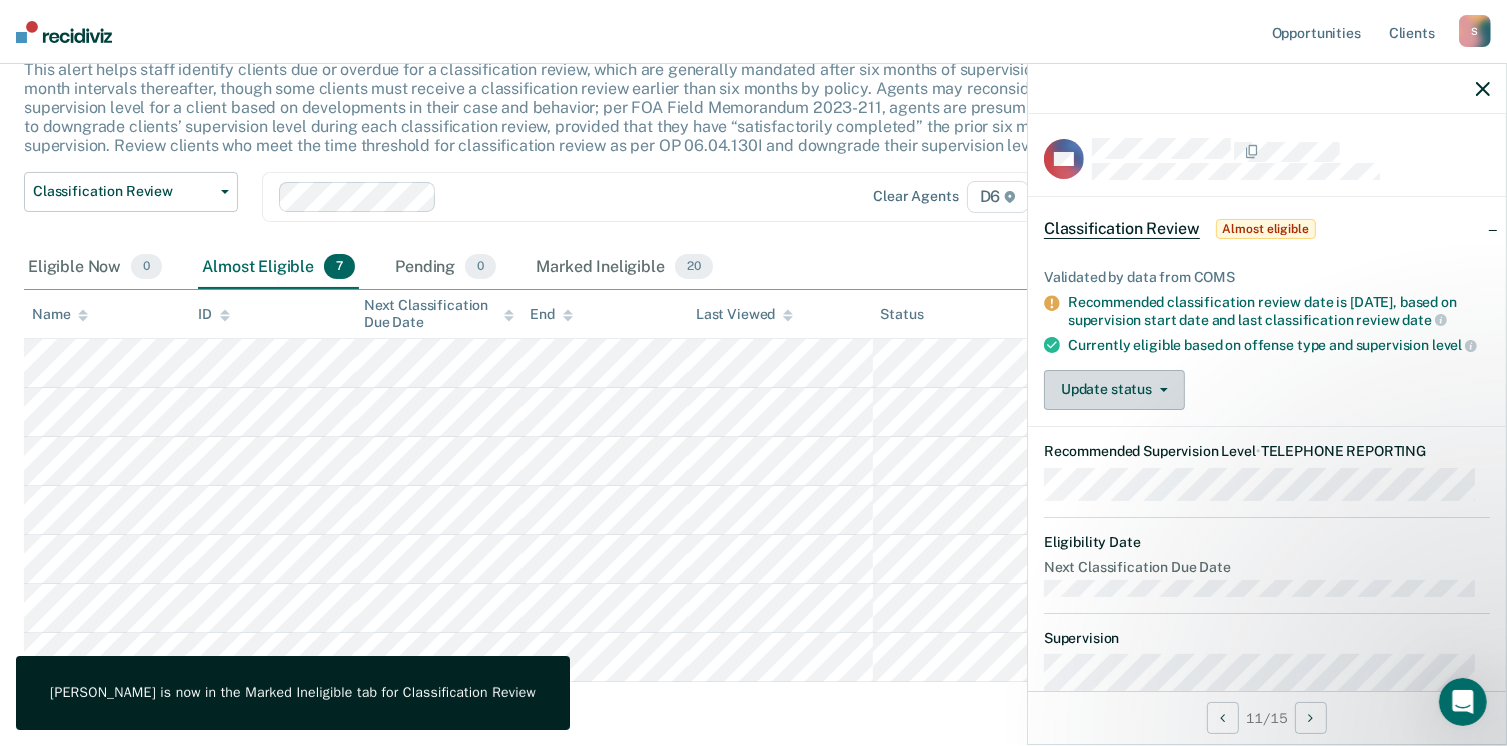 click on "Update status" at bounding box center (1114, 390) 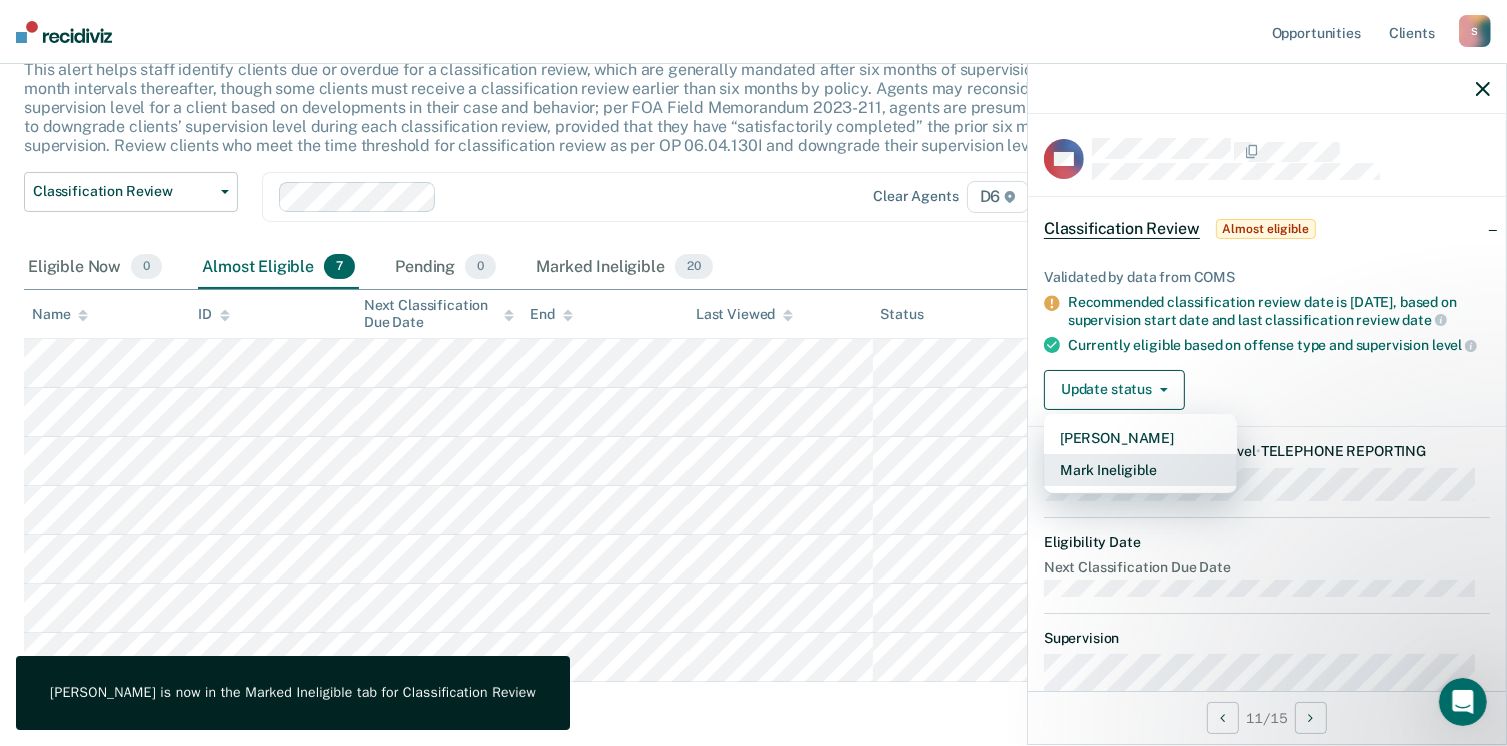 click on "Mark Ineligible" at bounding box center (1140, 470) 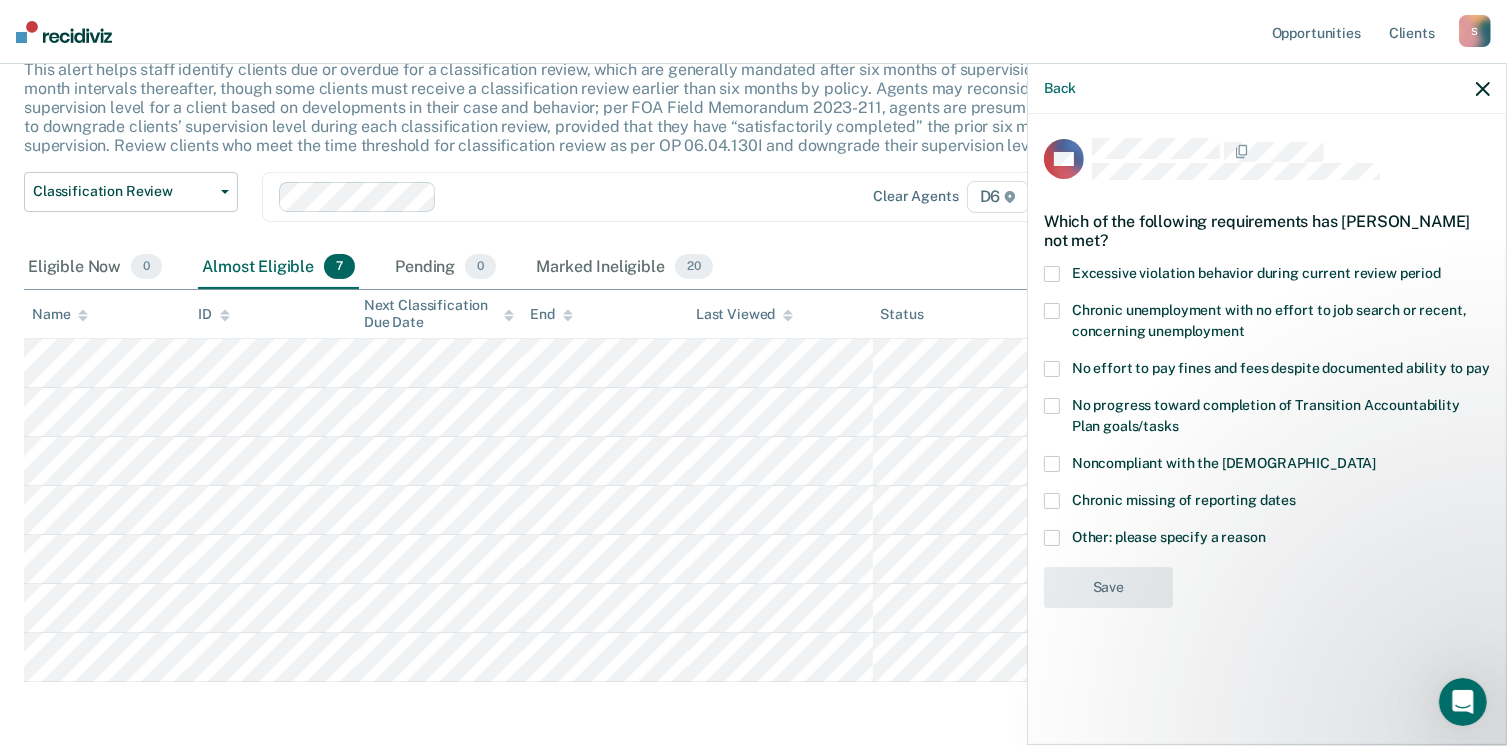 click at bounding box center (1052, 369) 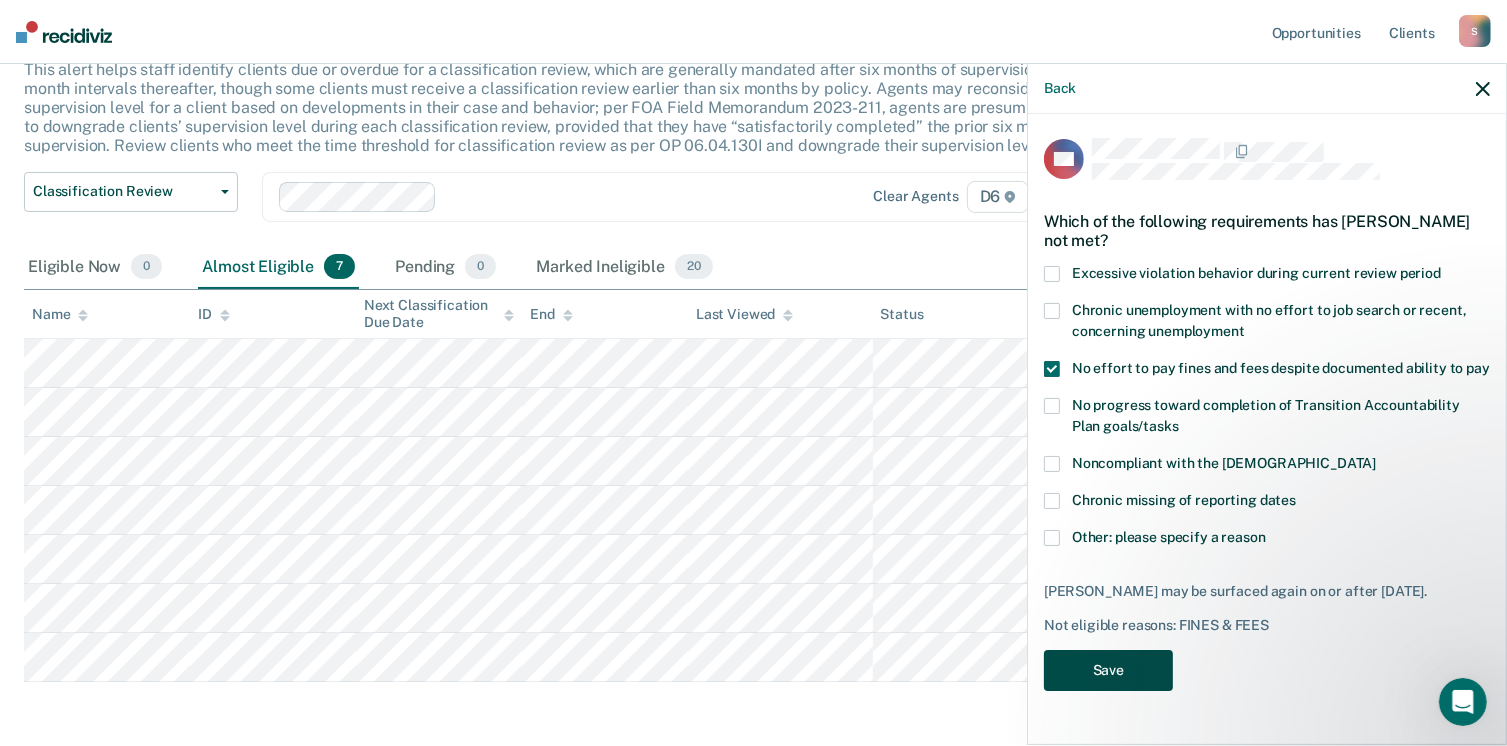 click on "Save" at bounding box center [1108, 670] 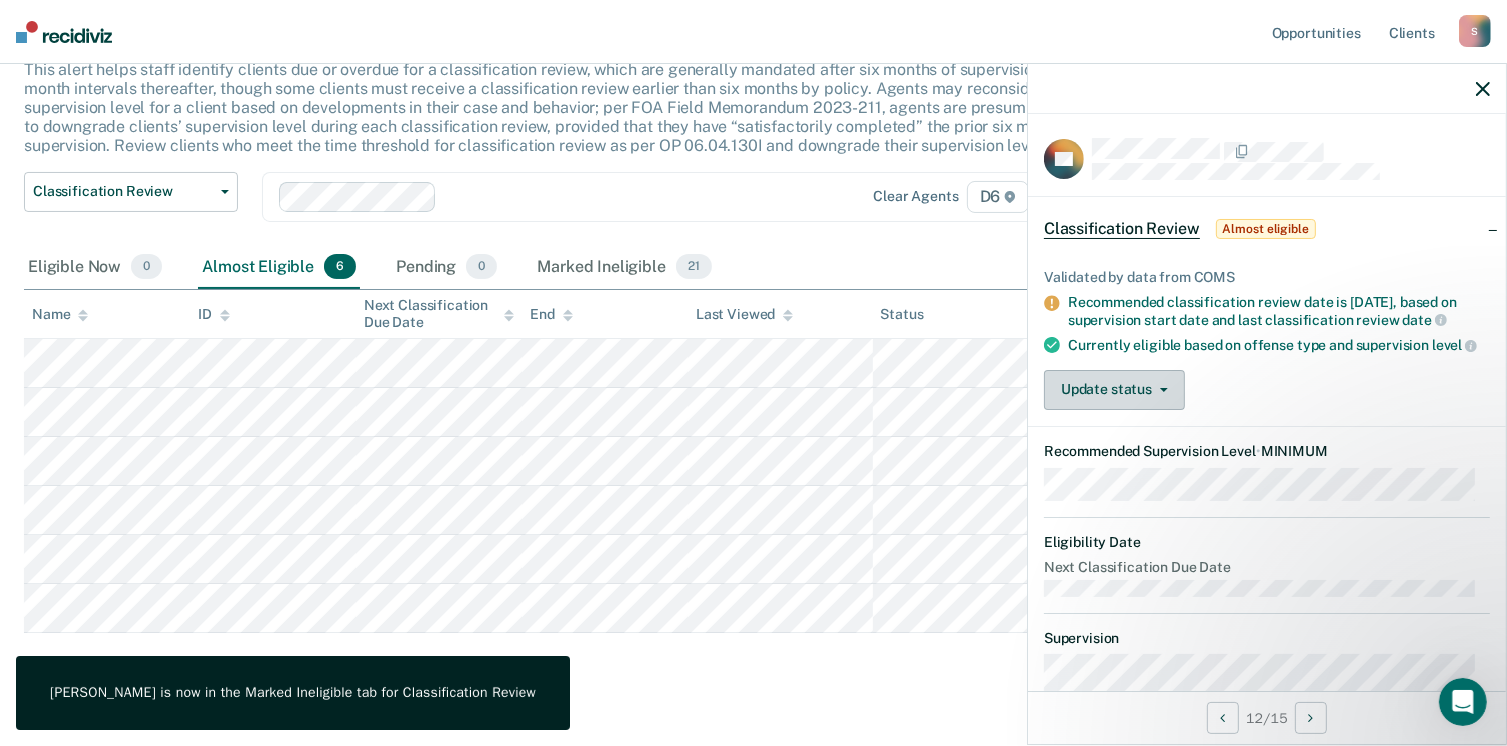click on "Update status" at bounding box center (1114, 390) 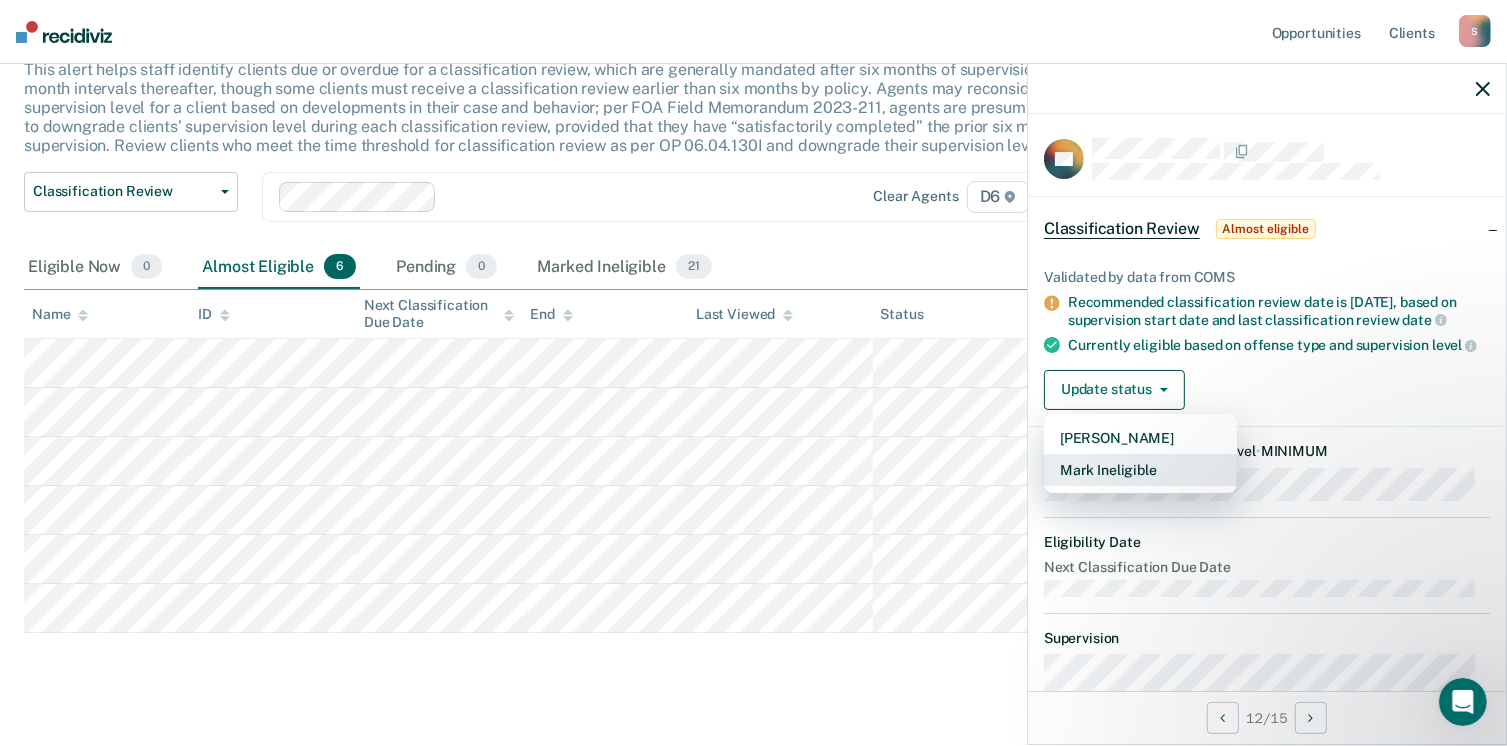 click on "Mark Ineligible" at bounding box center [1140, 470] 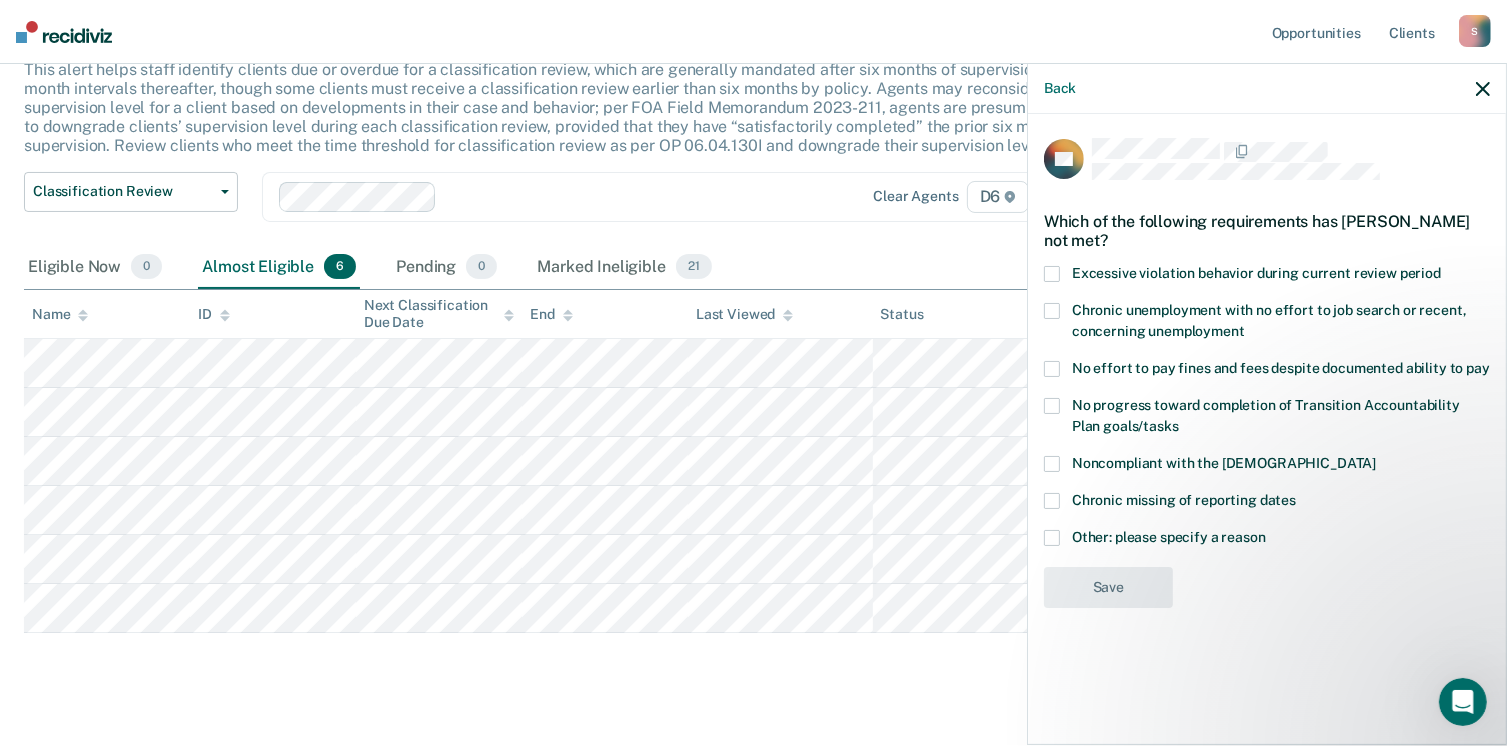 click on "Chronic unemployment with no effort to job search or recent, concerning unemployment" at bounding box center [1267, 324] 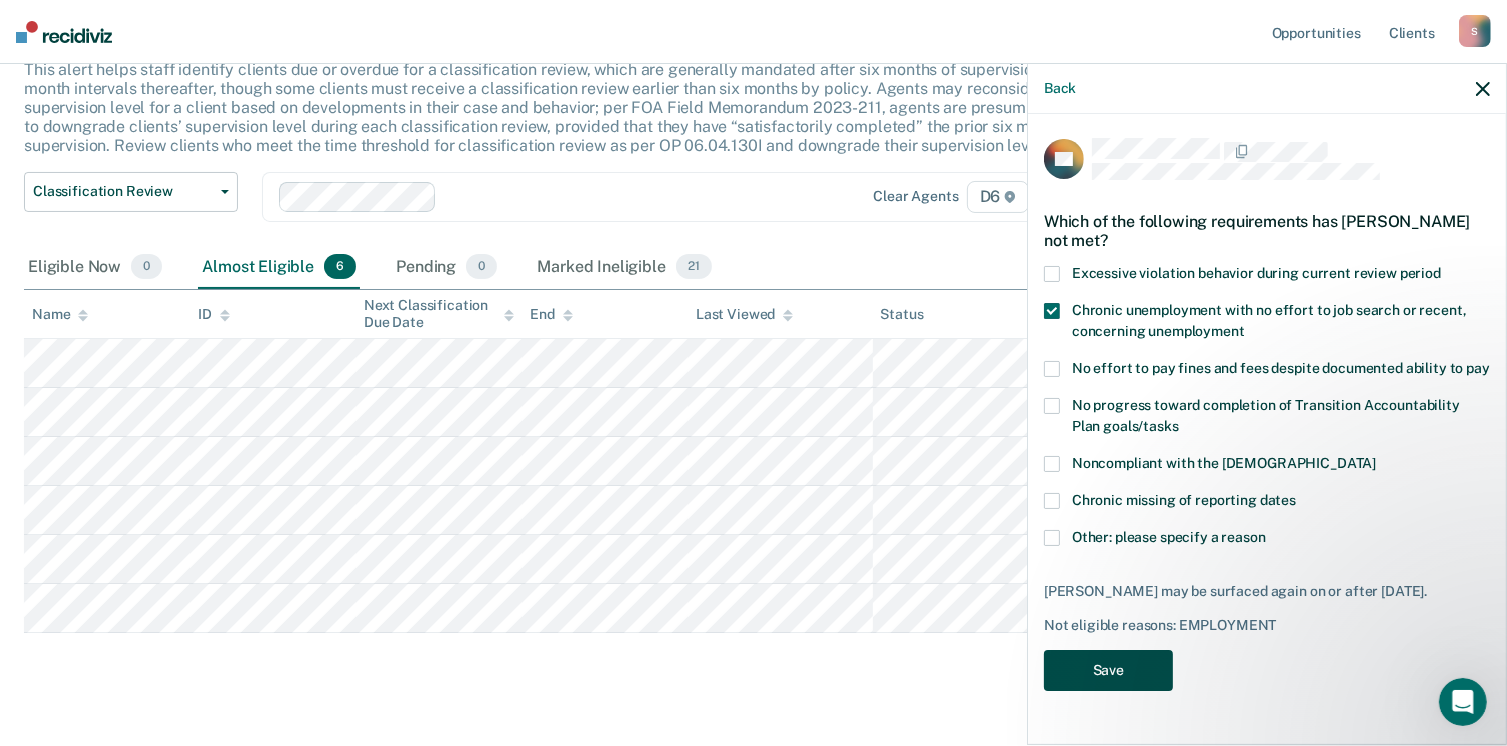 click on "Save" at bounding box center [1108, 670] 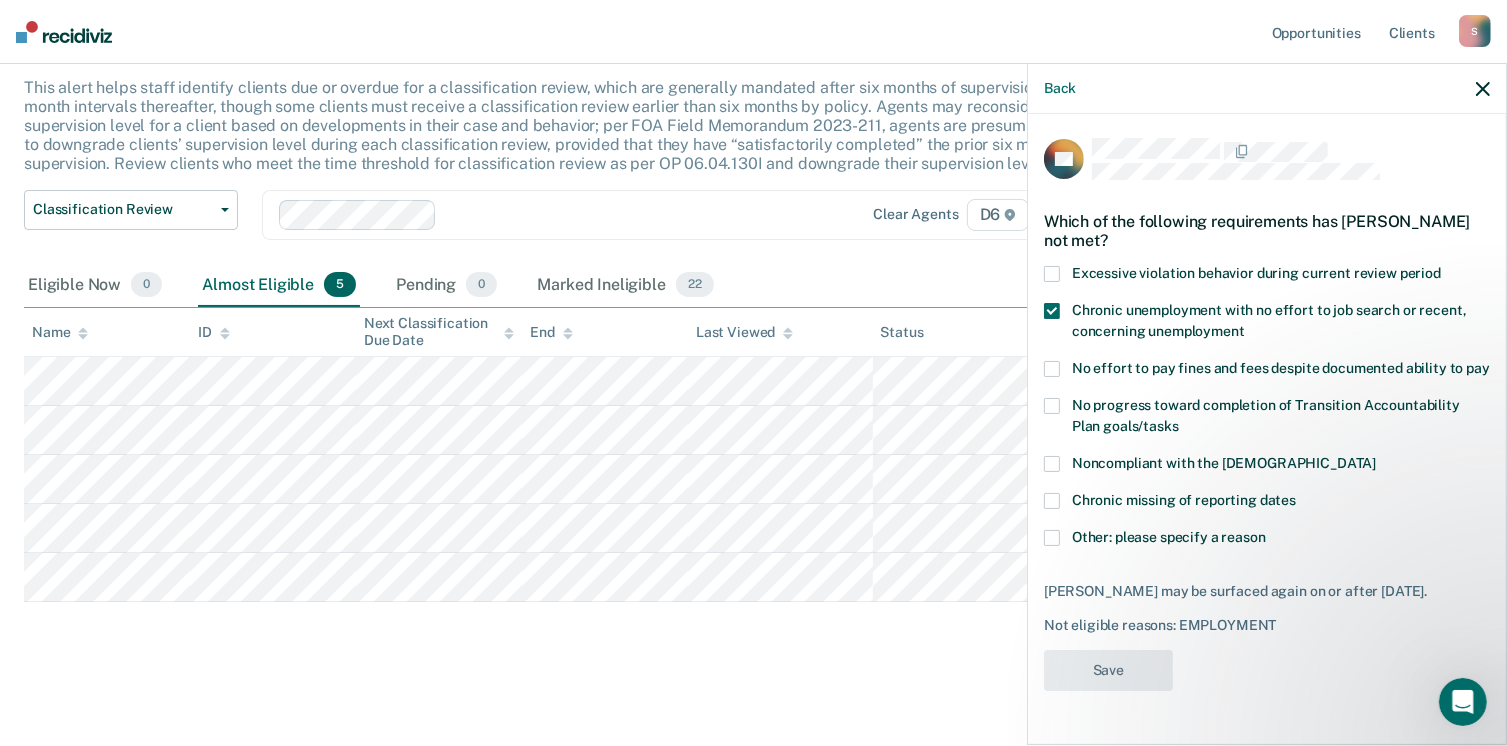 scroll, scrollTop: 115, scrollLeft: 0, axis: vertical 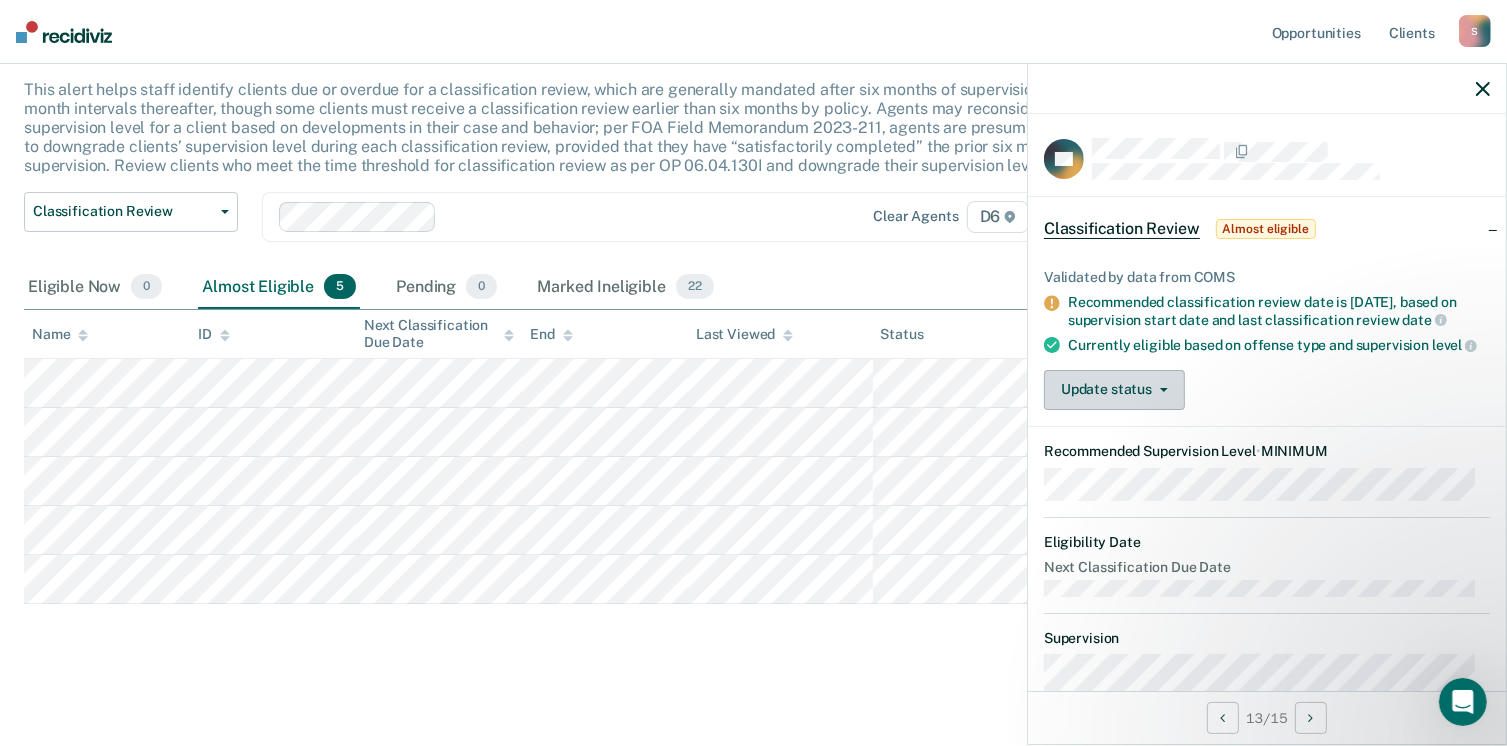 click on "Update status" at bounding box center [1114, 390] 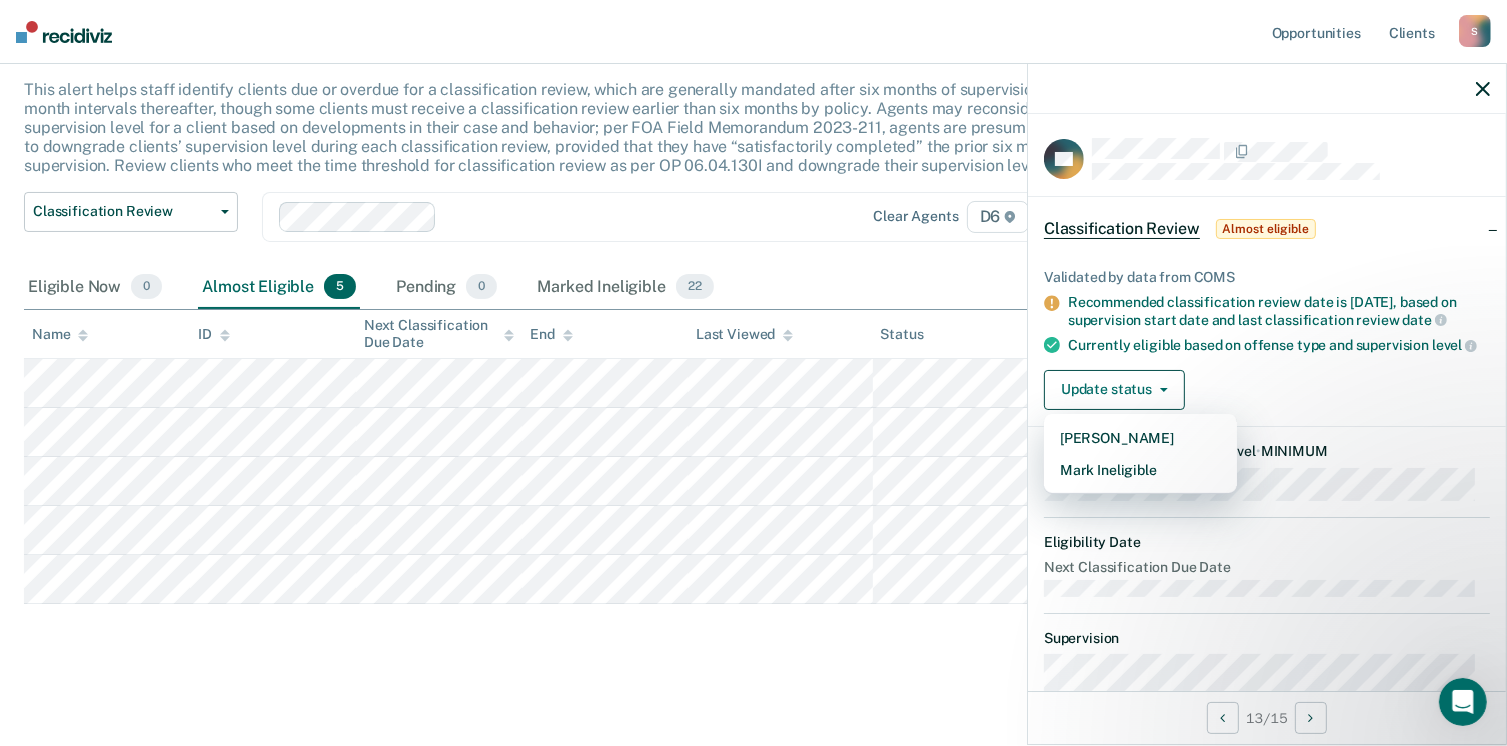 click on "Classification Review   This alert helps staff identify clients due or overdue for a classification review, which are generally mandated after six months of supervision and at six-month intervals thereafter, though some clients must receive a classification review earlier than six months by policy. Agents may reconsider the supervision level for a client based on developments in their case and behavior; per FOA Field Memorandum 2023-211, agents are presumptively required to downgrade clients’ supervision level during each classification review, provided that they have “satisfactorily completed” the prior six months on supervision. Review clients who meet the time threshold for classification review as per OP 06.04.130I and downgrade their supervision level in COMS. Classification Review Classification Review Early Discharge Minimum Telephone Reporting Overdue for Discharge Supervision Level Mismatch Clear   agents D6   Eligible Now 0 Almost Eligible 5 Pending 0 Marked Ineligible 22 Name ID End Status" at bounding box center (753, 366) 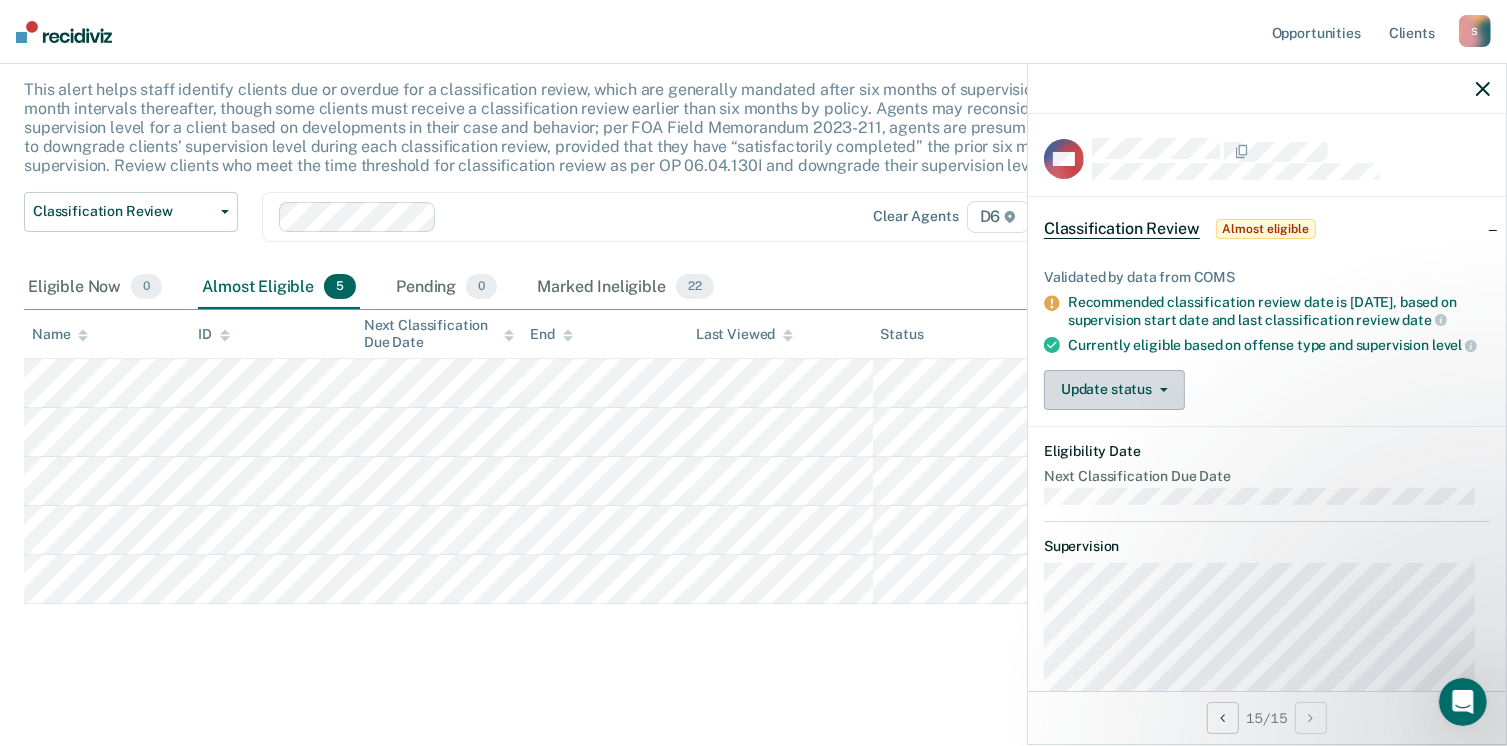 click on "Update status" at bounding box center [1114, 390] 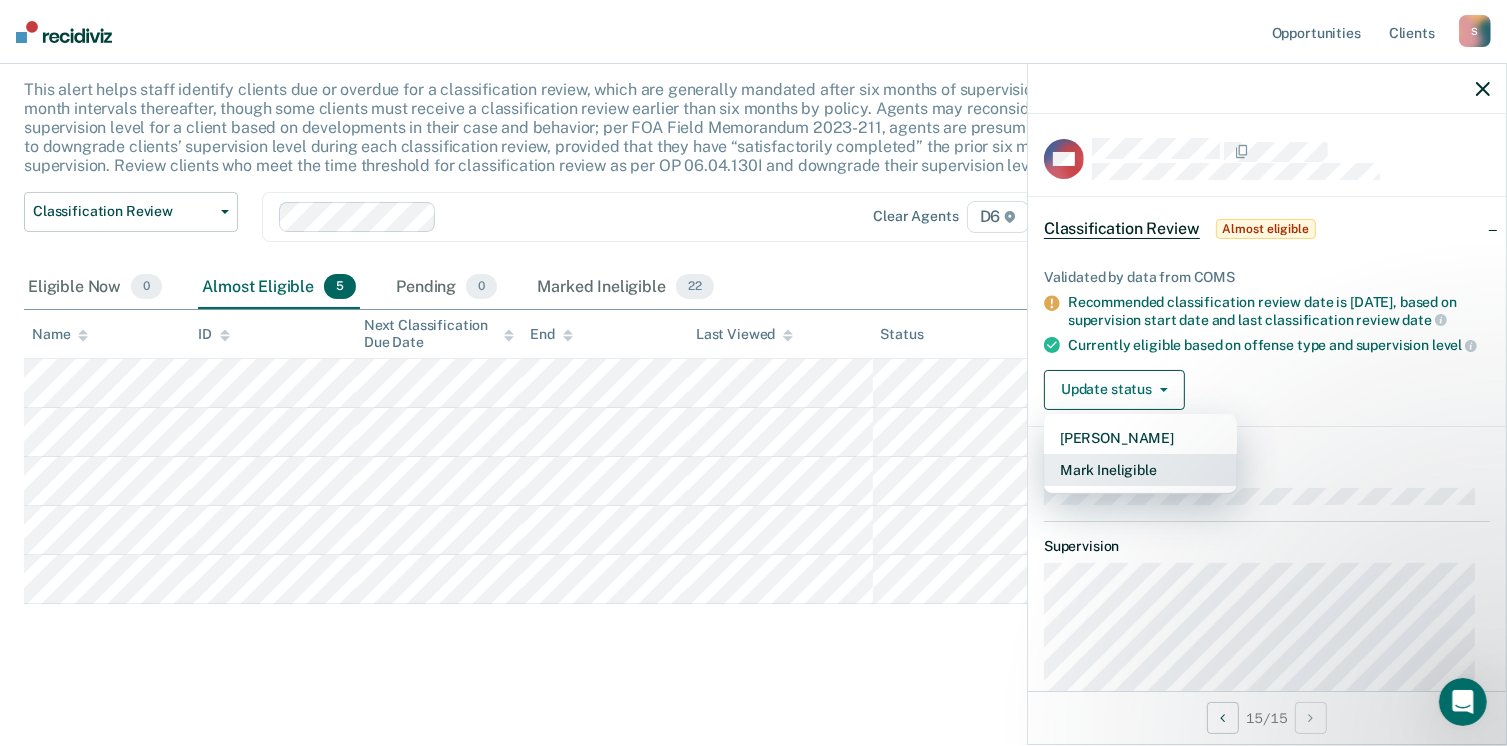 click on "Mark Ineligible" at bounding box center (1140, 470) 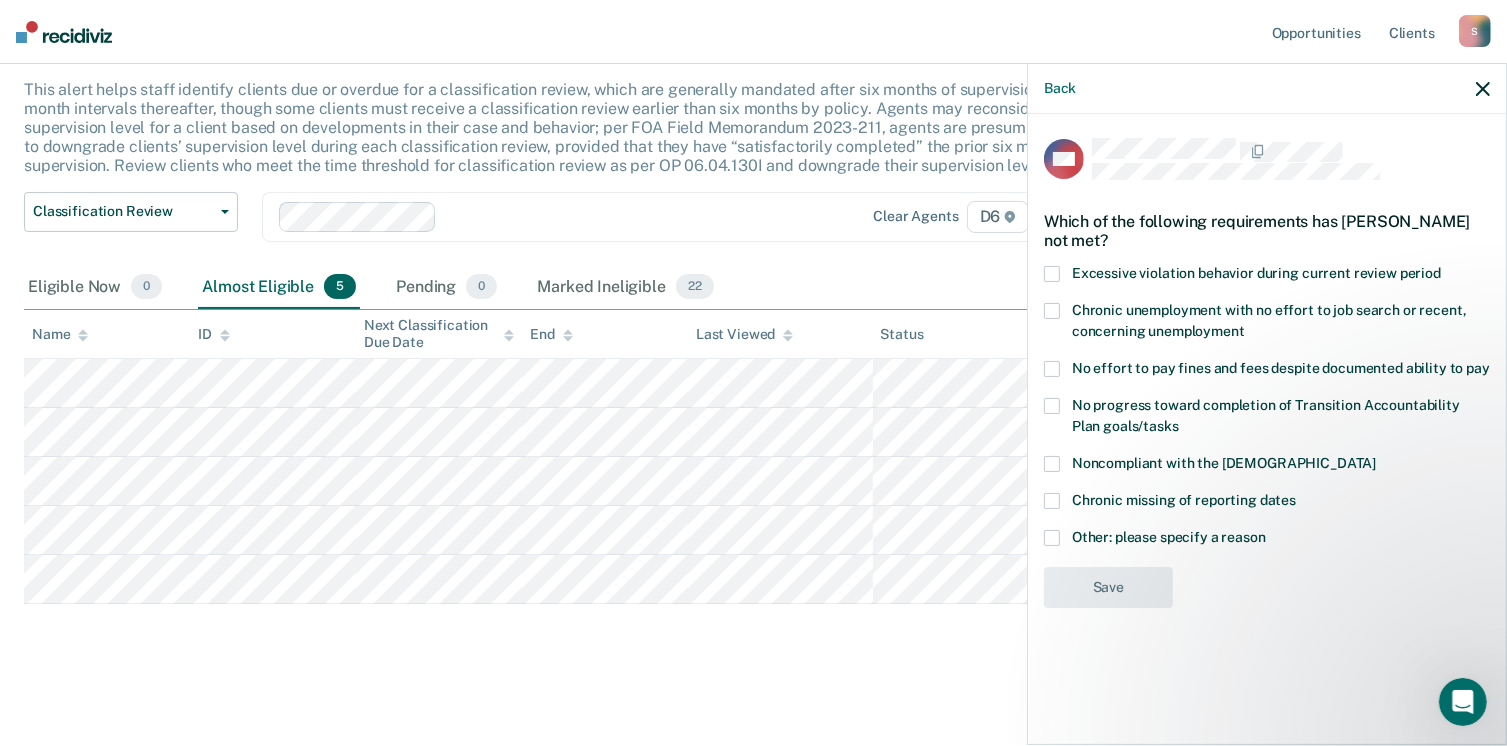 click at bounding box center [1052, 311] 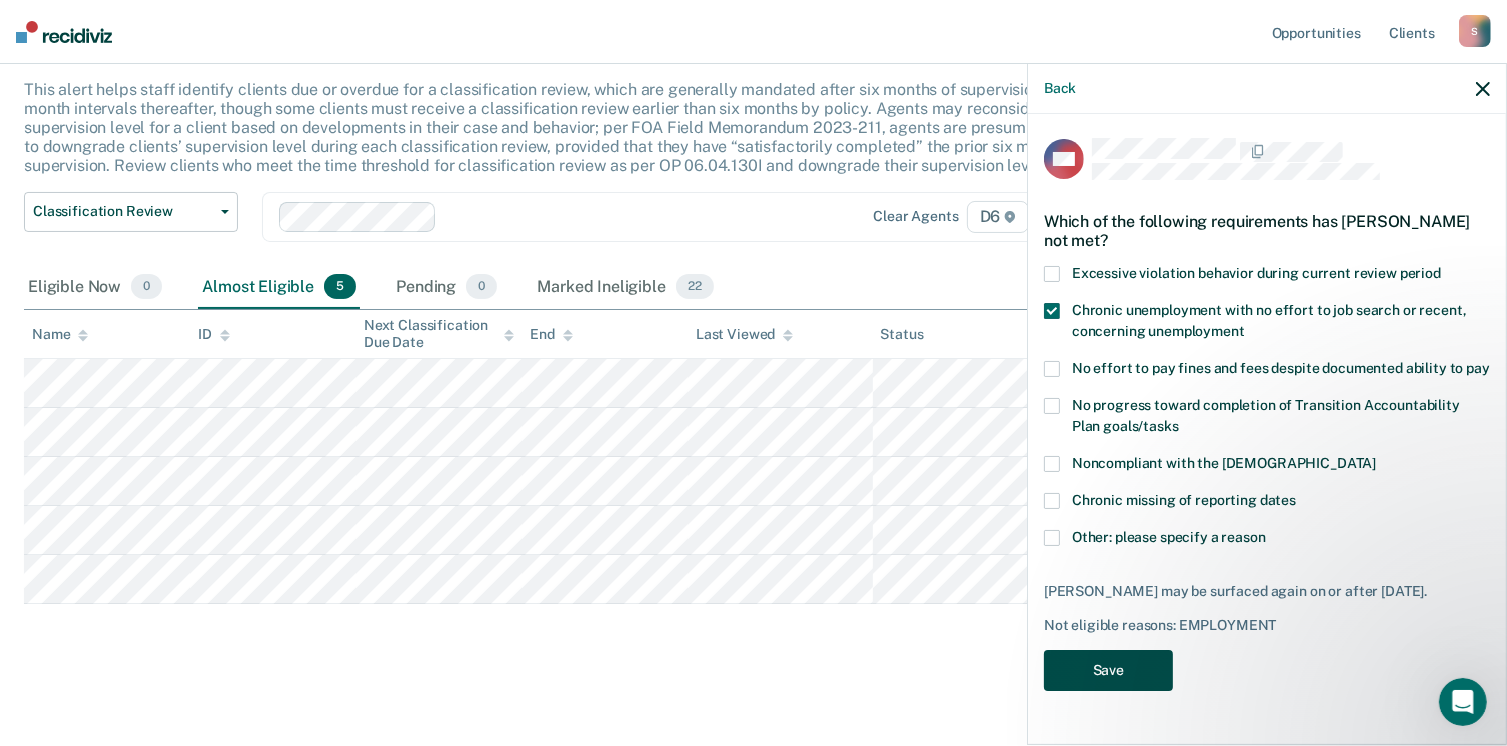 click on "Save" at bounding box center (1108, 670) 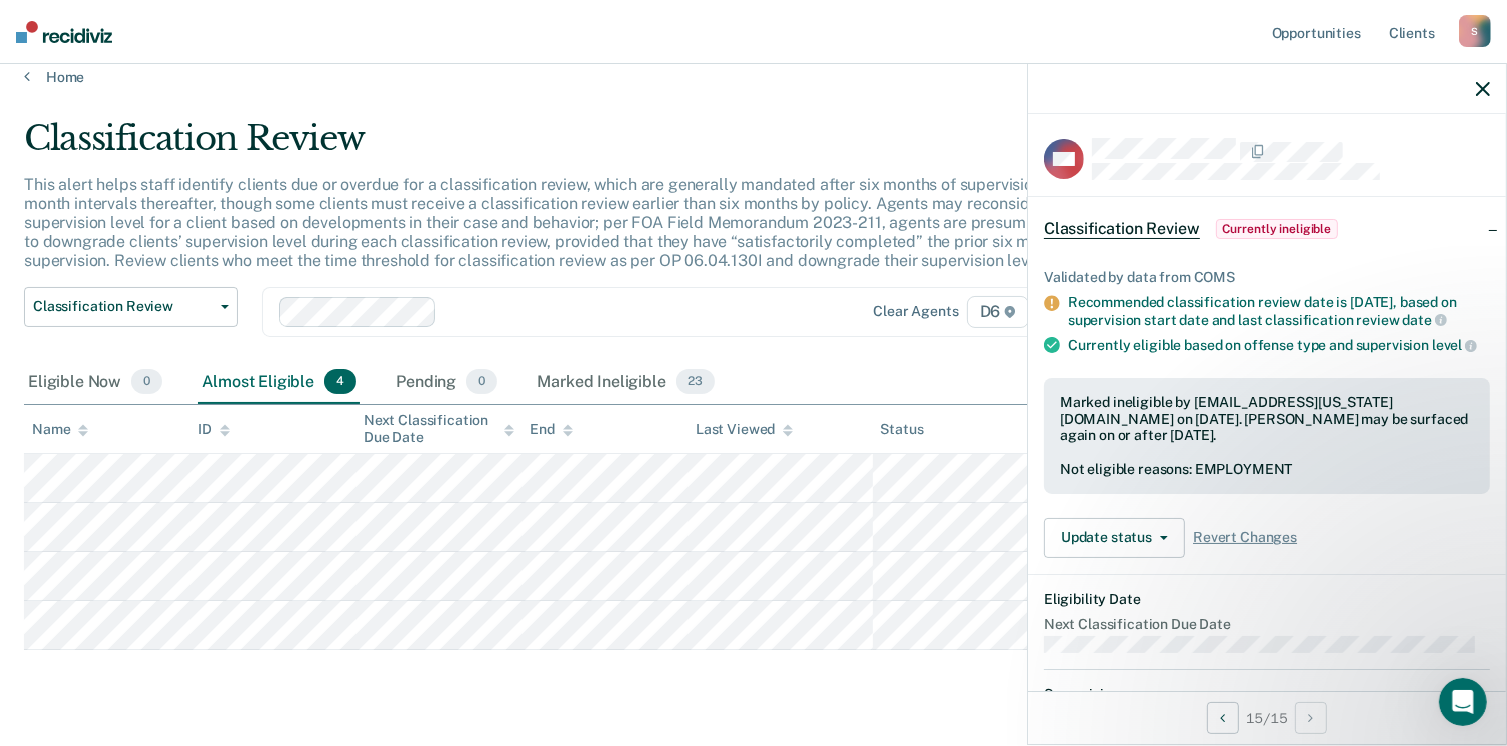 scroll, scrollTop: 0, scrollLeft: 0, axis: both 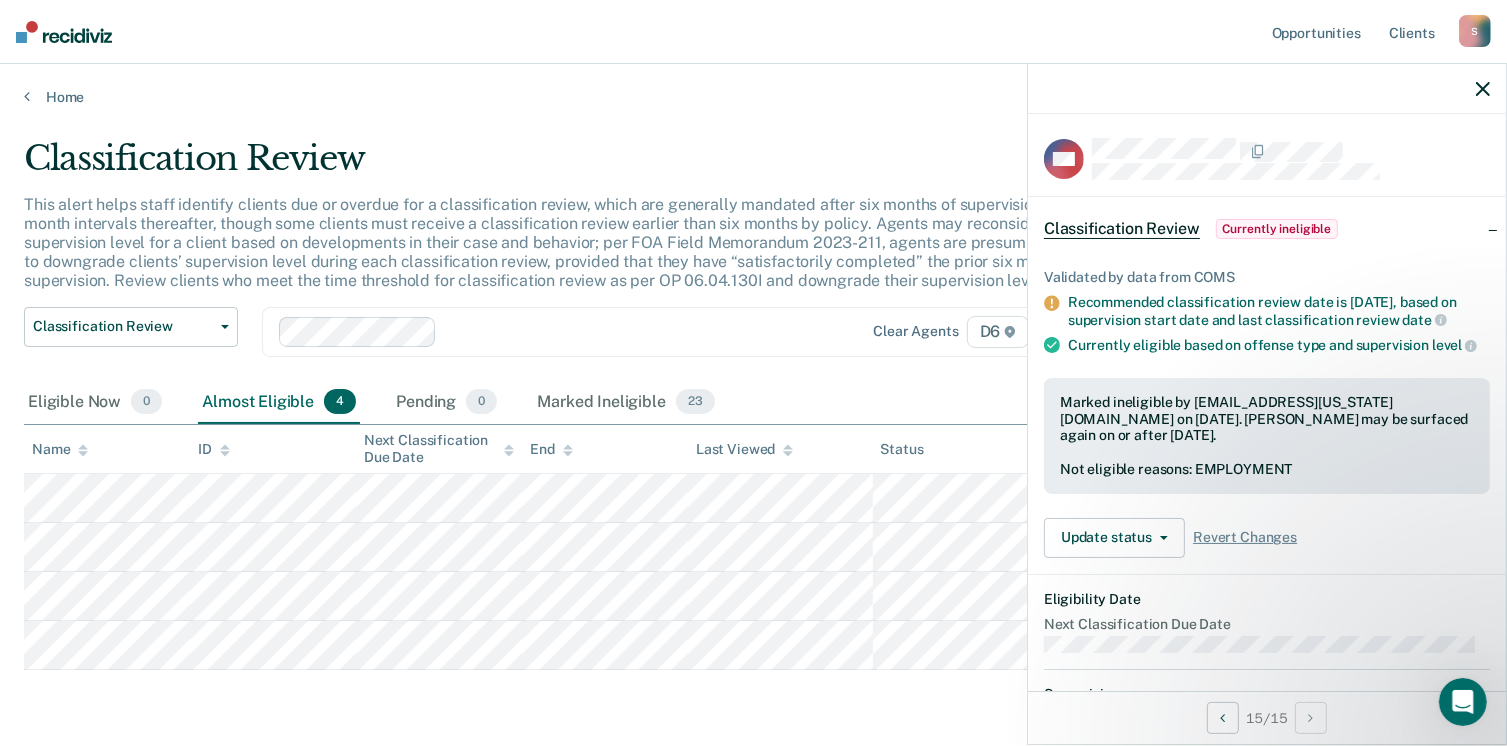 click 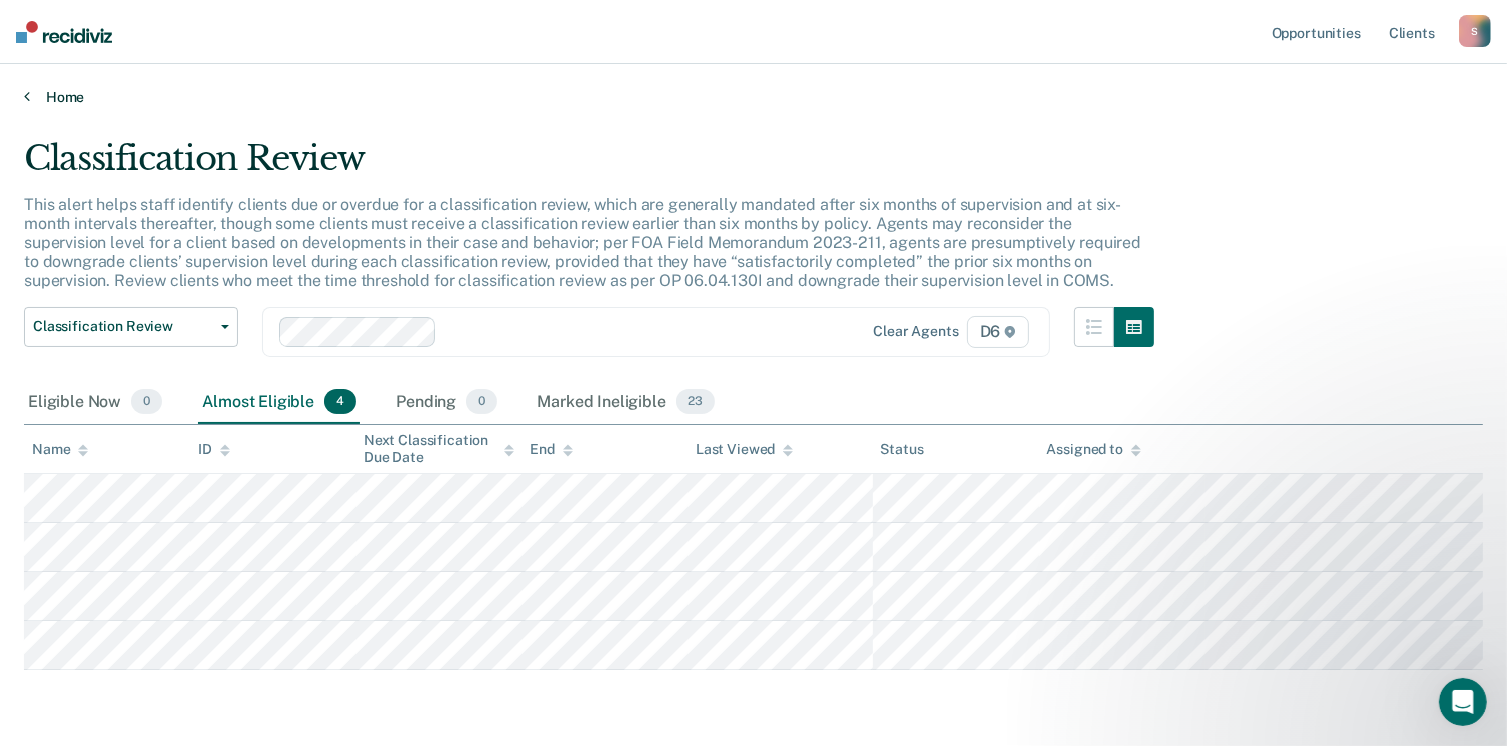 click on "Home" at bounding box center [753, 97] 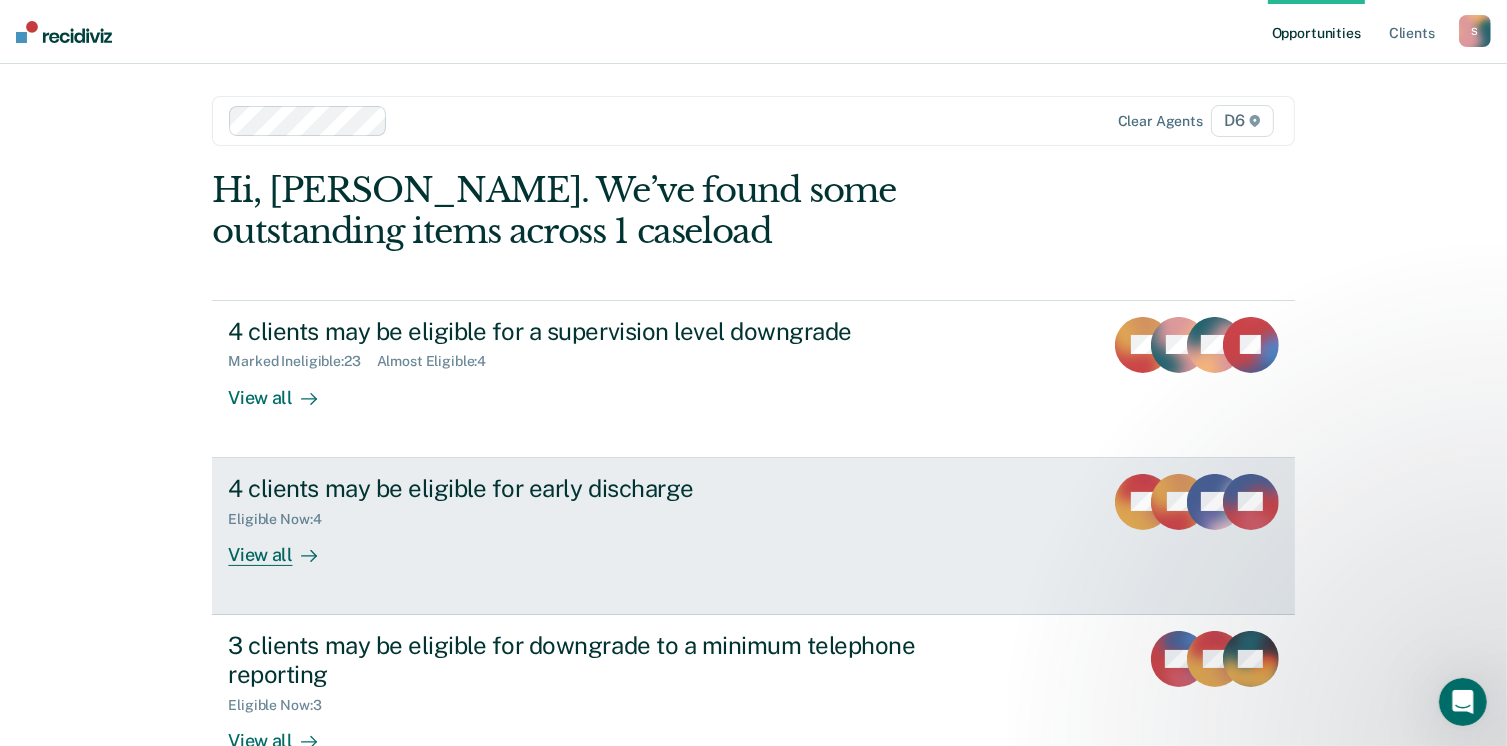 click on "View all" at bounding box center (284, 546) 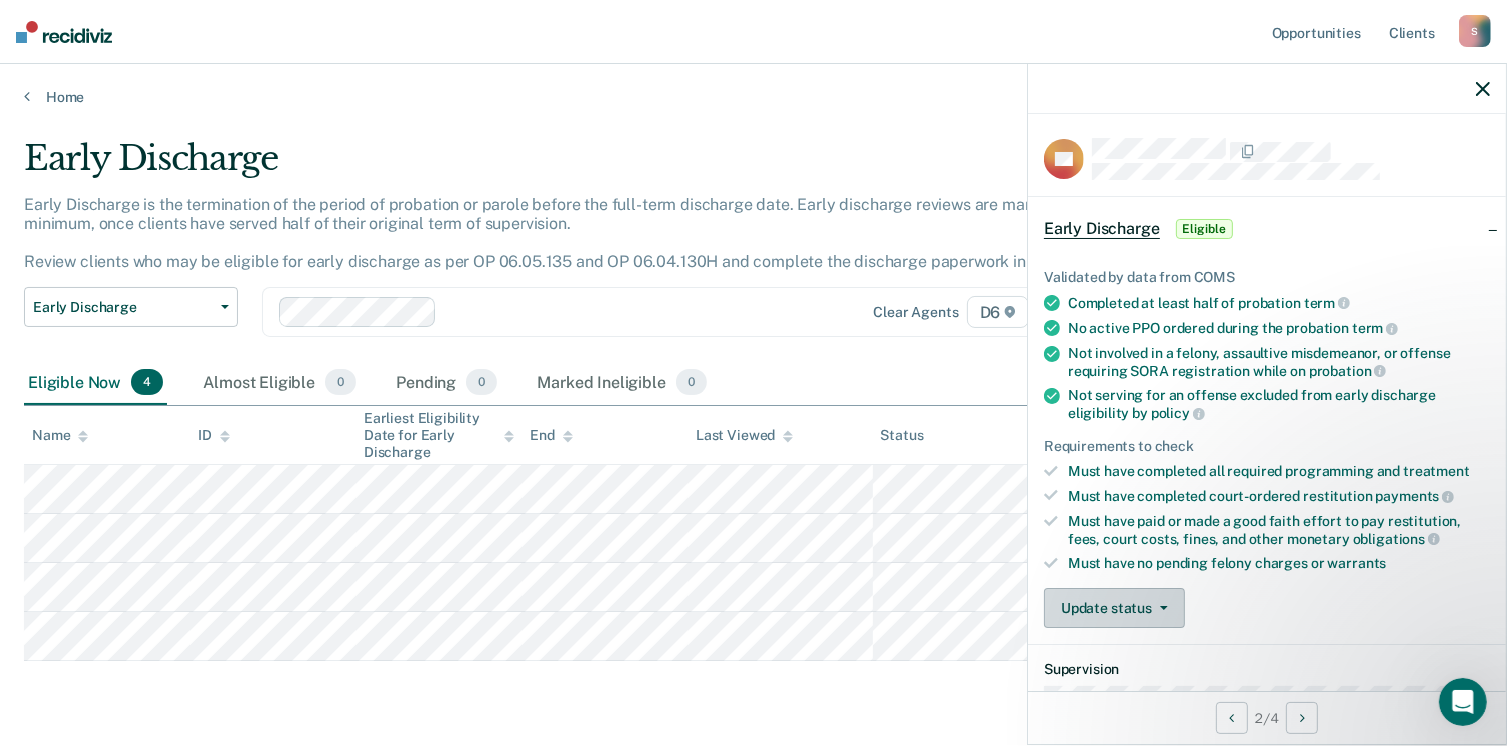 click on "Update status" at bounding box center [1114, 608] 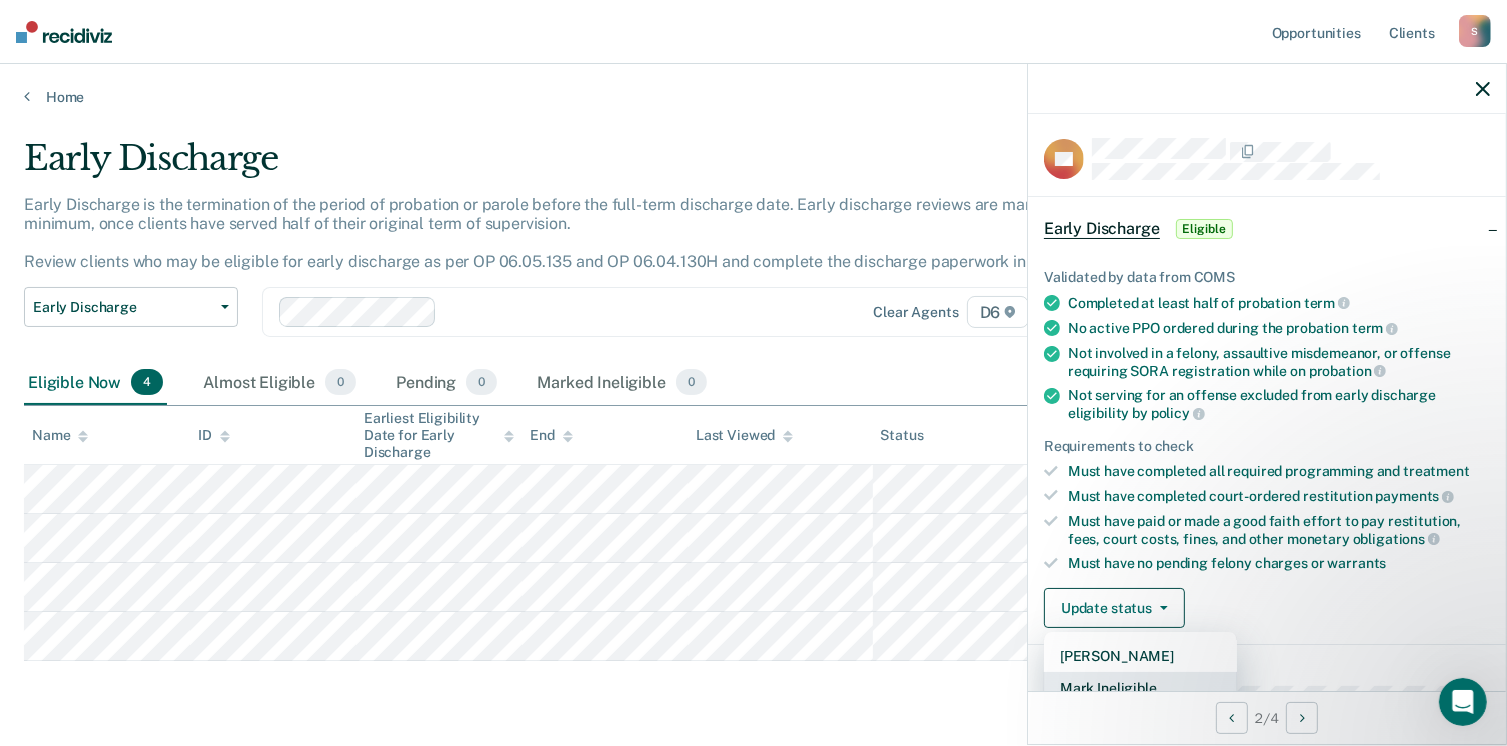 scroll, scrollTop: 5, scrollLeft: 0, axis: vertical 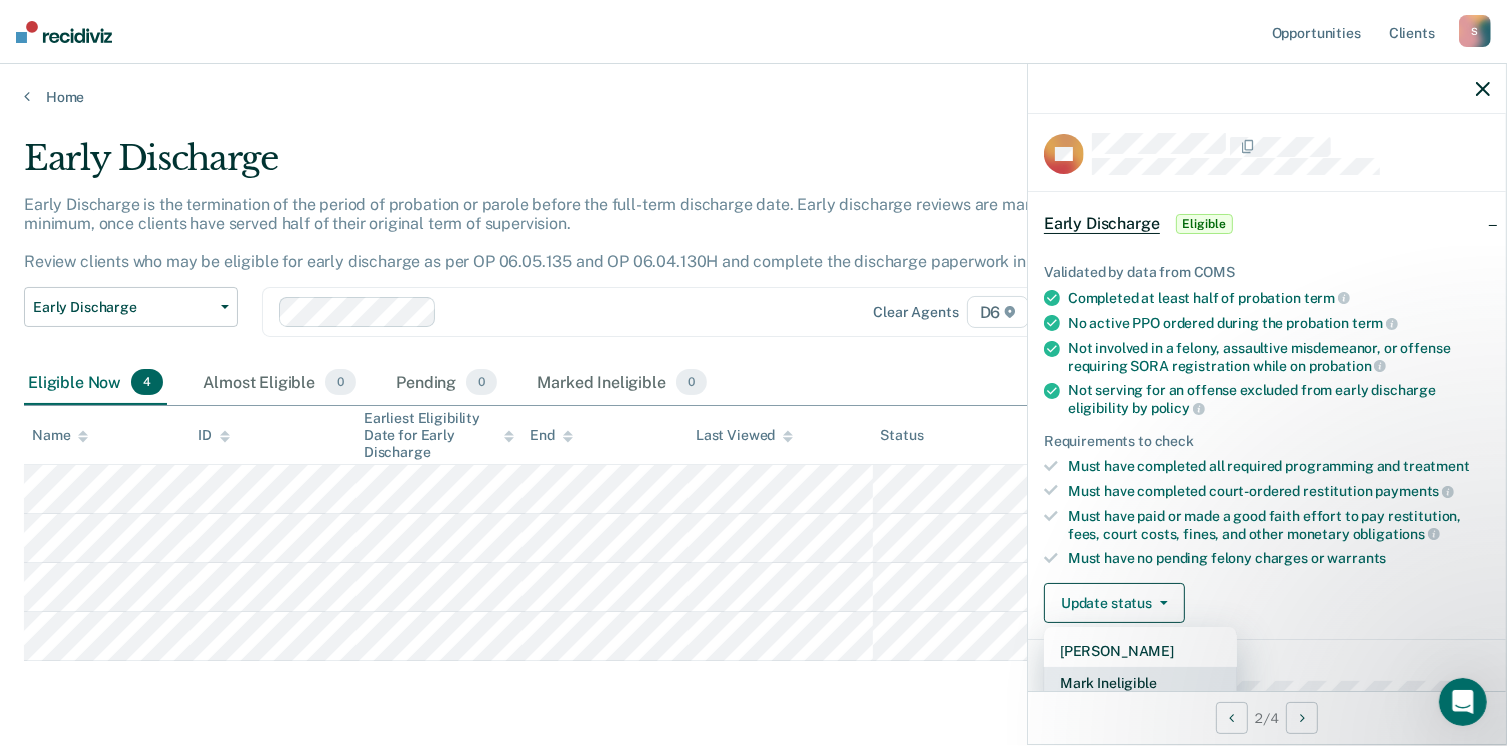 click on "Mark Ineligible" at bounding box center (1140, 683) 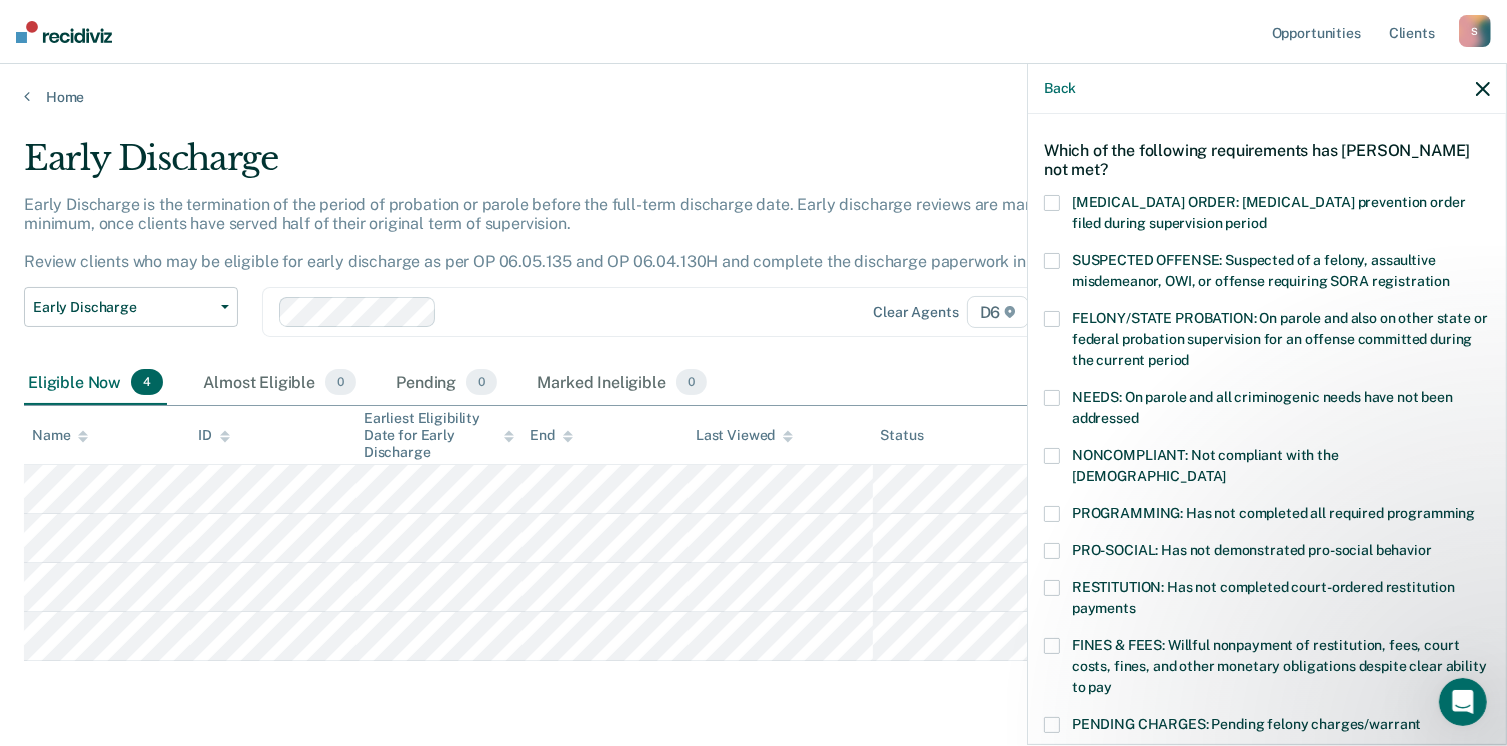 scroll, scrollTop: 105, scrollLeft: 0, axis: vertical 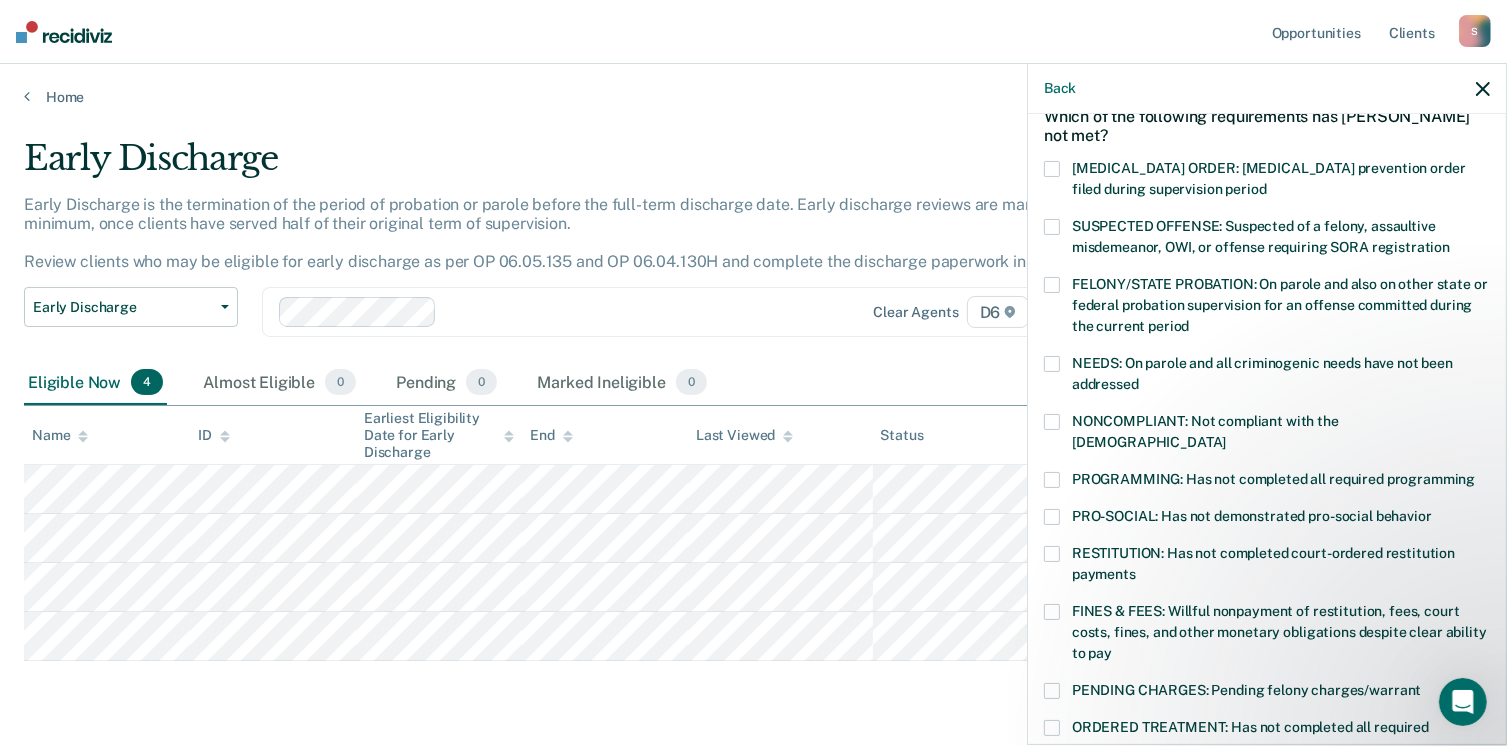 click at bounding box center (1052, 612) 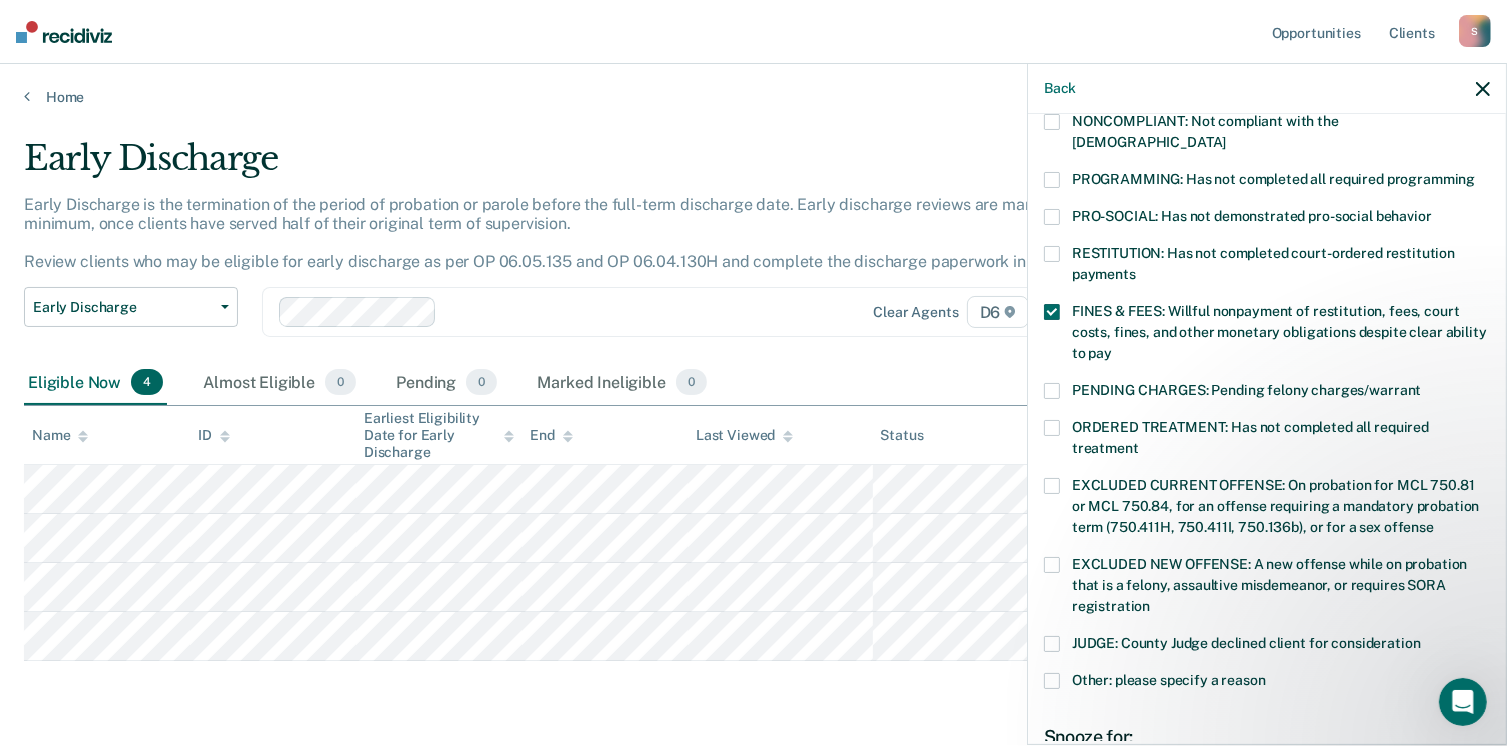 scroll, scrollTop: 647, scrollLeft: 0, axis: vertical 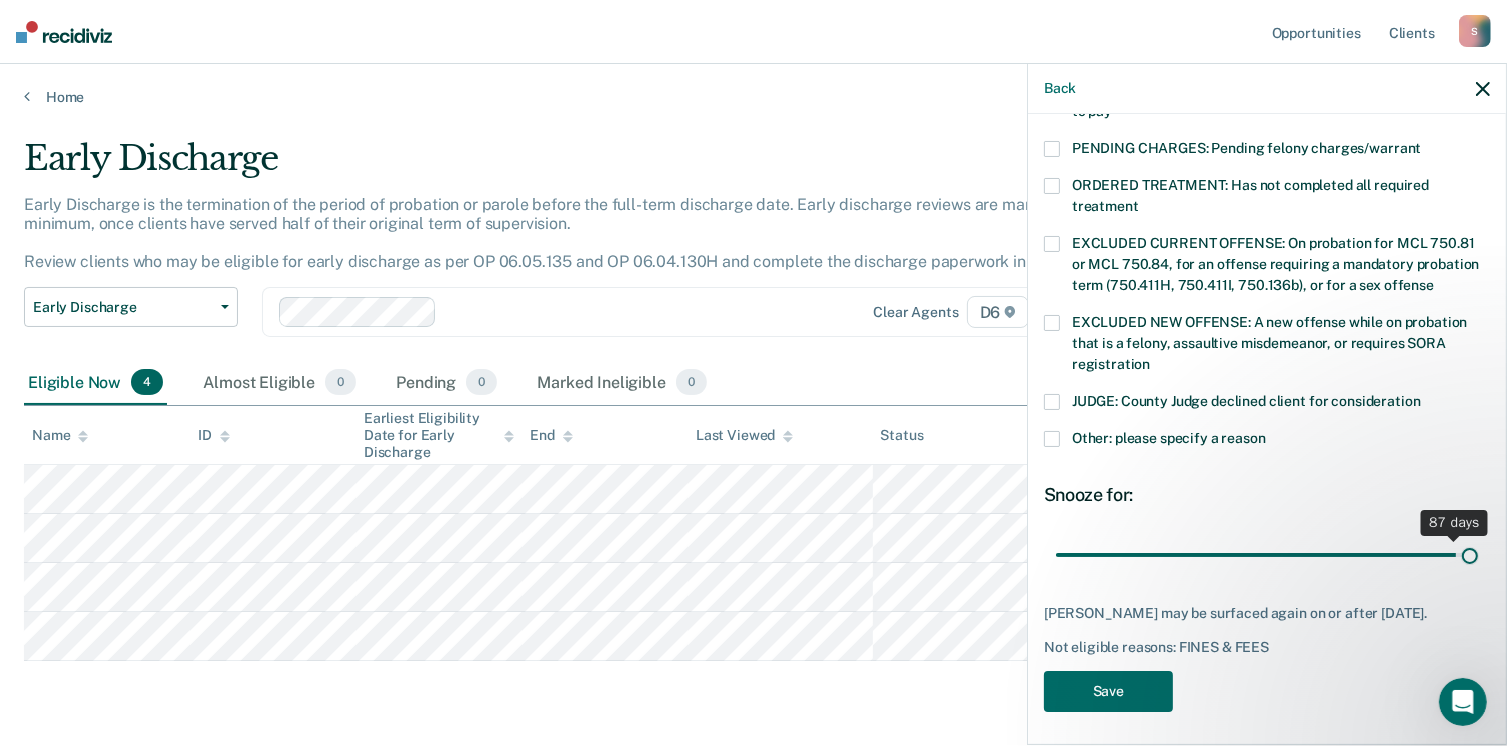 drag, startPoint x: 1191, startPoint y: 533, endPoint x: 1500, endPoint y: 500, distance: 310.75714 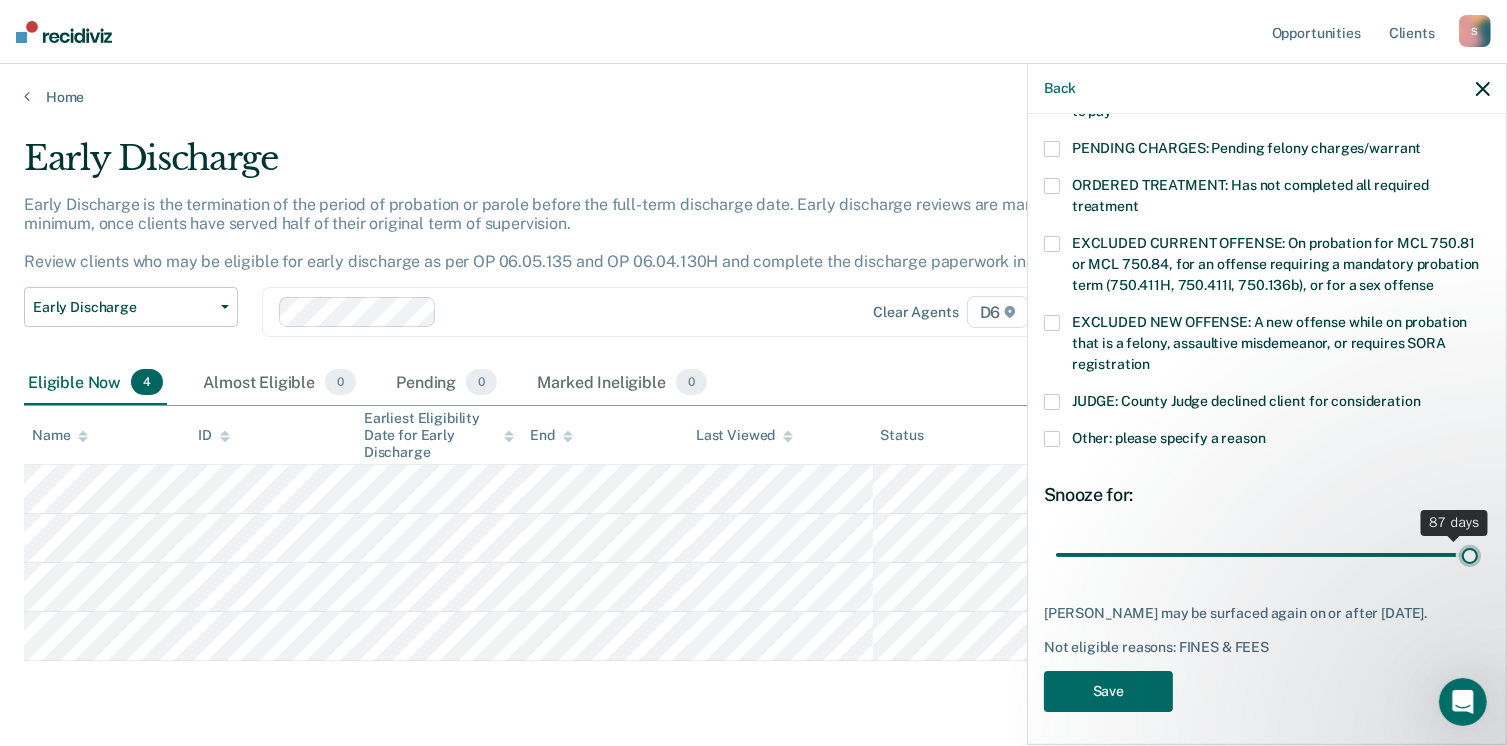 type on "90" 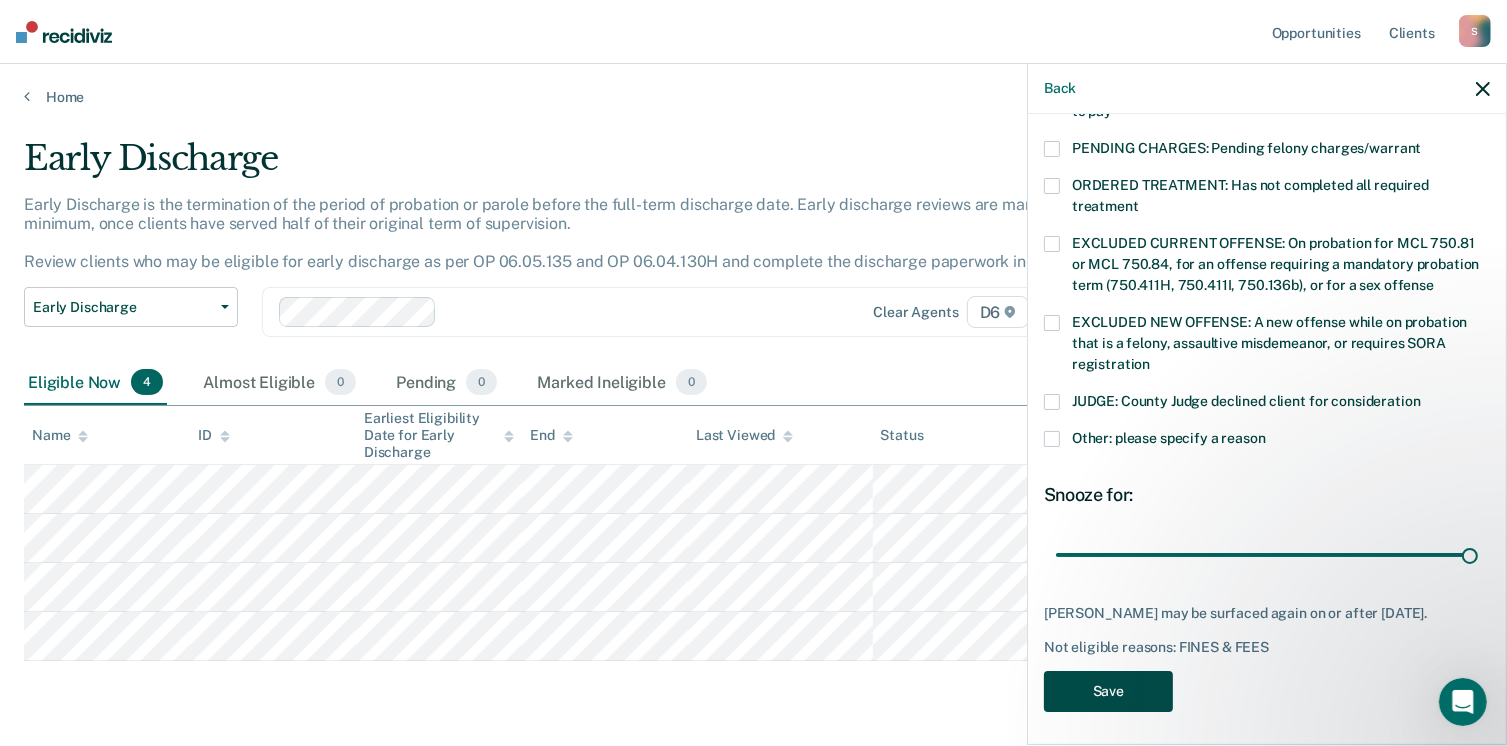 click on "Save" at bounding box center [1108, 691] 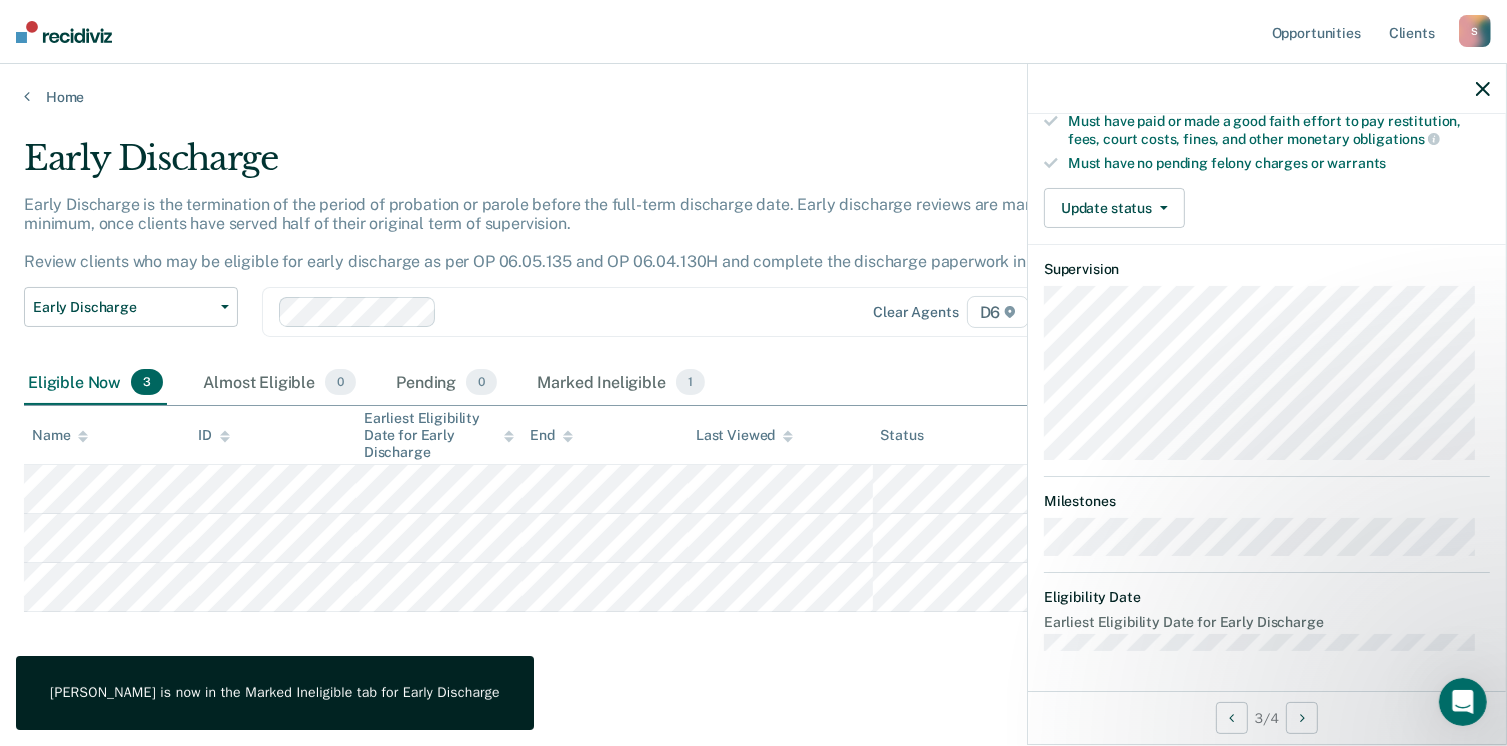 scroll, scrollTop: 392, scrollLeft: 0, axis: vertical 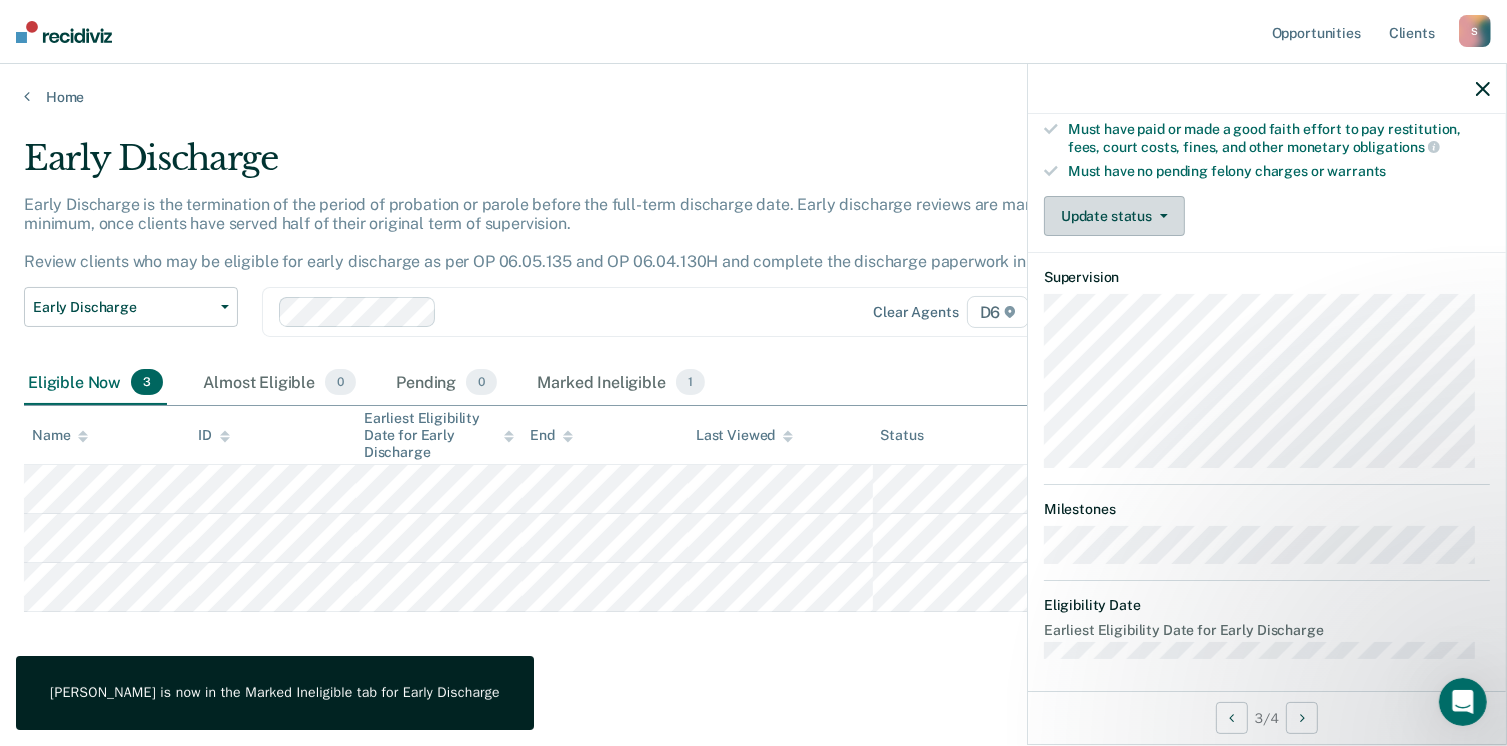 click on "Update status" at bounding box center (1114, 216) 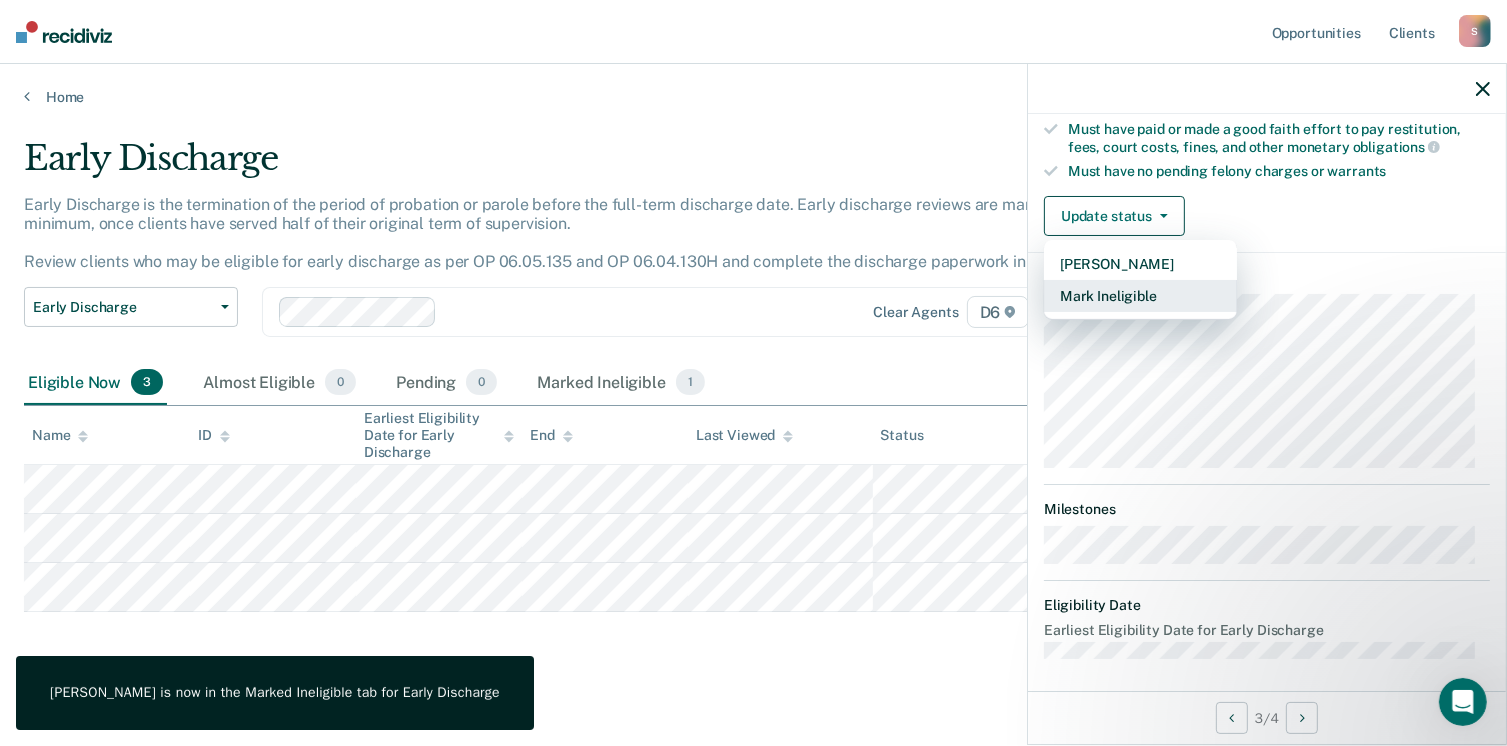 click on "Mark Ineligible" at bounding box center [1140, 296] 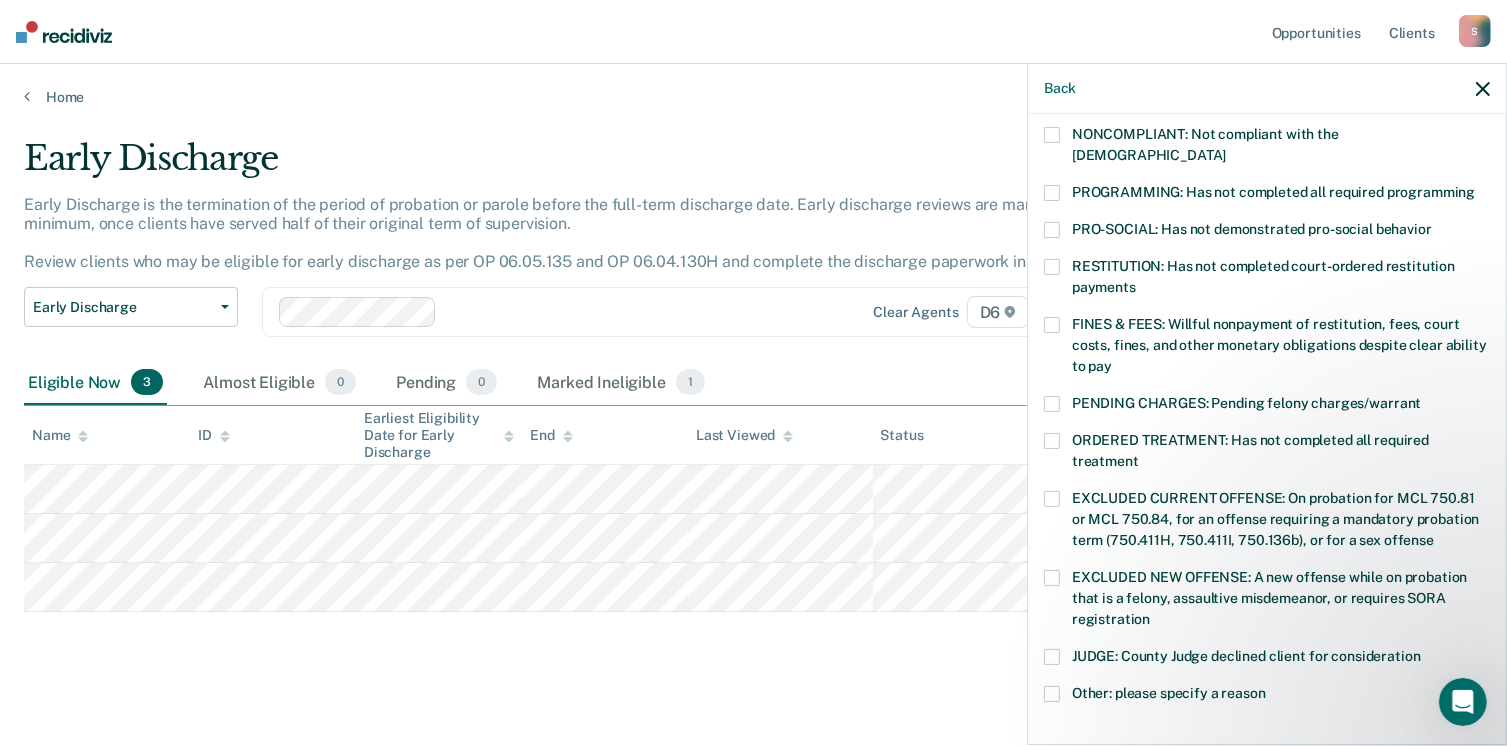 click on "FINES & FEES: Willful nonpayment of restitution, fees, court costs, fines, and other monetary obligations despite clear ability to pay" at bounding box center [1267, 348] 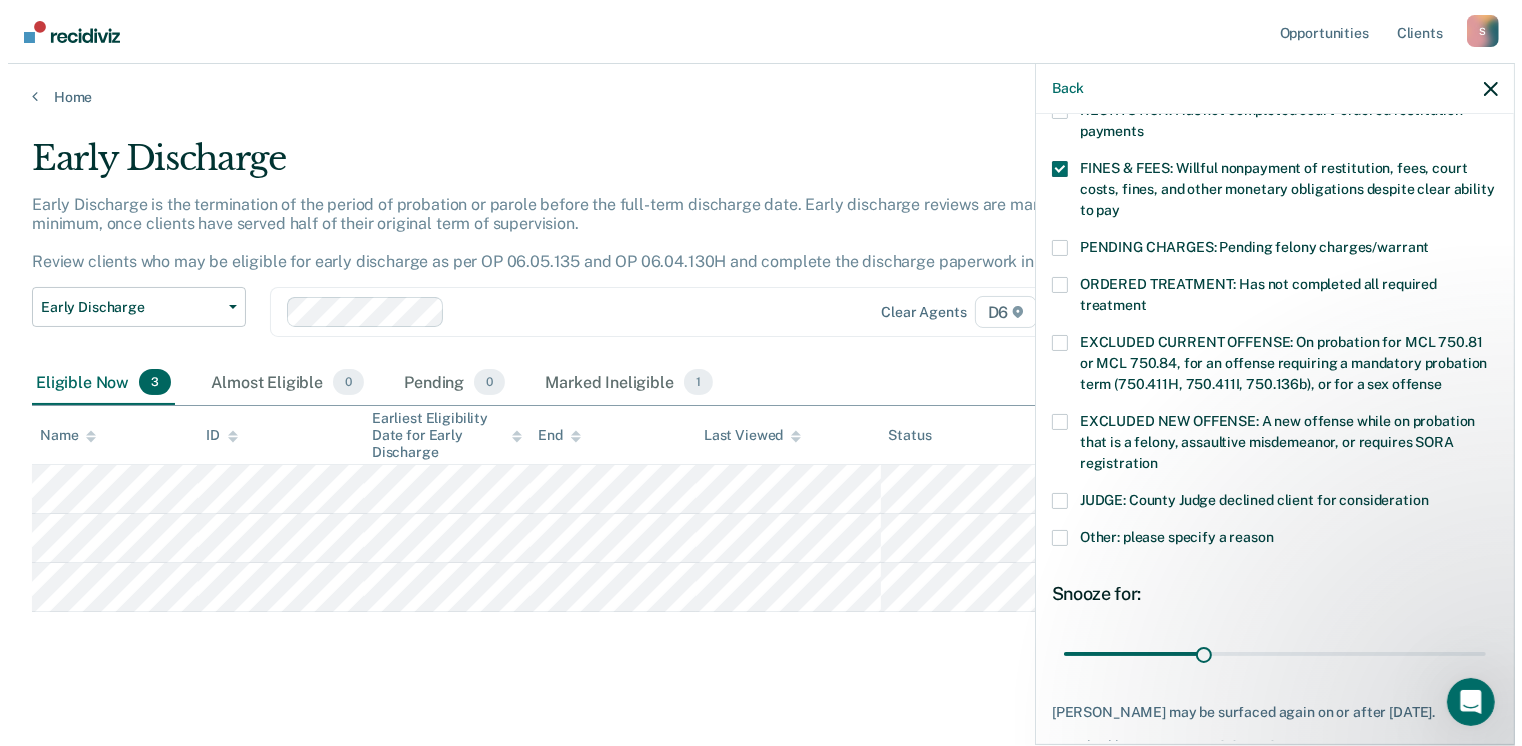 scroll, scrollTop: 630, scrollLeft: 0, axis: vertical 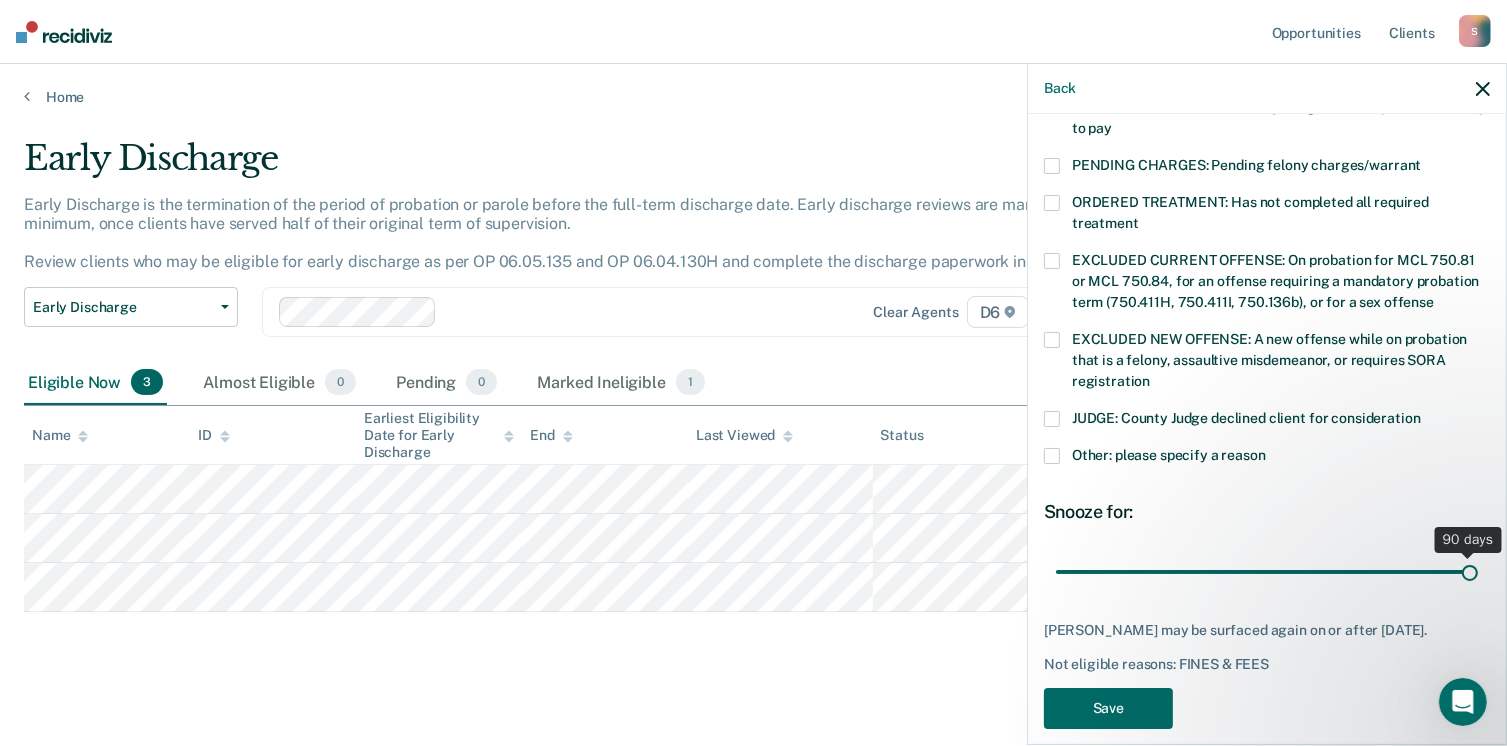 drag, startPoint x: 1194, startPoint y: 547, endPoint x: 1500, endPoint y: 579, distance: 307.66864 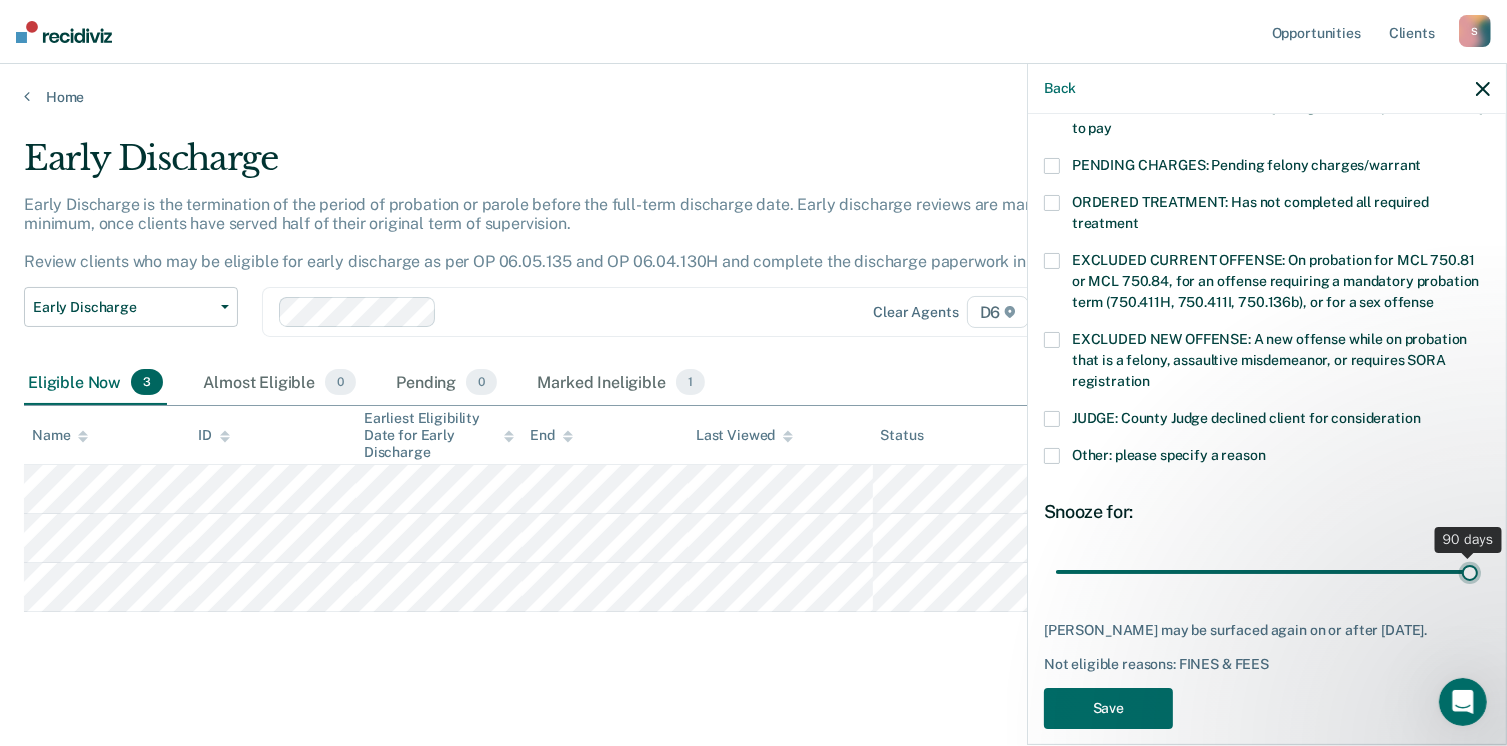 type on "90" 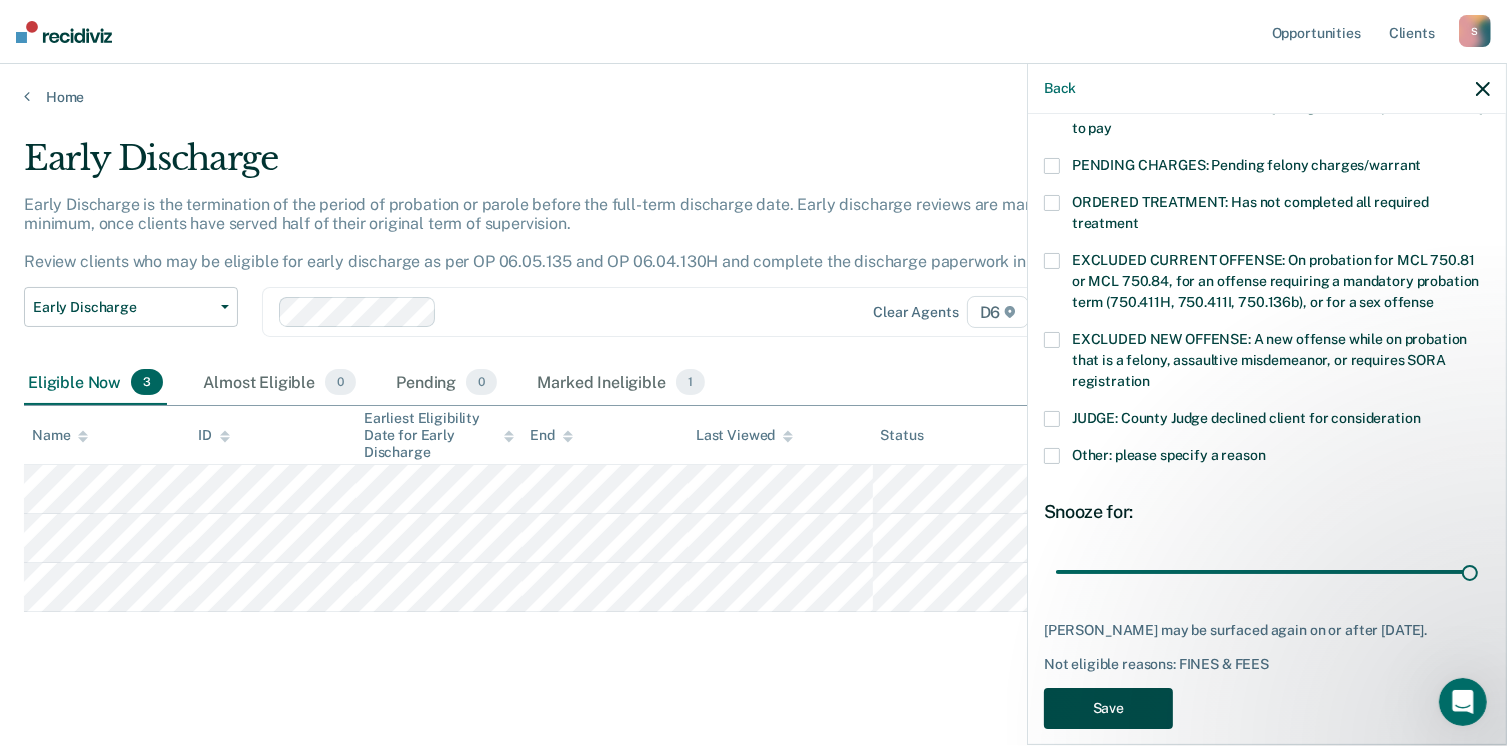 click on "Save" at bounding box center (1108, 708) 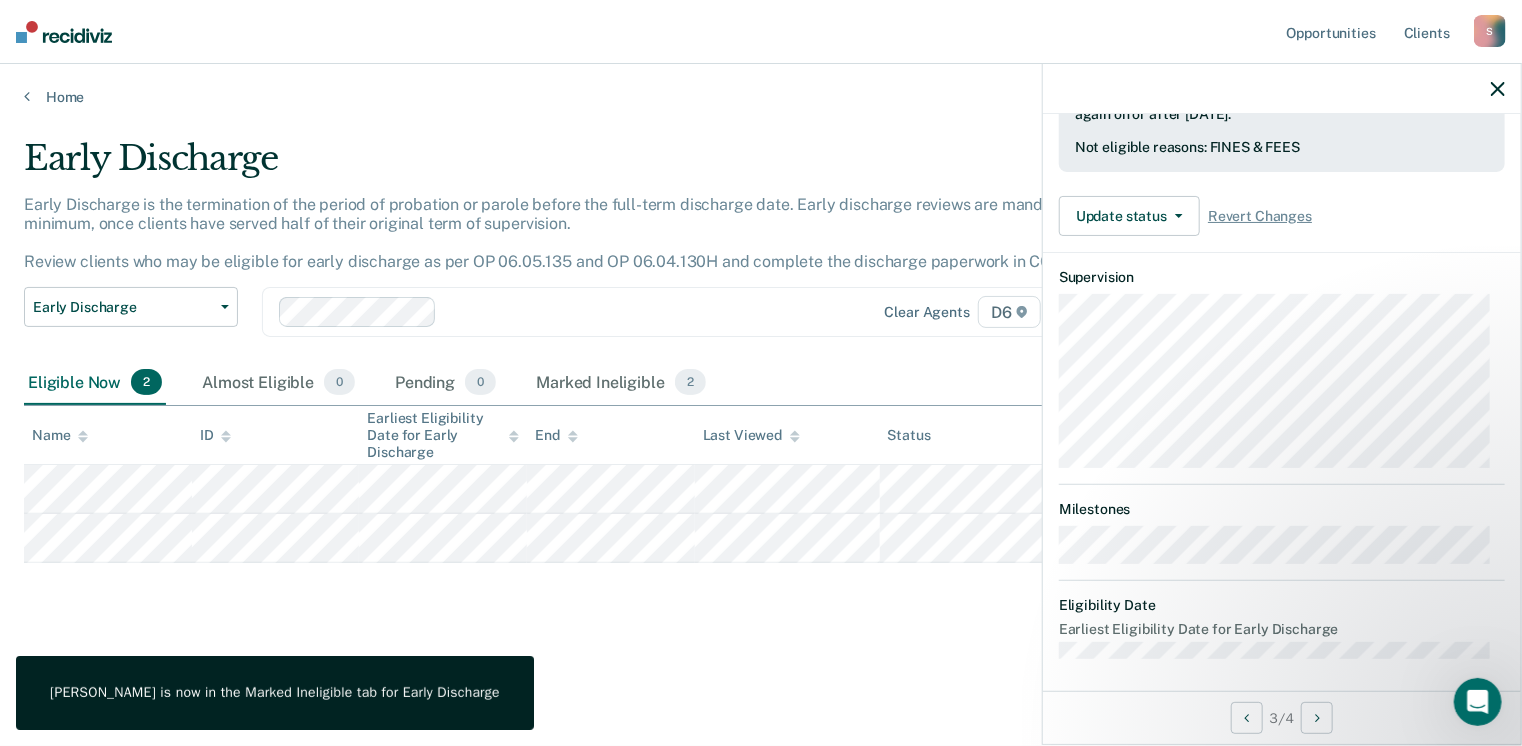 scroll, scrollTop: 371, scrollLeft: 0, axis: vertical 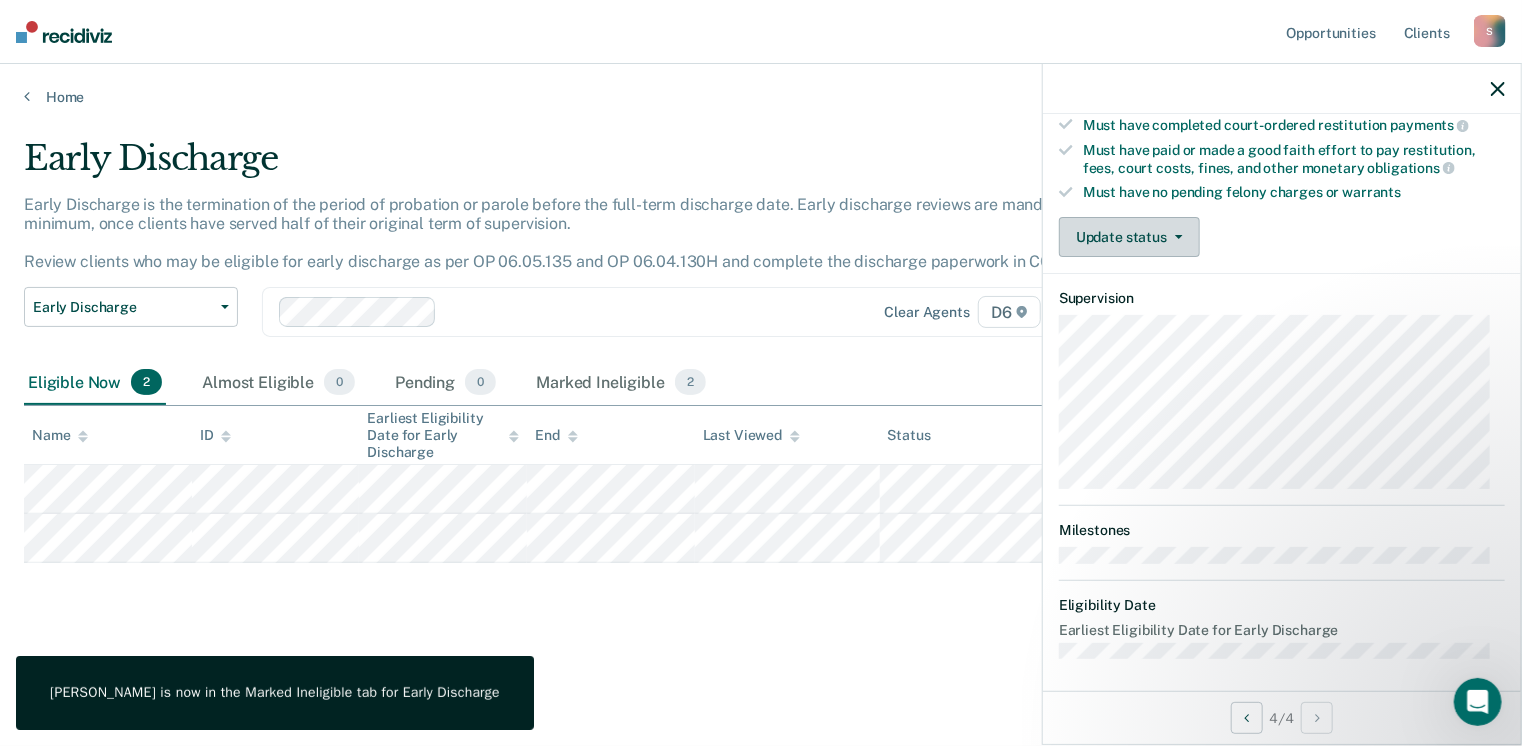 click on "Update status" at bounding box center [1129, 237] 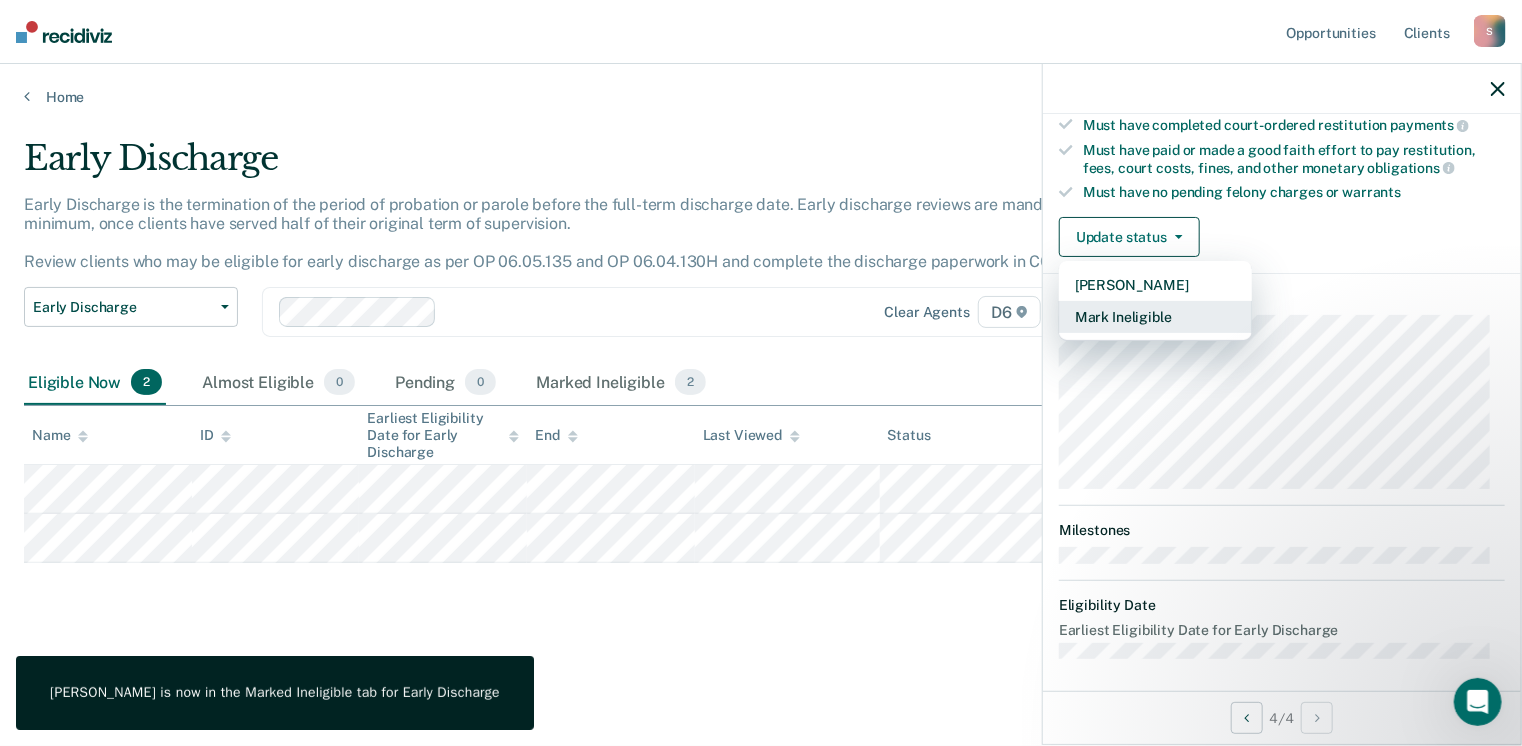 click on "Mark Ineligible" at bounding box center (1155, 317) 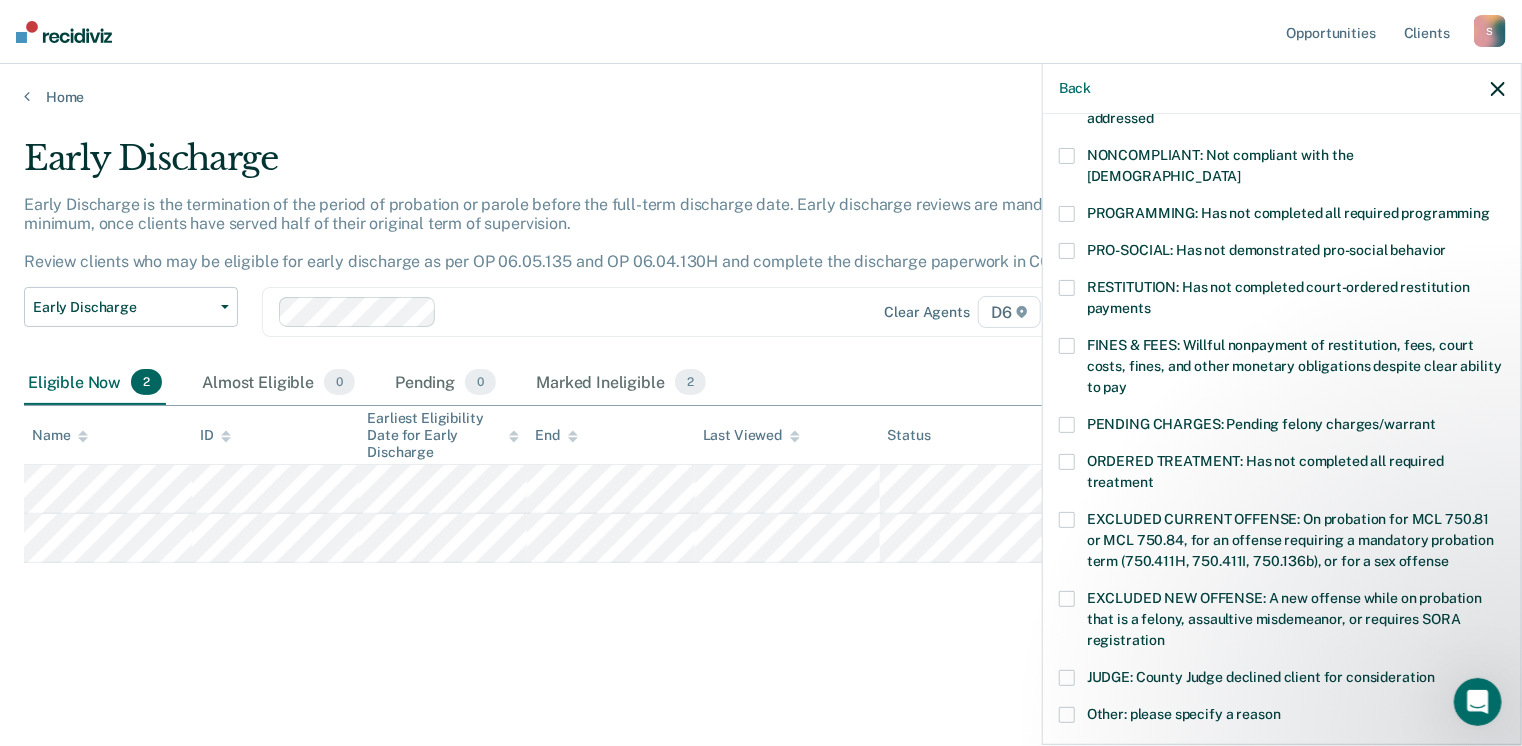 click on "PROGRAMMING: Has not completed all required programming" at bounding box center [1282, 216] 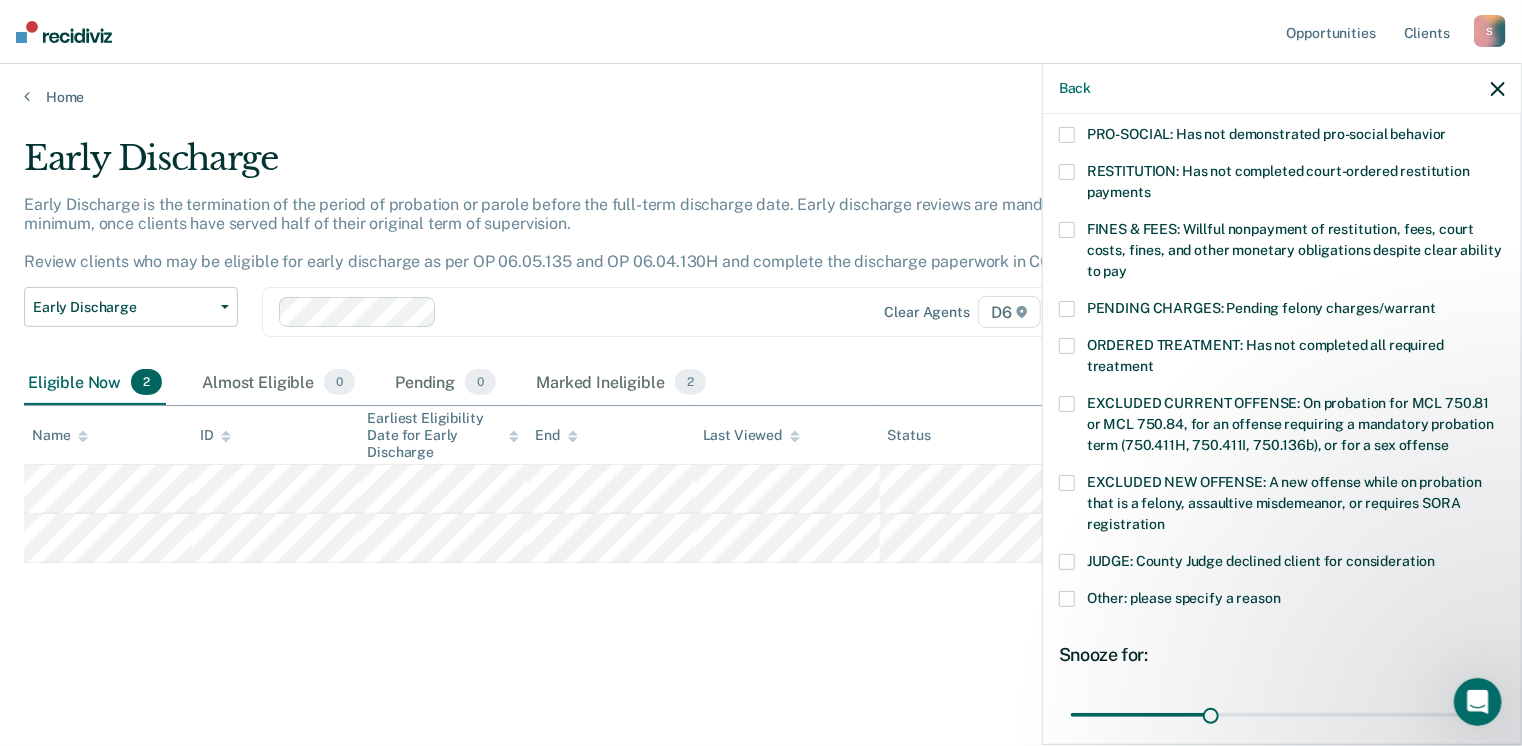 scroll, scrollTop: 571, scrollLeft: 0, axis: vertical 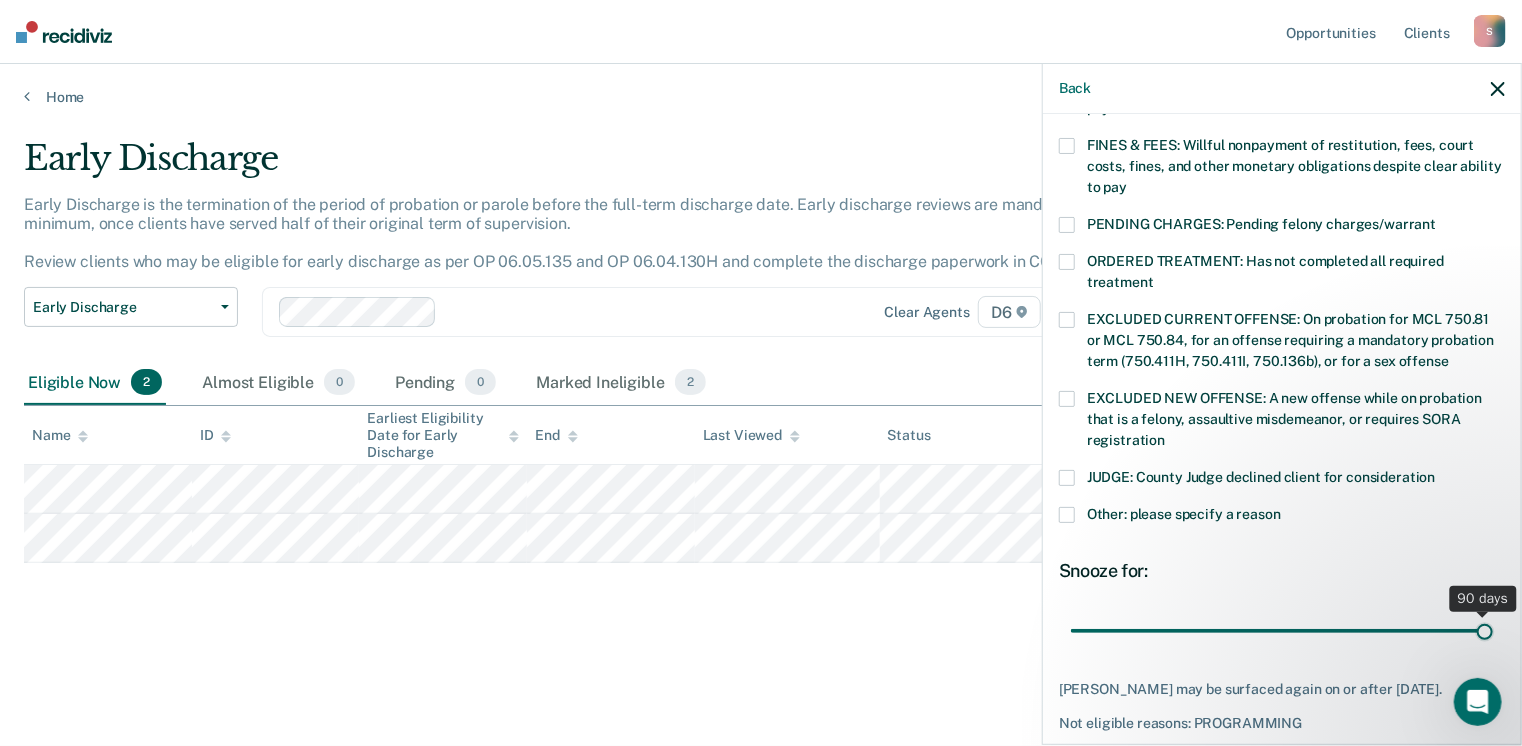 drag, startPoint x: 1205, startPoint y: 613, endPoint x: 1515, endPoint y: 603, distance: 310.16125 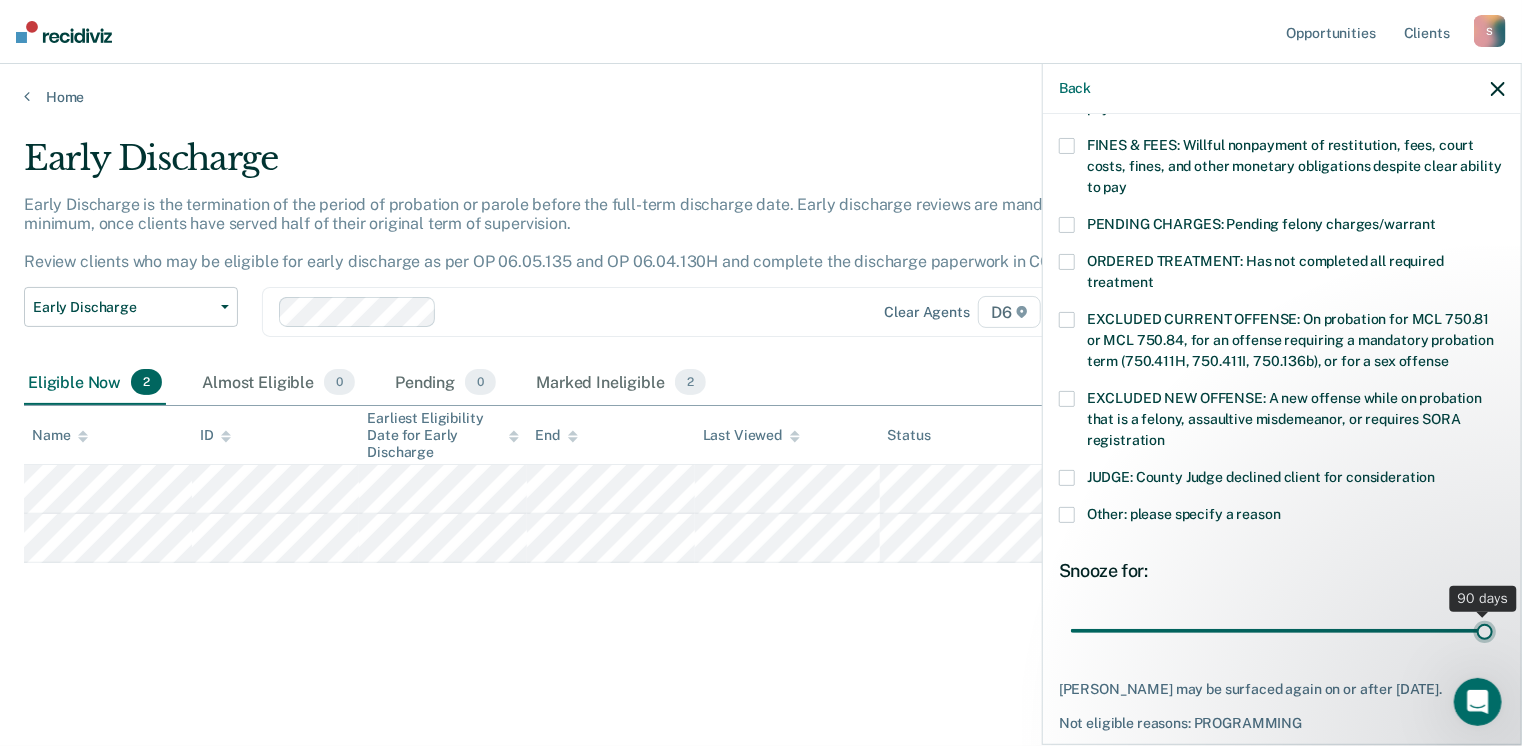 type on "90" 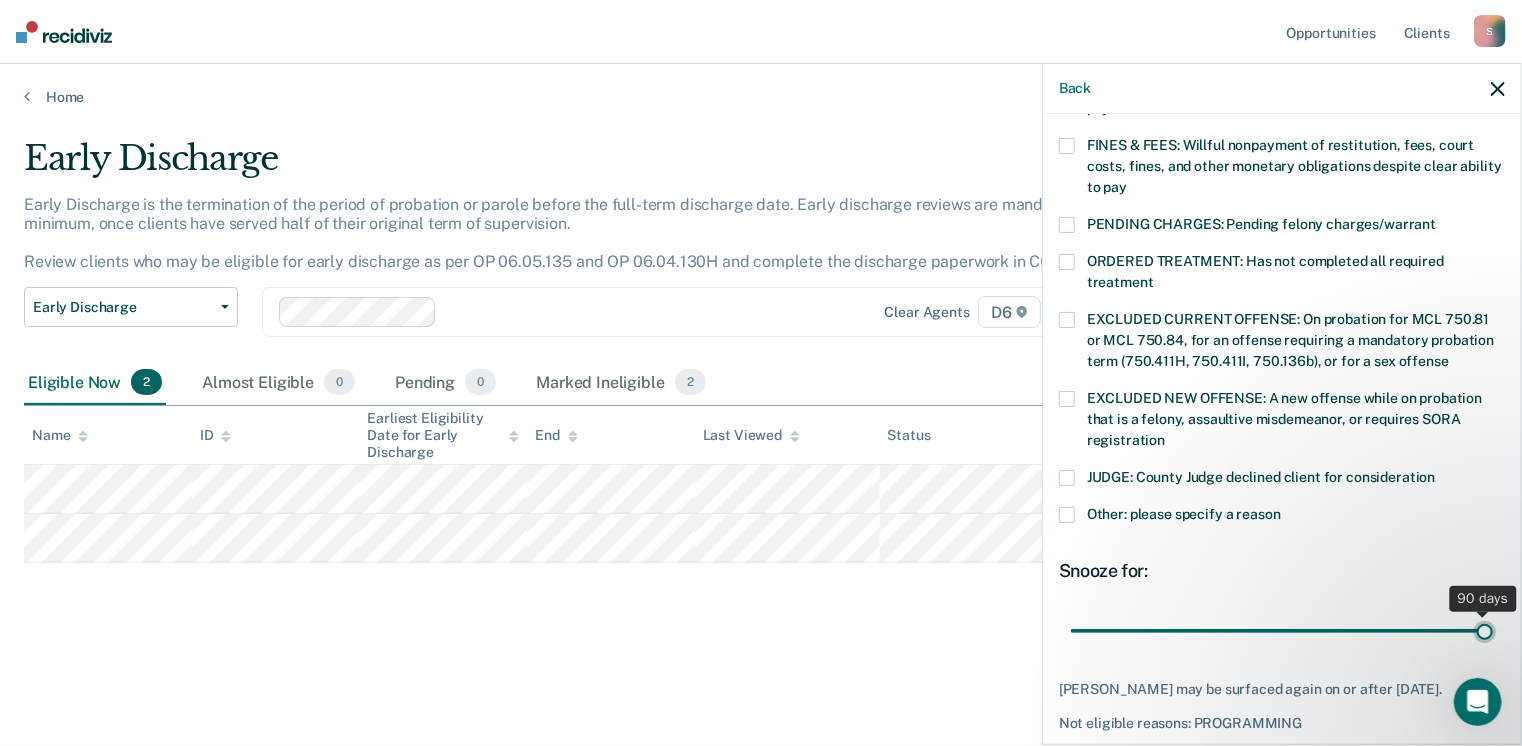 click at bounding box center [1282, 631] 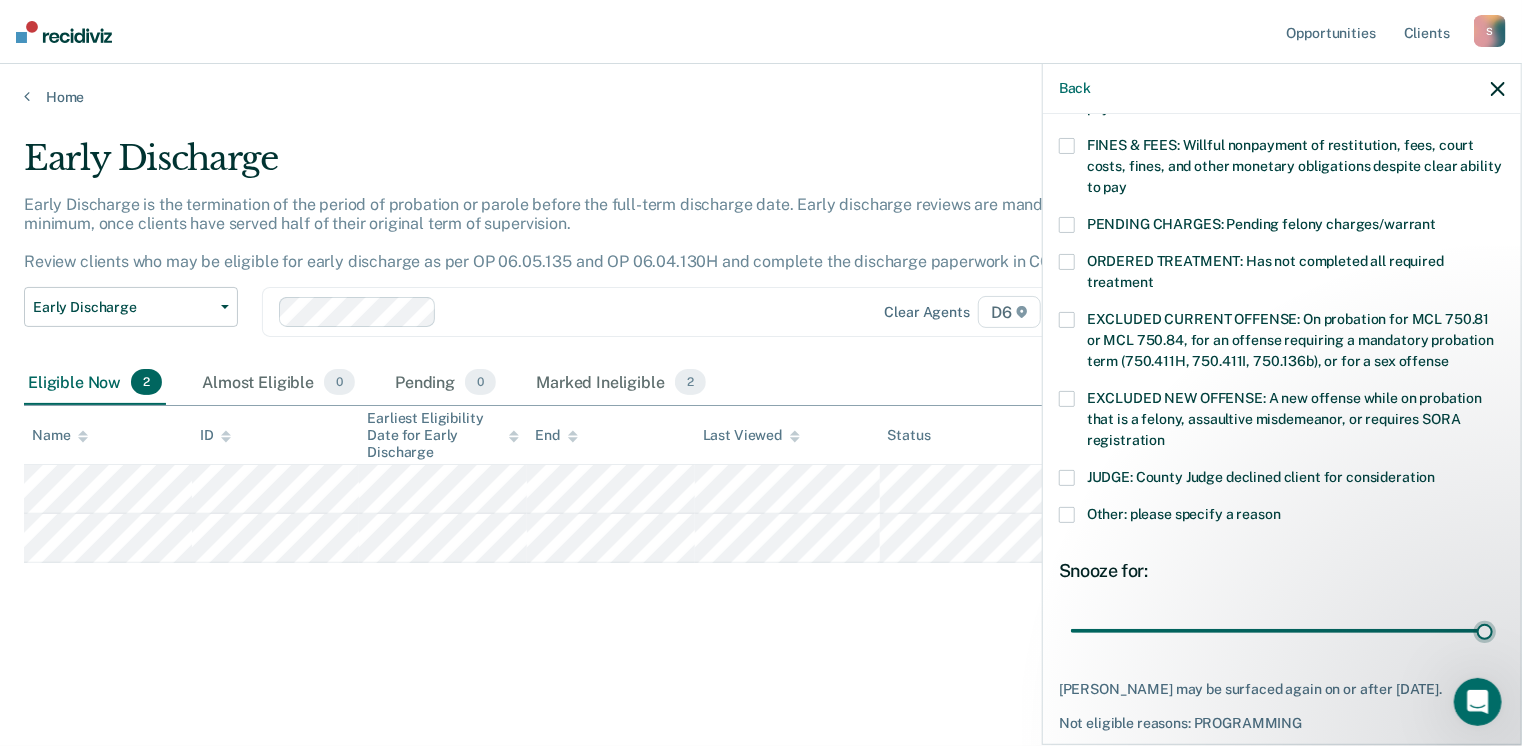 scroll, scrollTop: 647, scrollLeft: 0, axis: vertical 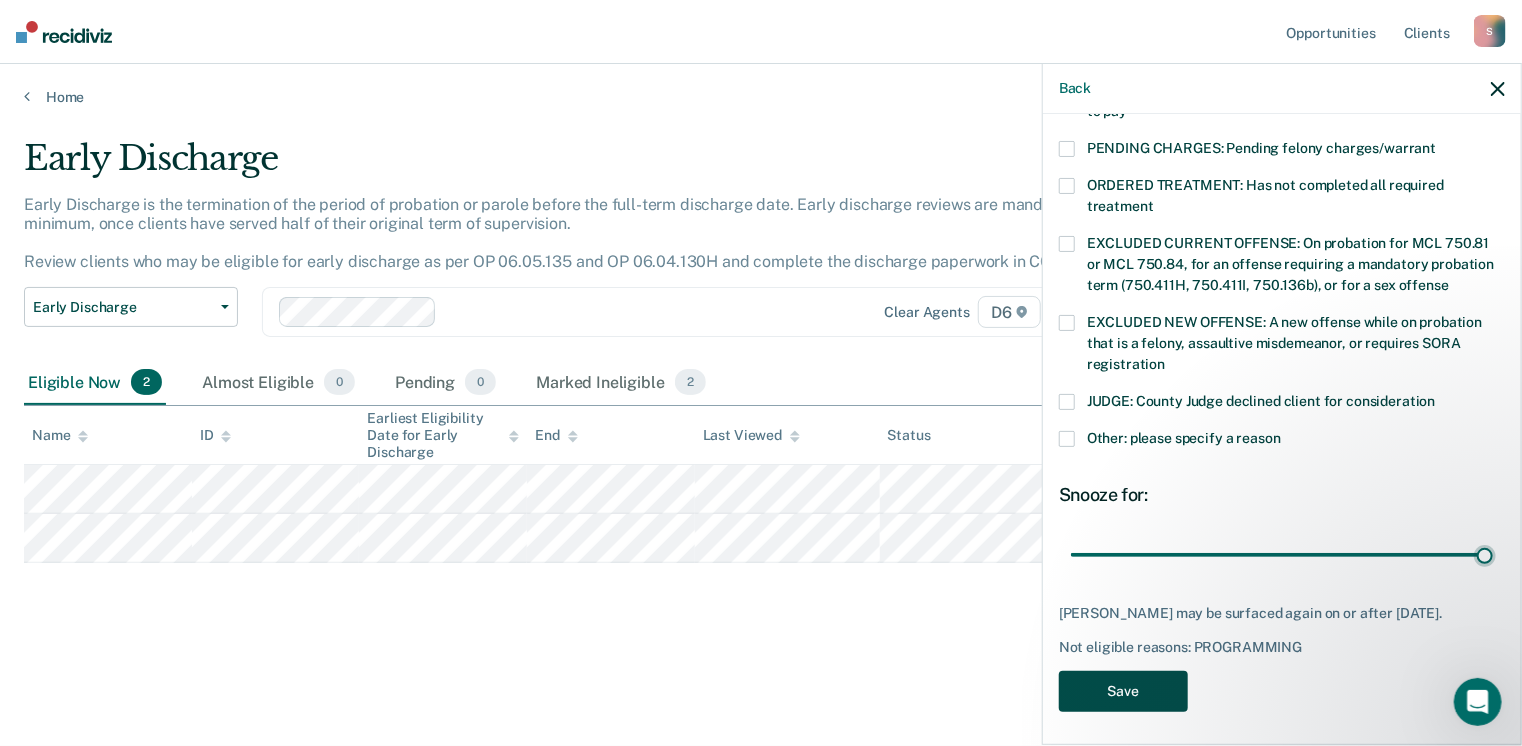click on "Save" at bounding box center [1123, 691] 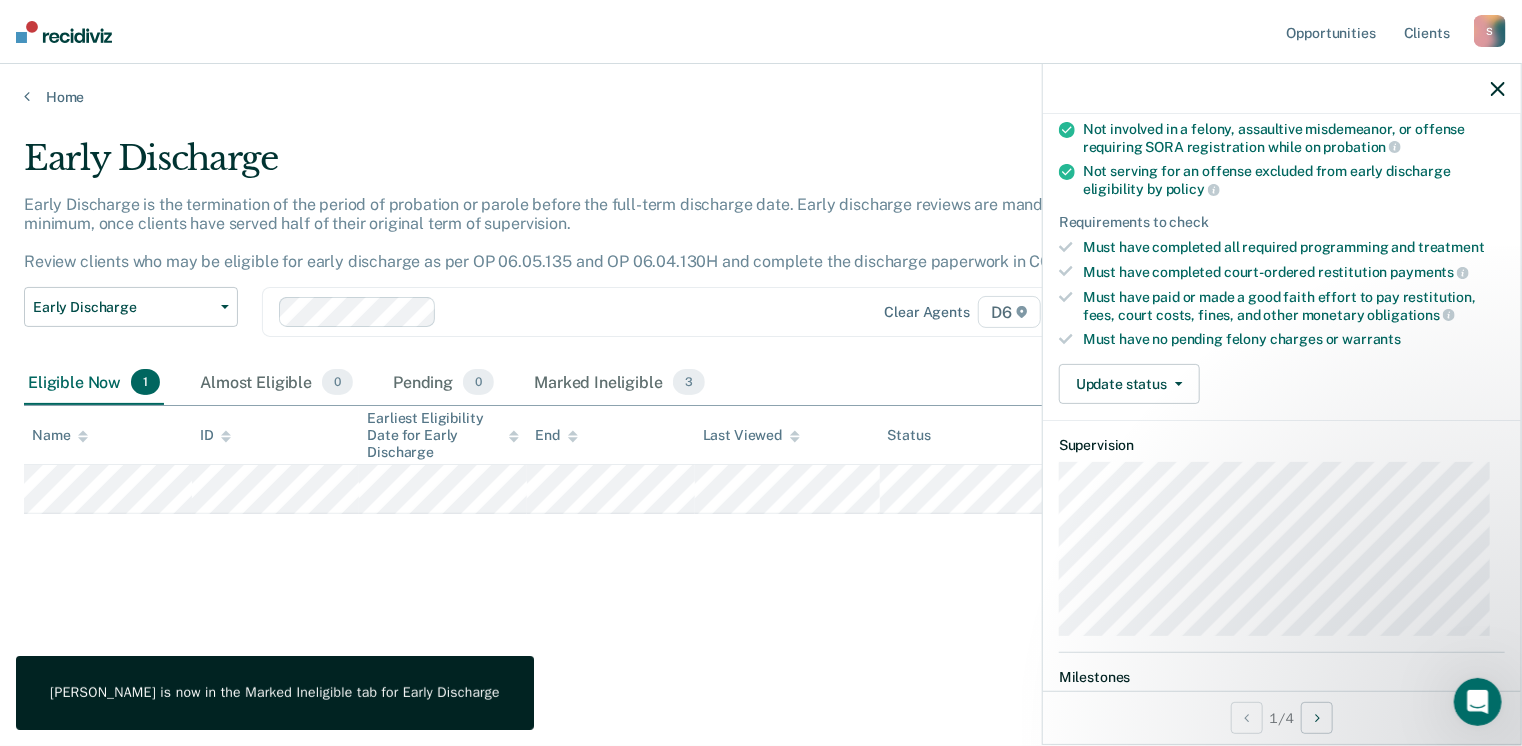scroll, scrollTop: 0, scrollLeft: 0, axis: both 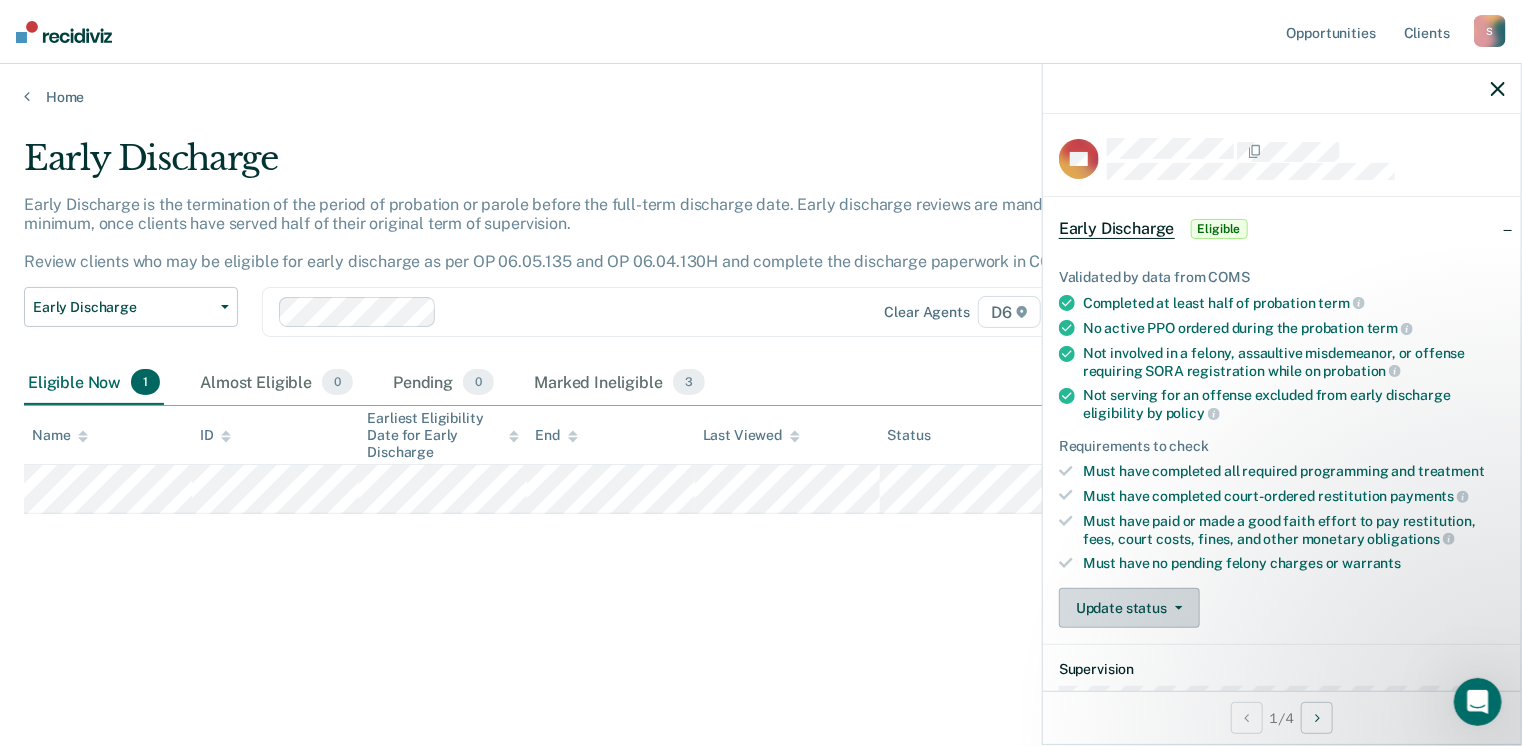 click on "Update status" at bounding box center [1129, 608] 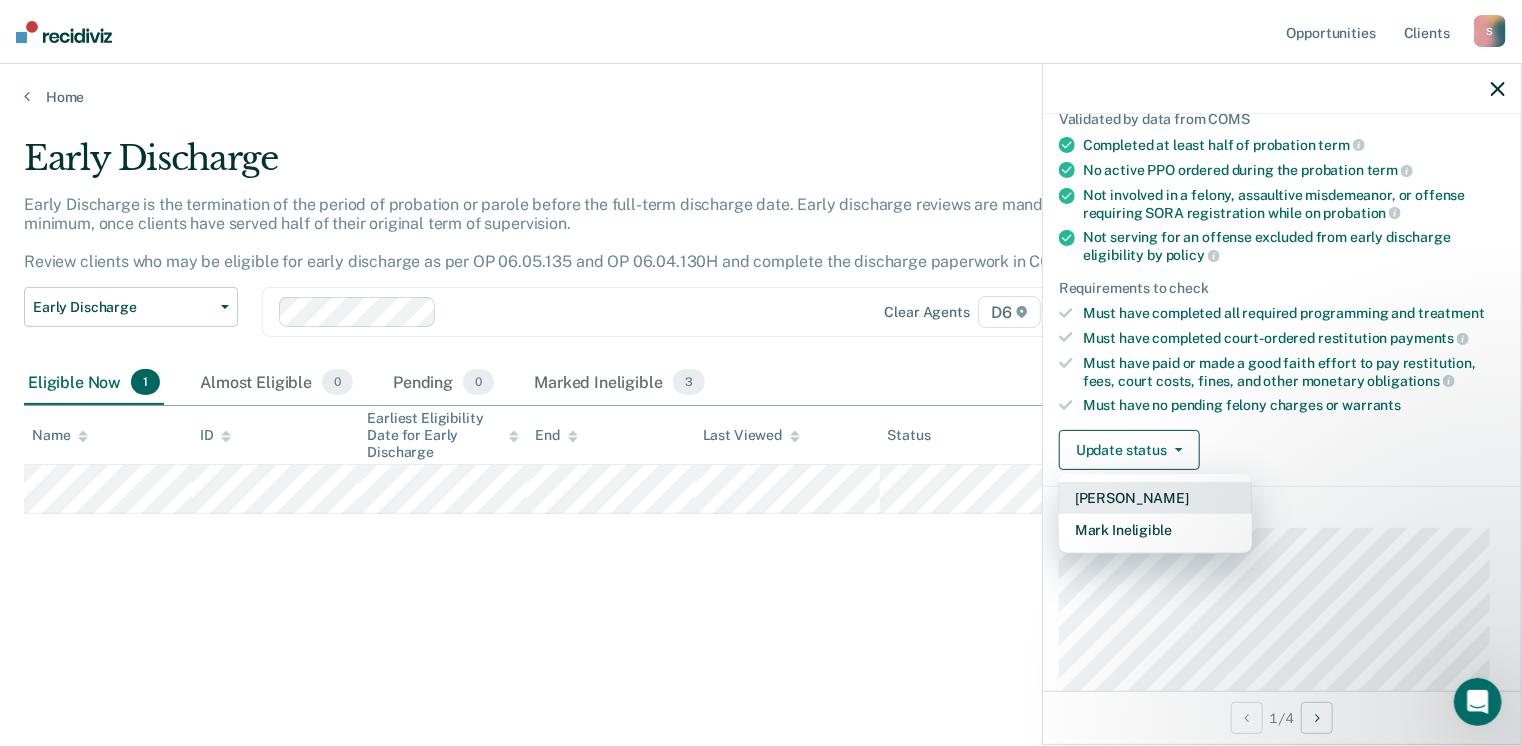 scroll, scrollTop: 300, scrollLeft: 0, axis: vertical 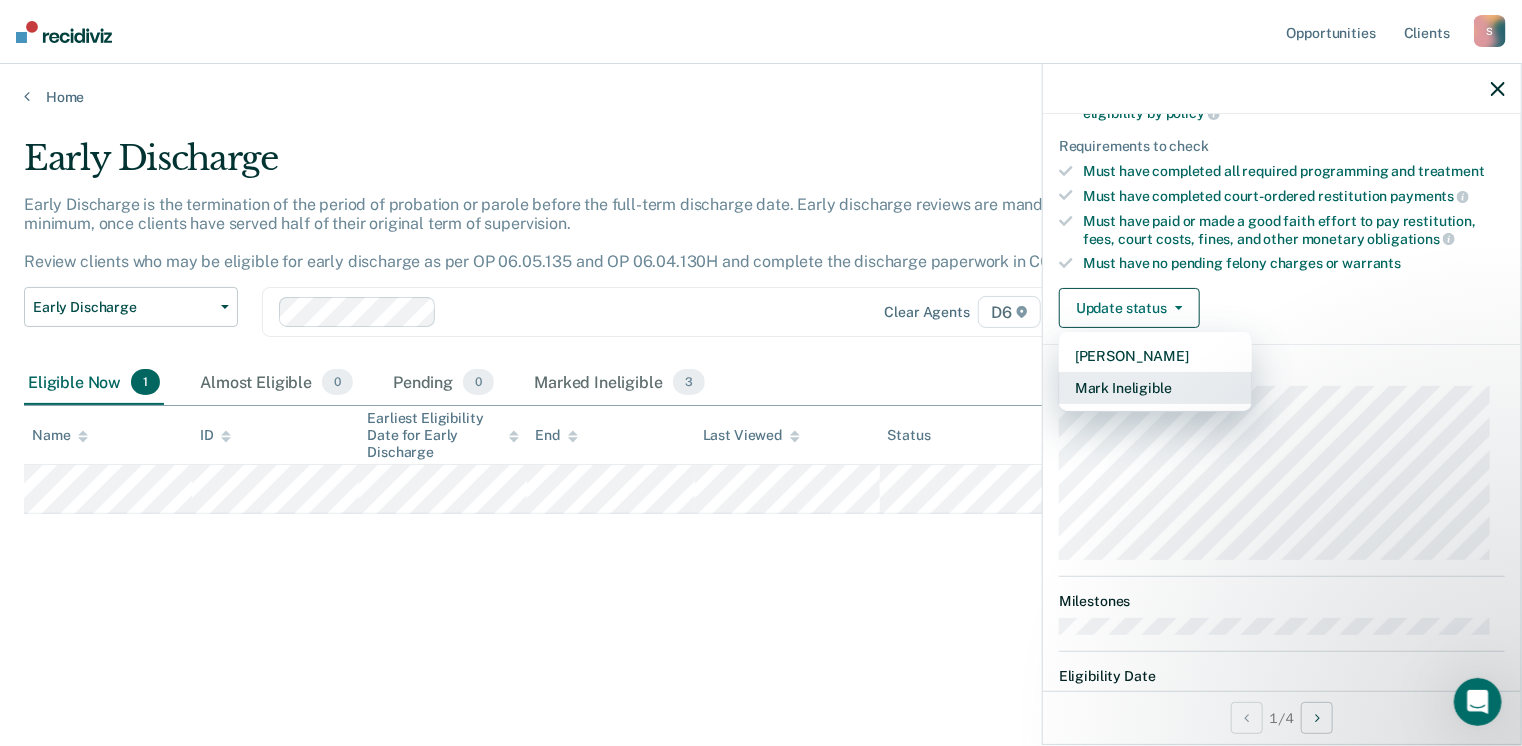 click on "Mark Ineligible" at bounding box center [1155, 388] 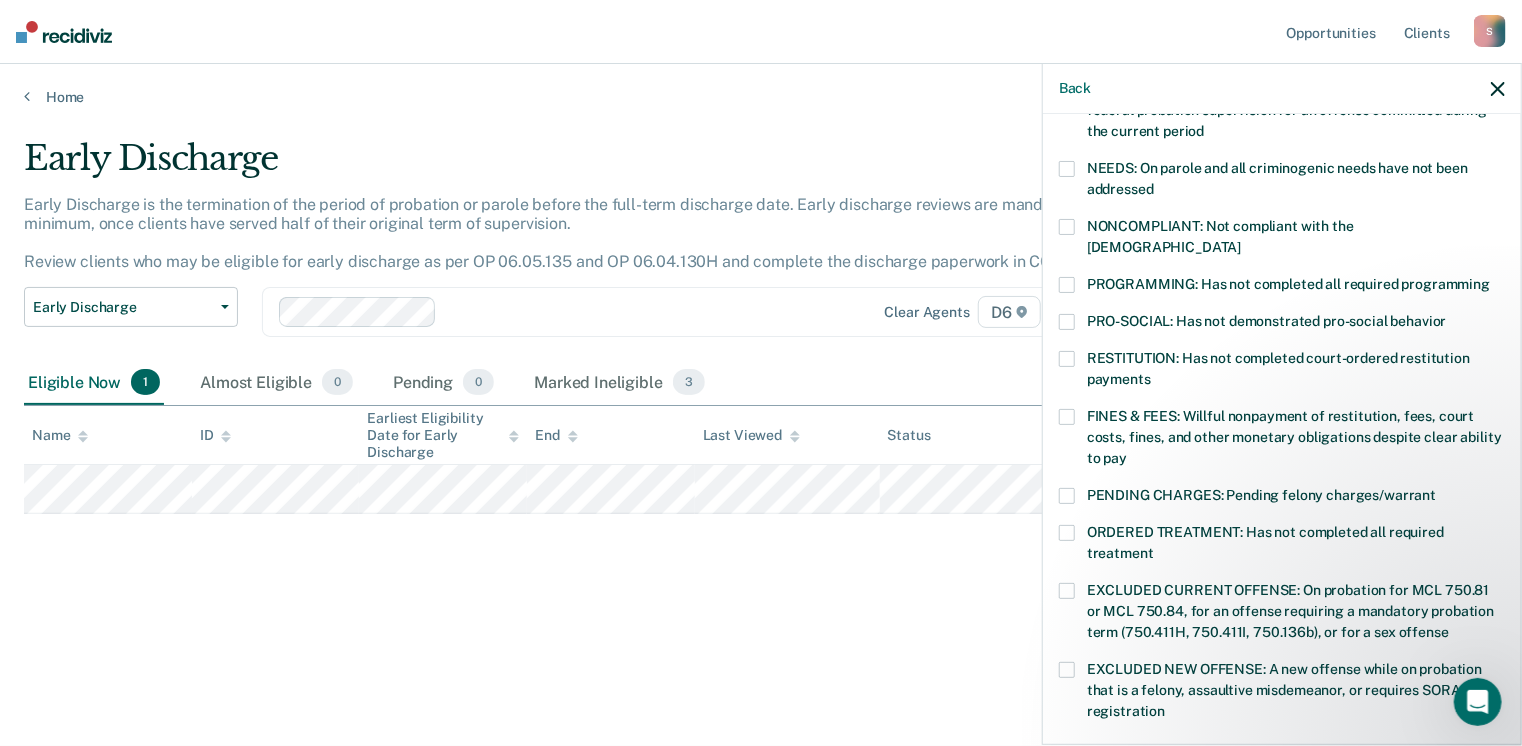 click at bounding box center (1067, 417) 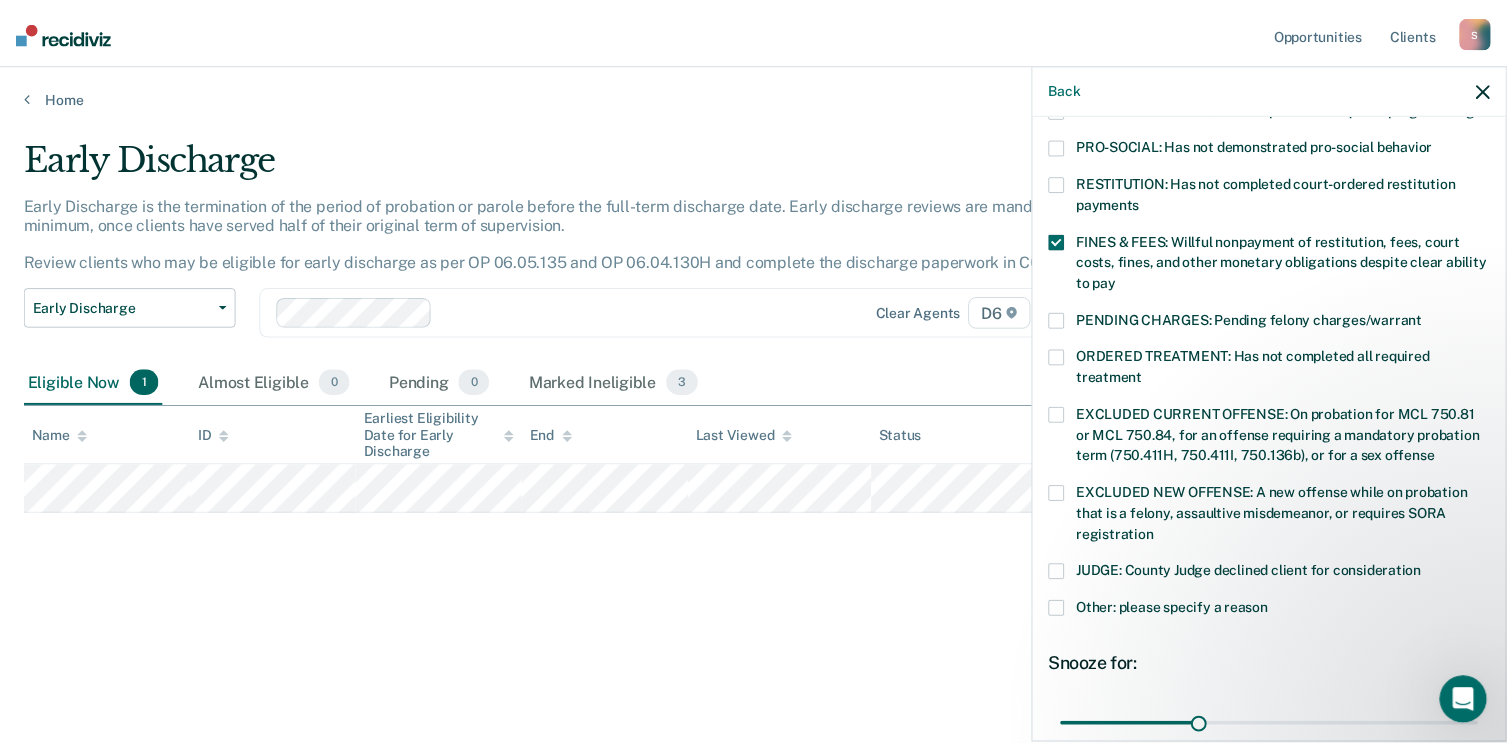 scroll, scrollTop: 600, scrollLeft: 0, axis: vertical 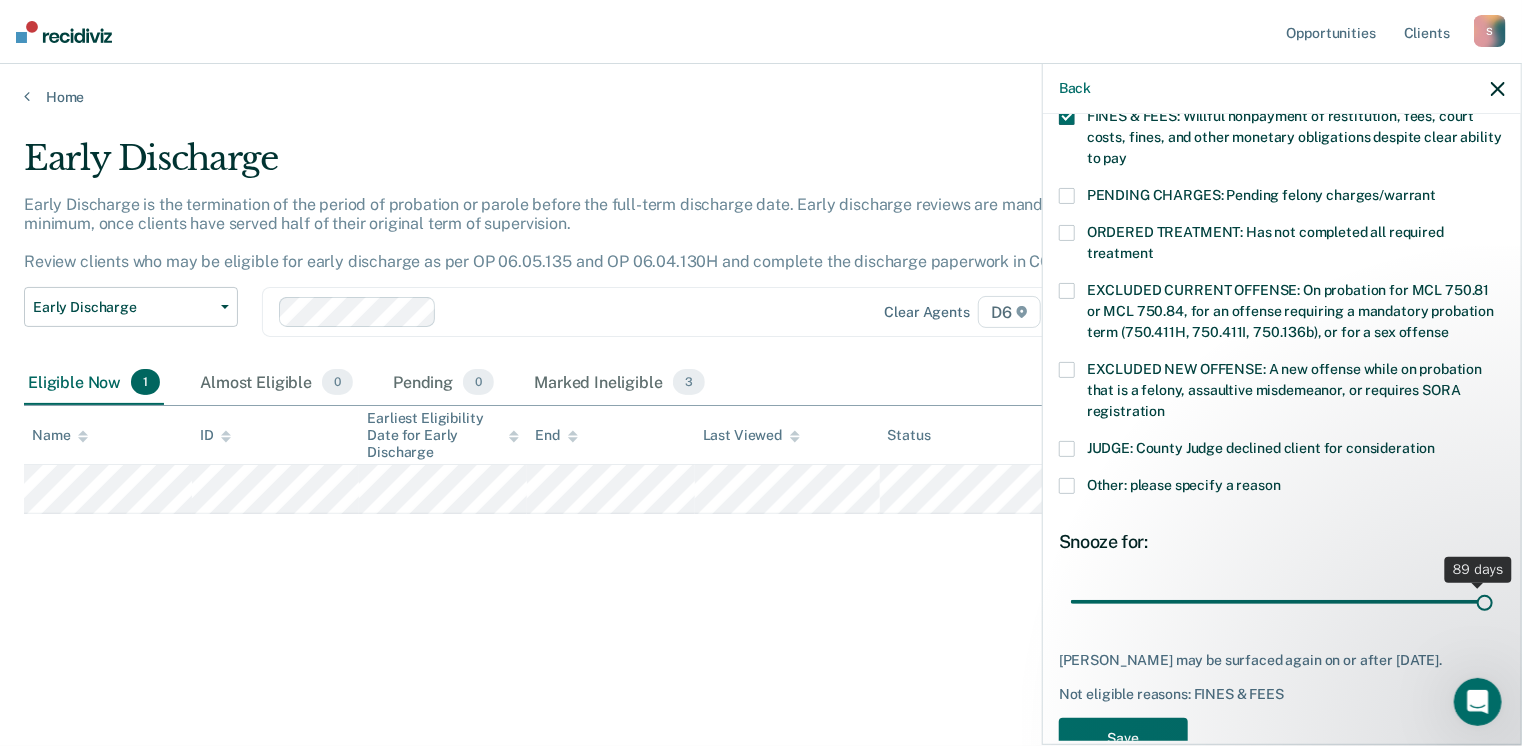 drag, startPoint x: 1200, startPoint y: 577, endPoint x: 1528, endPoint y: 565, distance: 328.21945 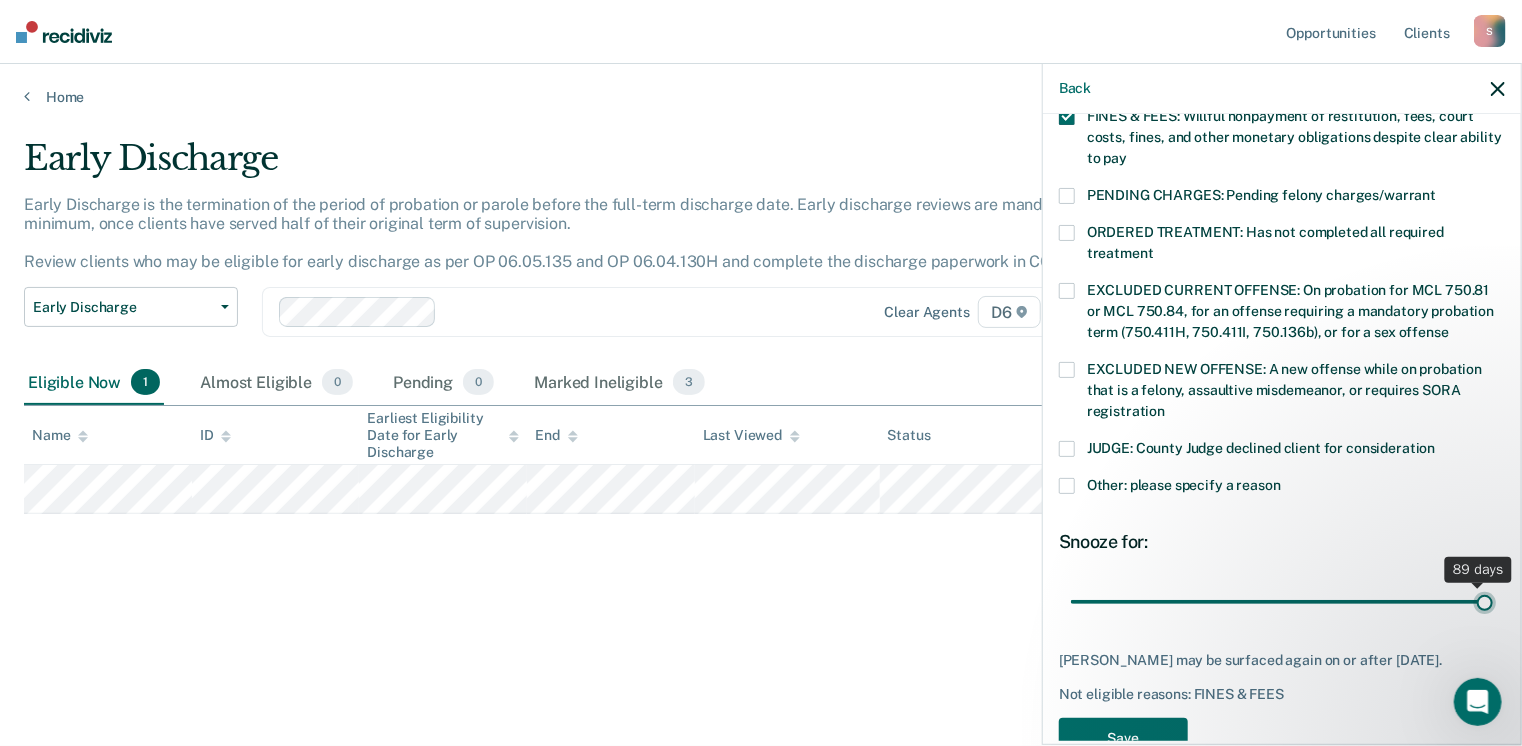 type on "90" 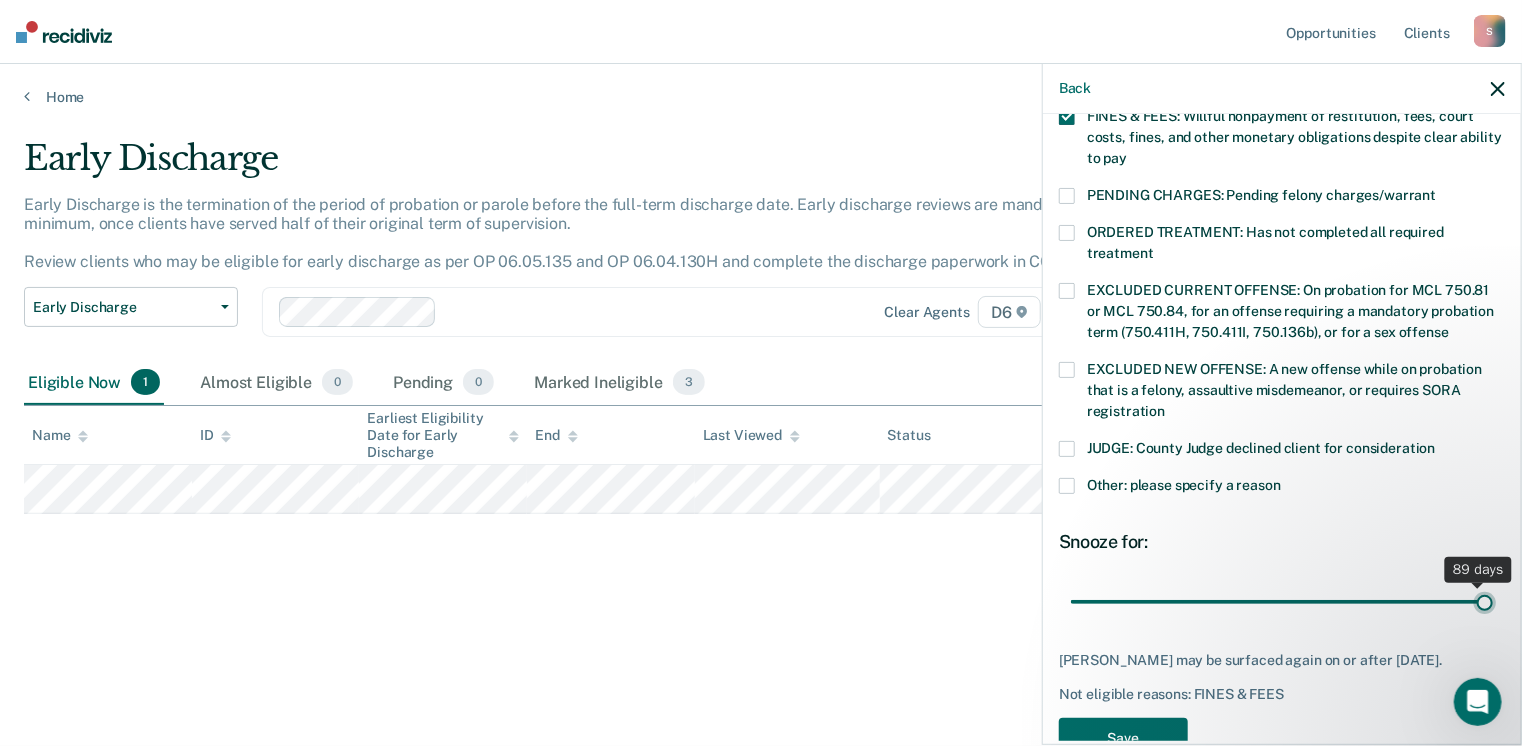 click at bounding box center (1282, 602) 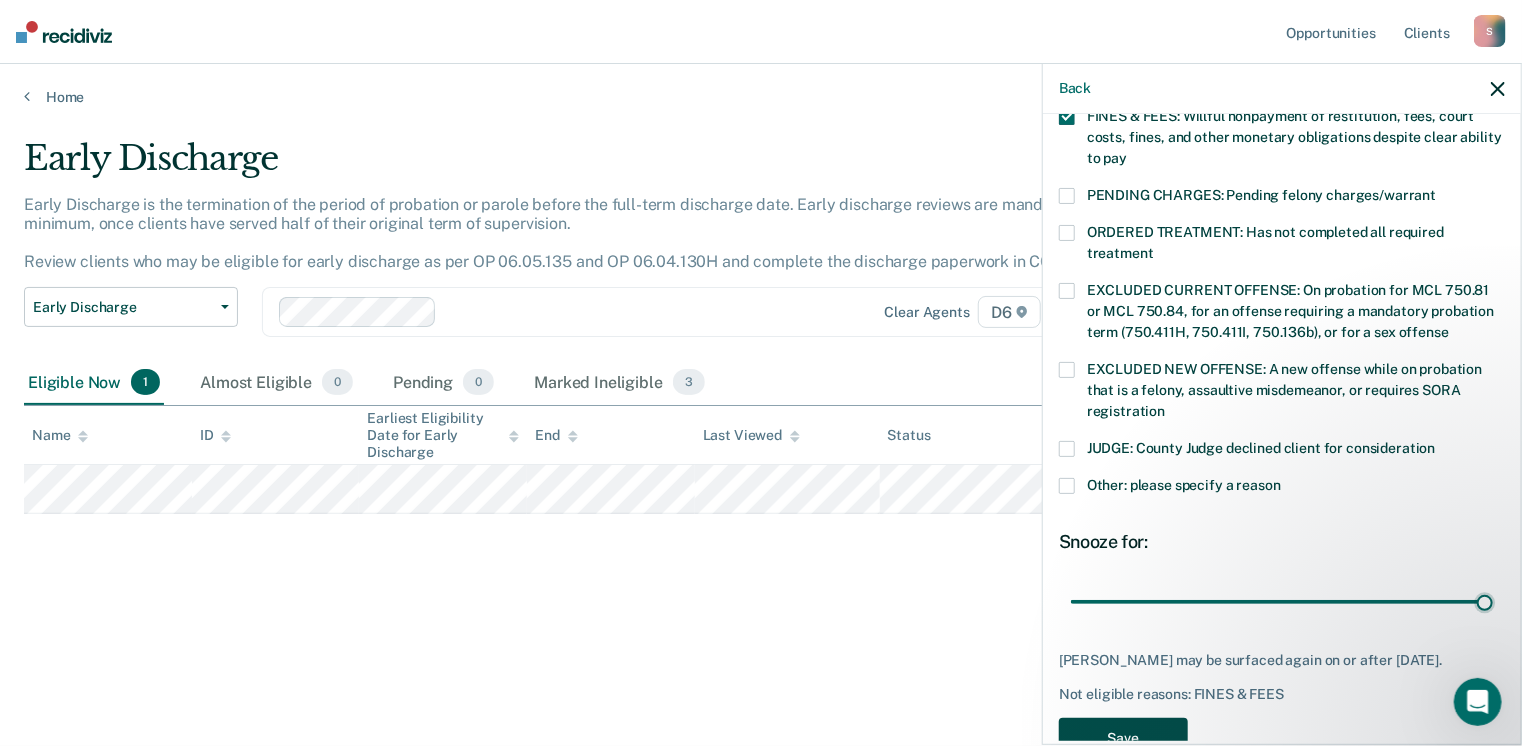 click on "Save" at bounding box center [1123, 738] 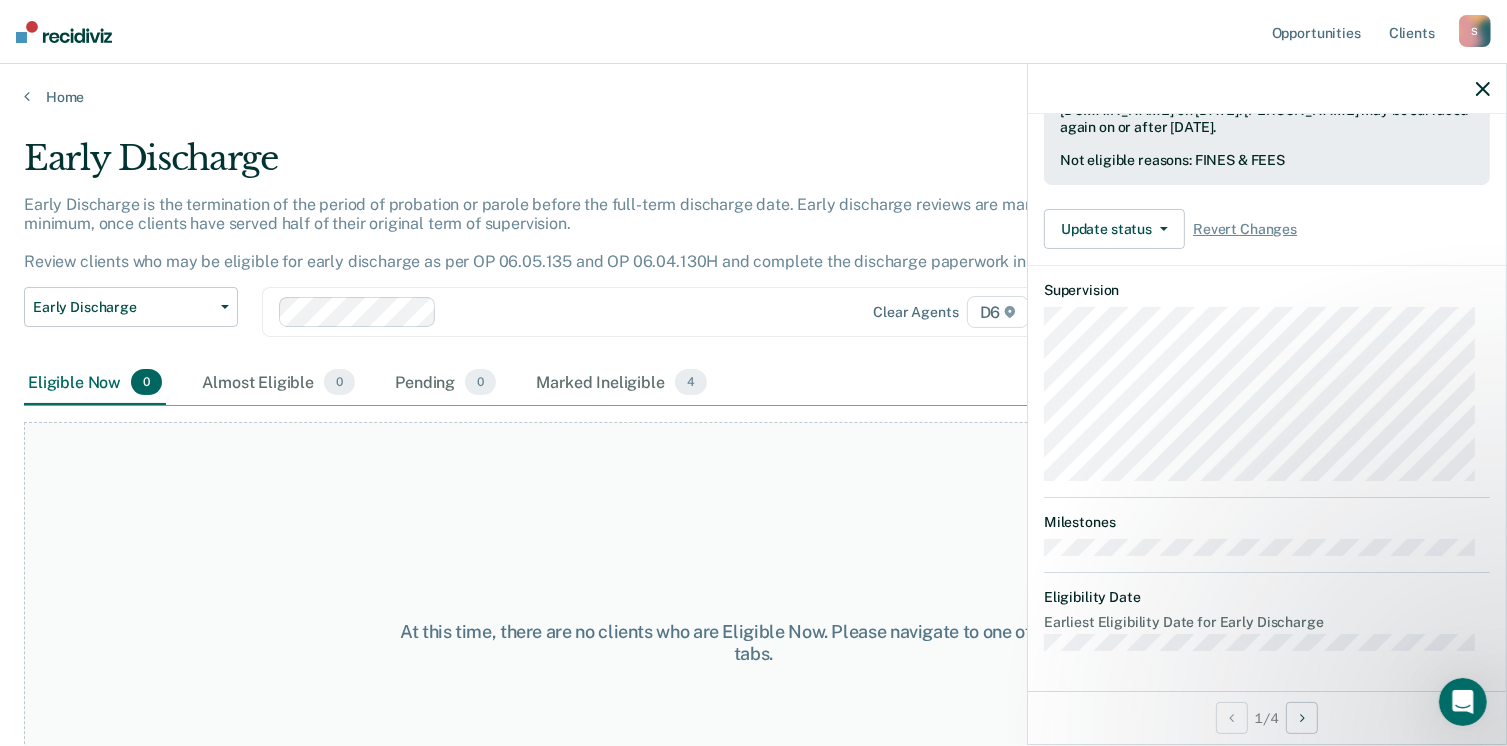 scroll, scrollTop: 519, scrollLeft: 0, axis: vertical 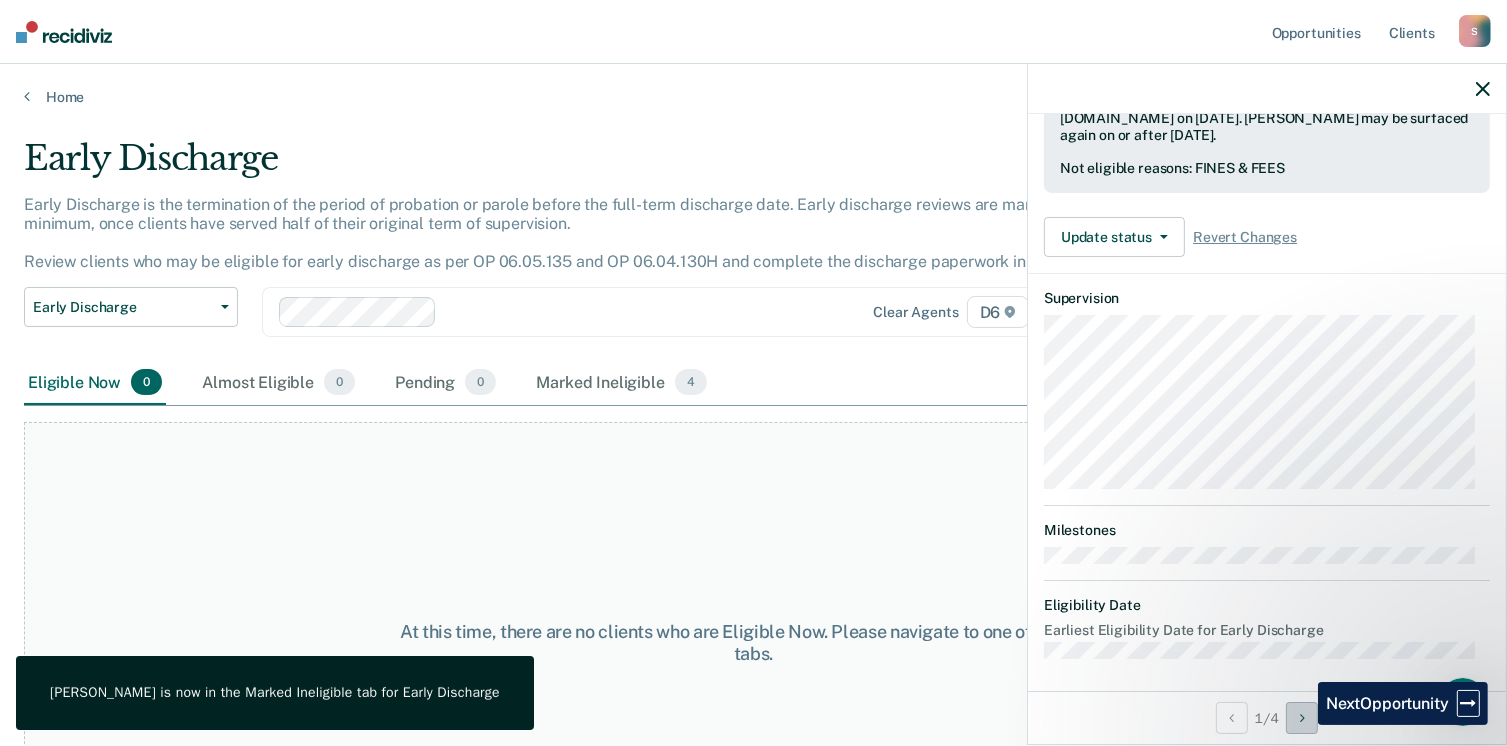 click at bounding box center [1302, 718] 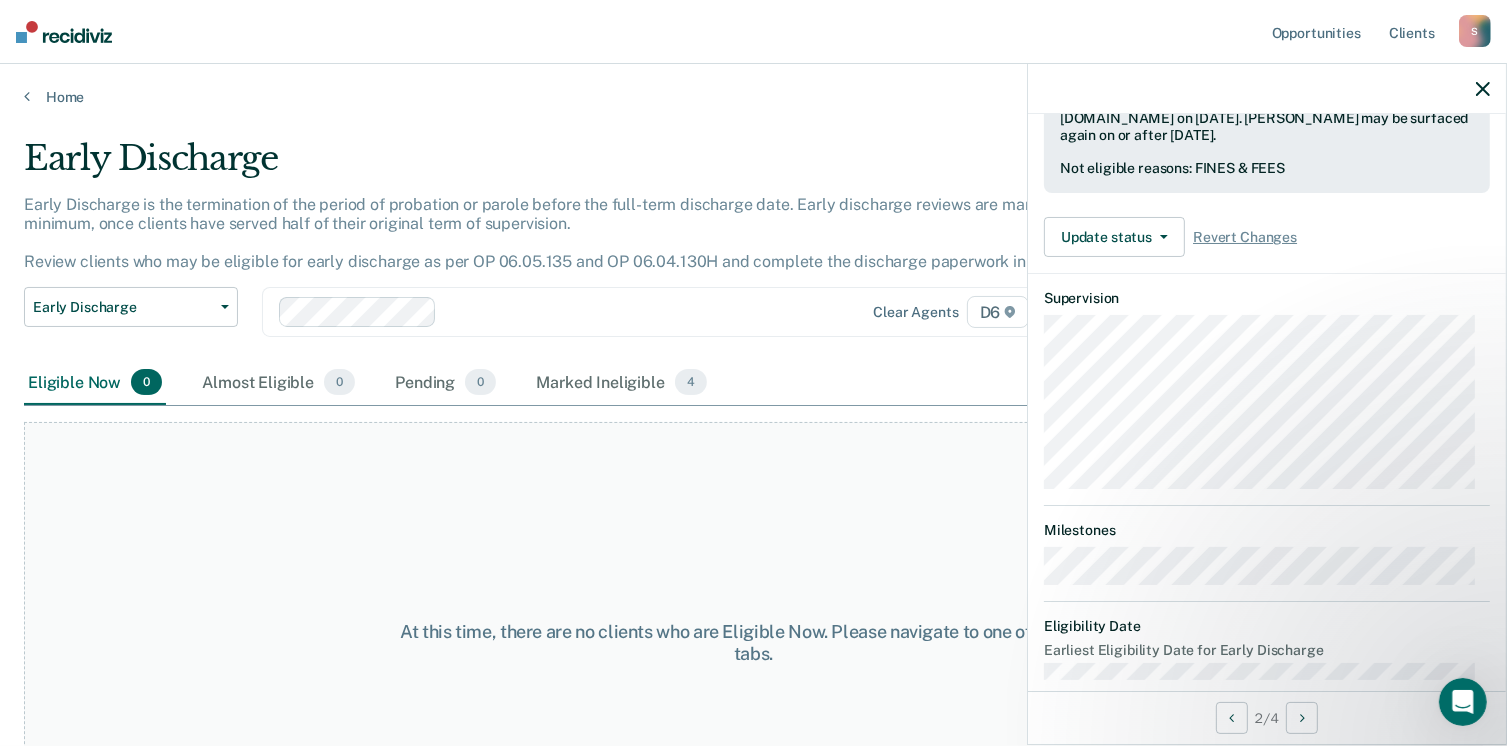 click at bounding box center [1267, 89] 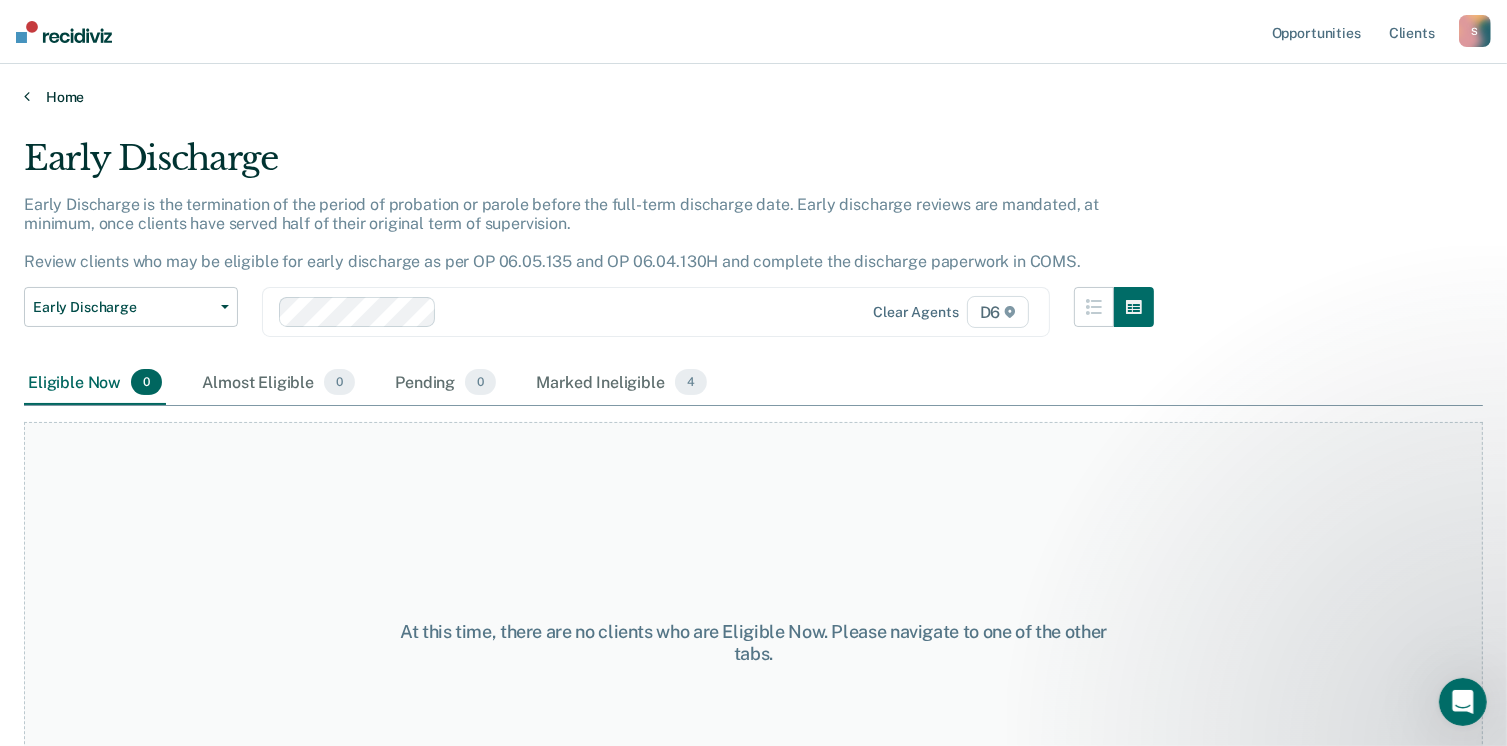 click on "Home" at bounding box center [753, 97] 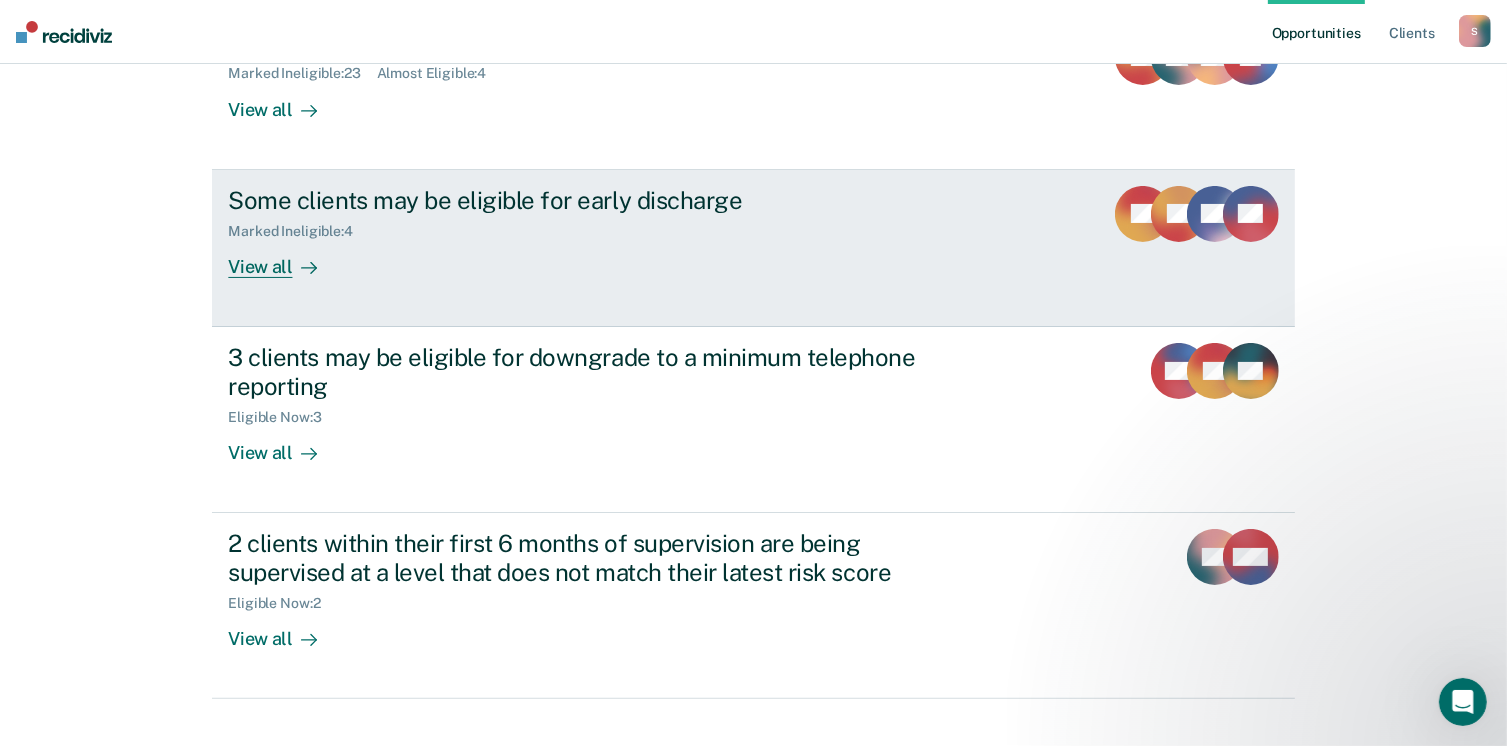 scroll, scrollTop: 300, scrollLeft: 0, axis: vertical 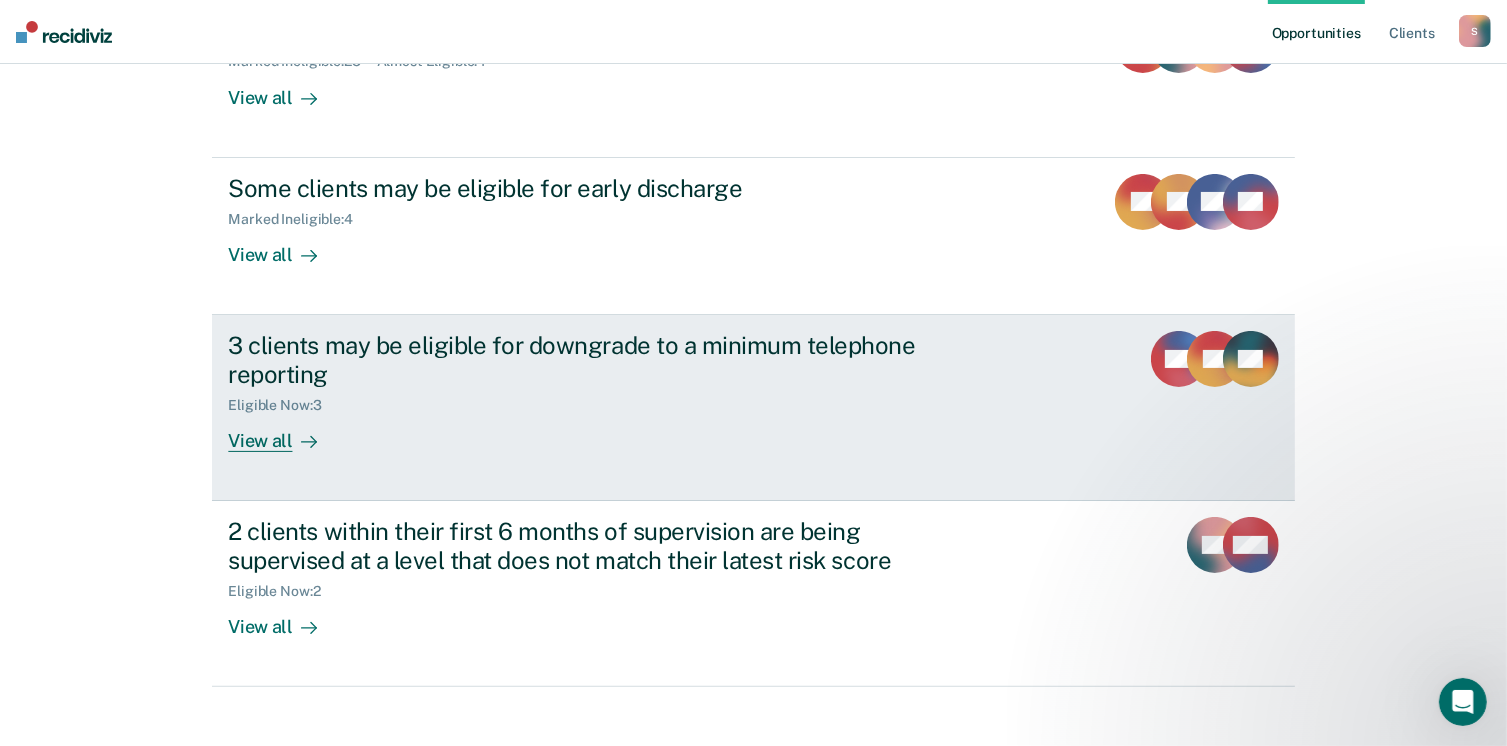click on "View all" at bounding box center (284, 432) 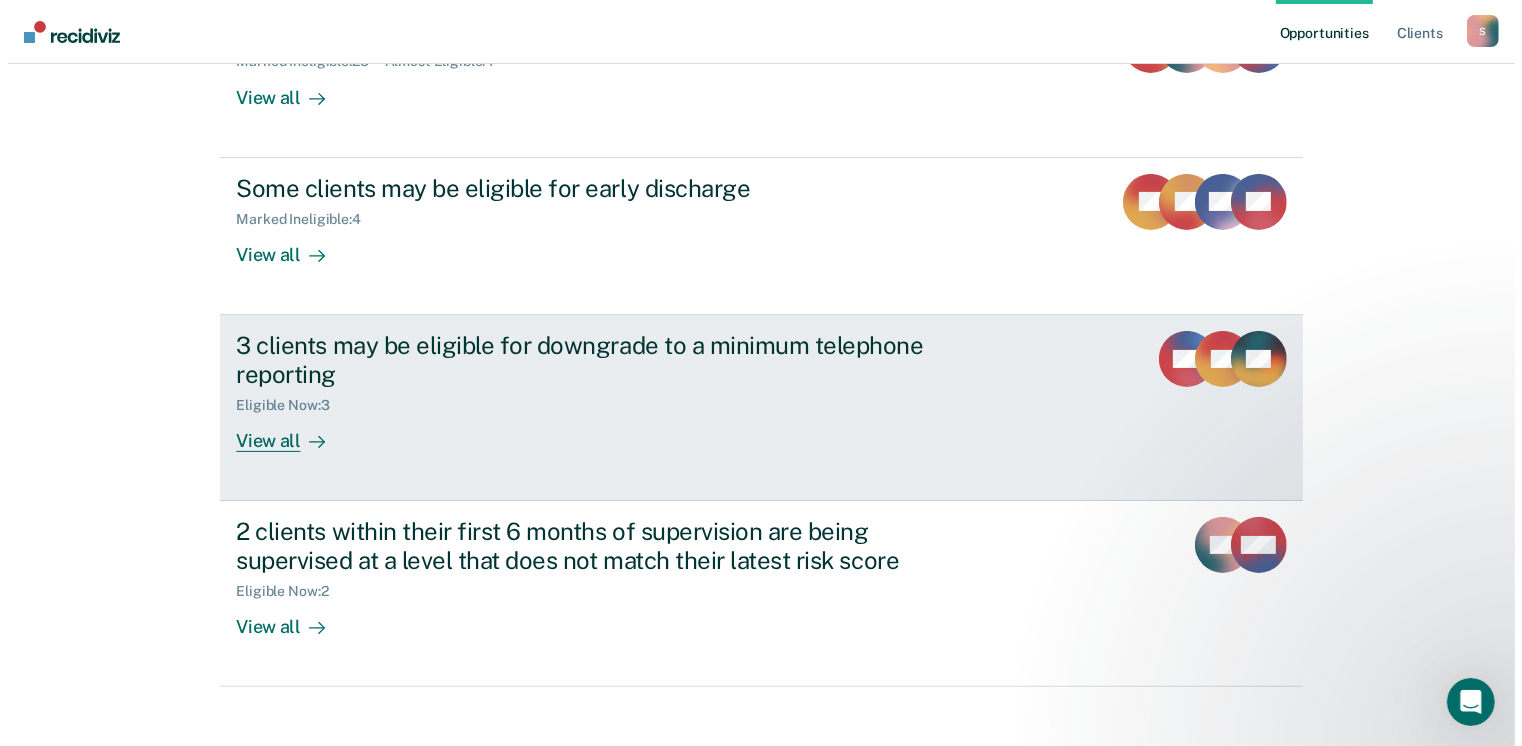 scroll, scrollTop: 0, scrollLeft: 0, axis: both 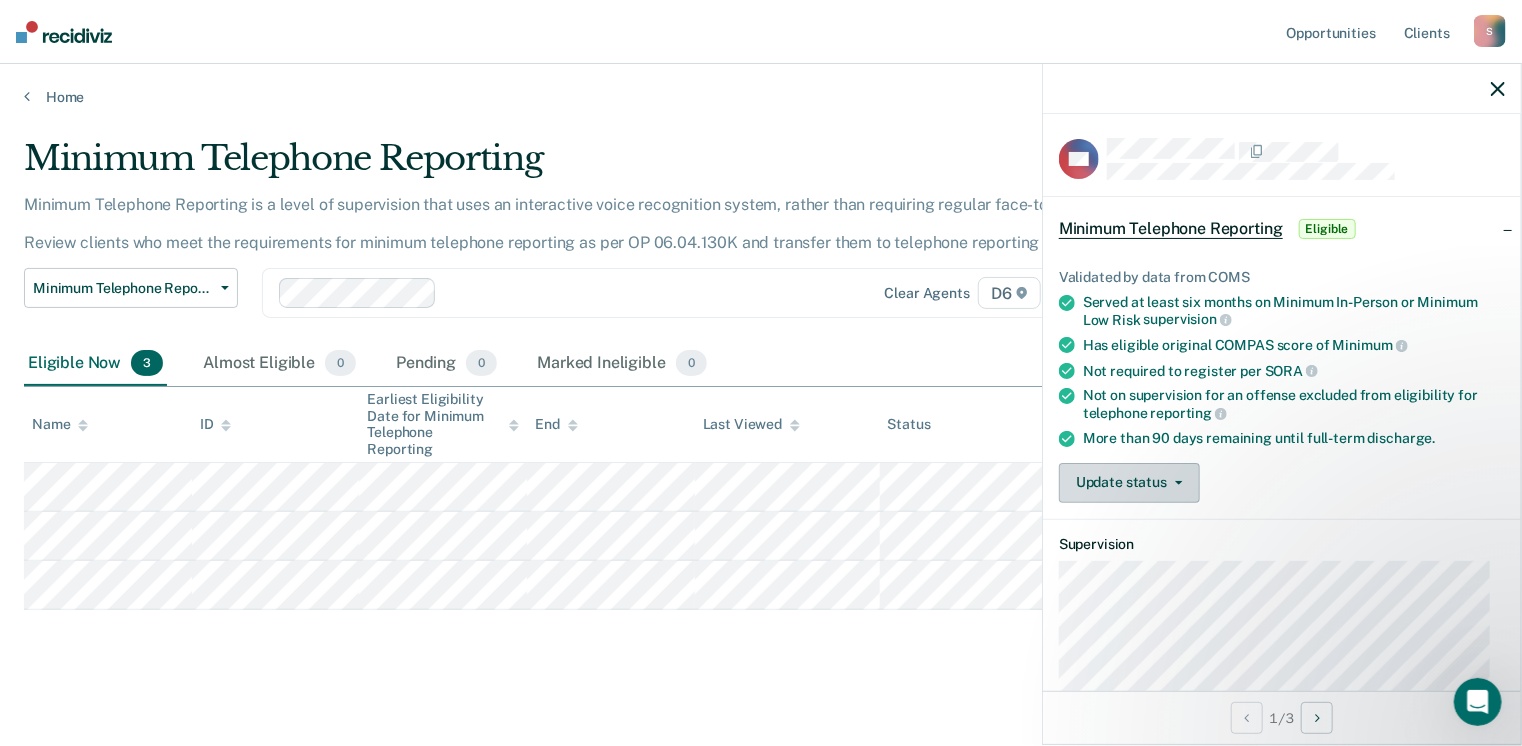 click on "Update status" at bounding box center [1129, 483] 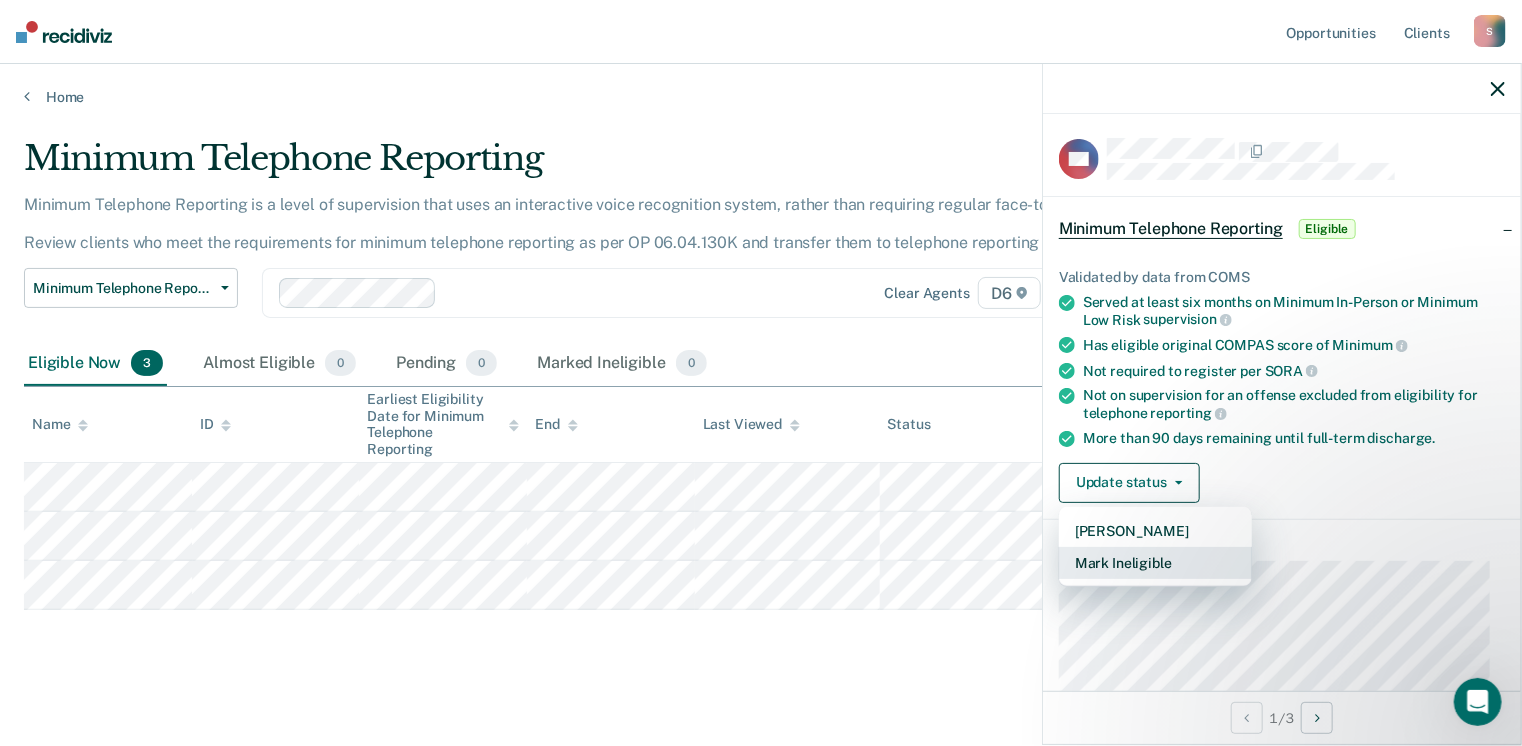 click on "Mark Ineligible" at bounding box center (1155, 563) 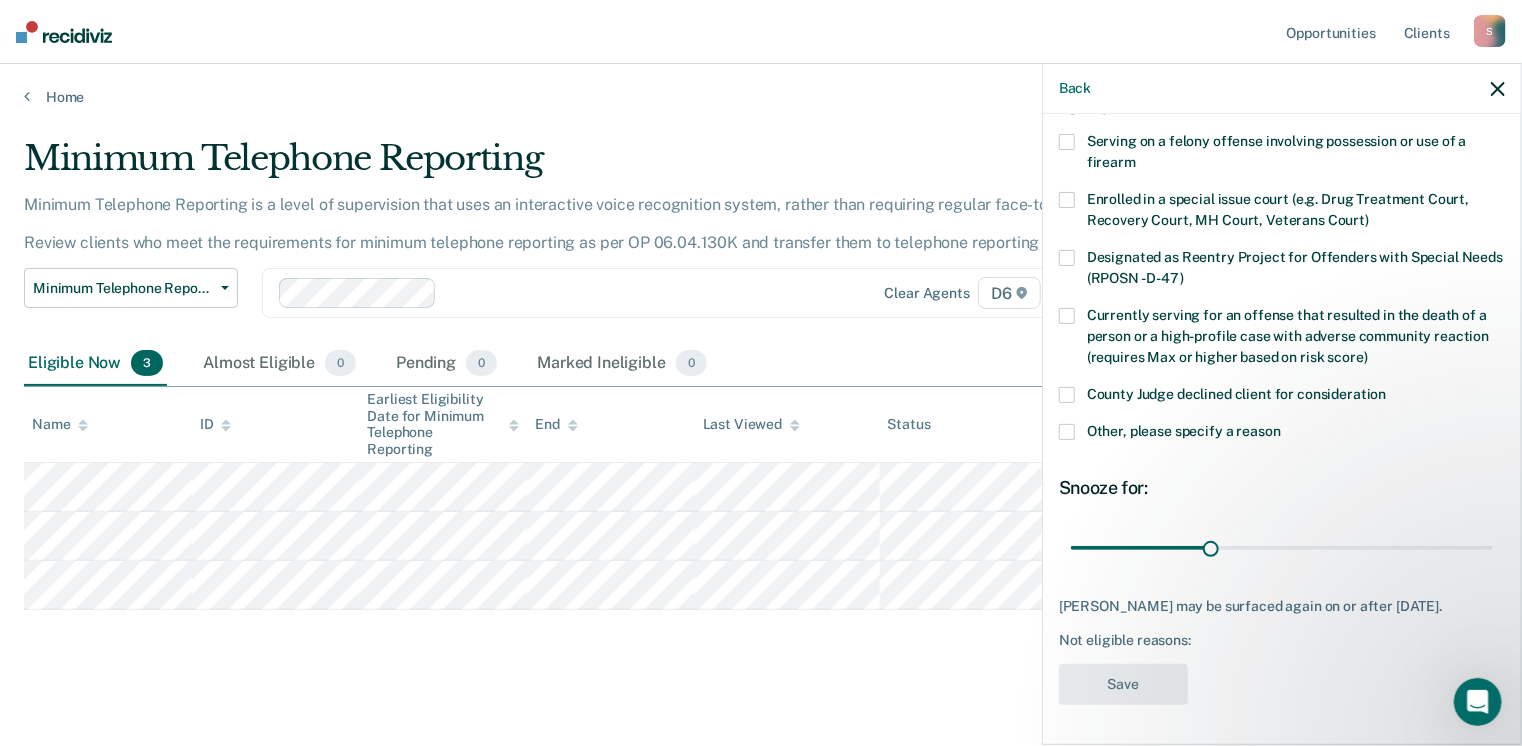 scroll, scrollTop: 146, scrollLeft: 0, axis: vertical 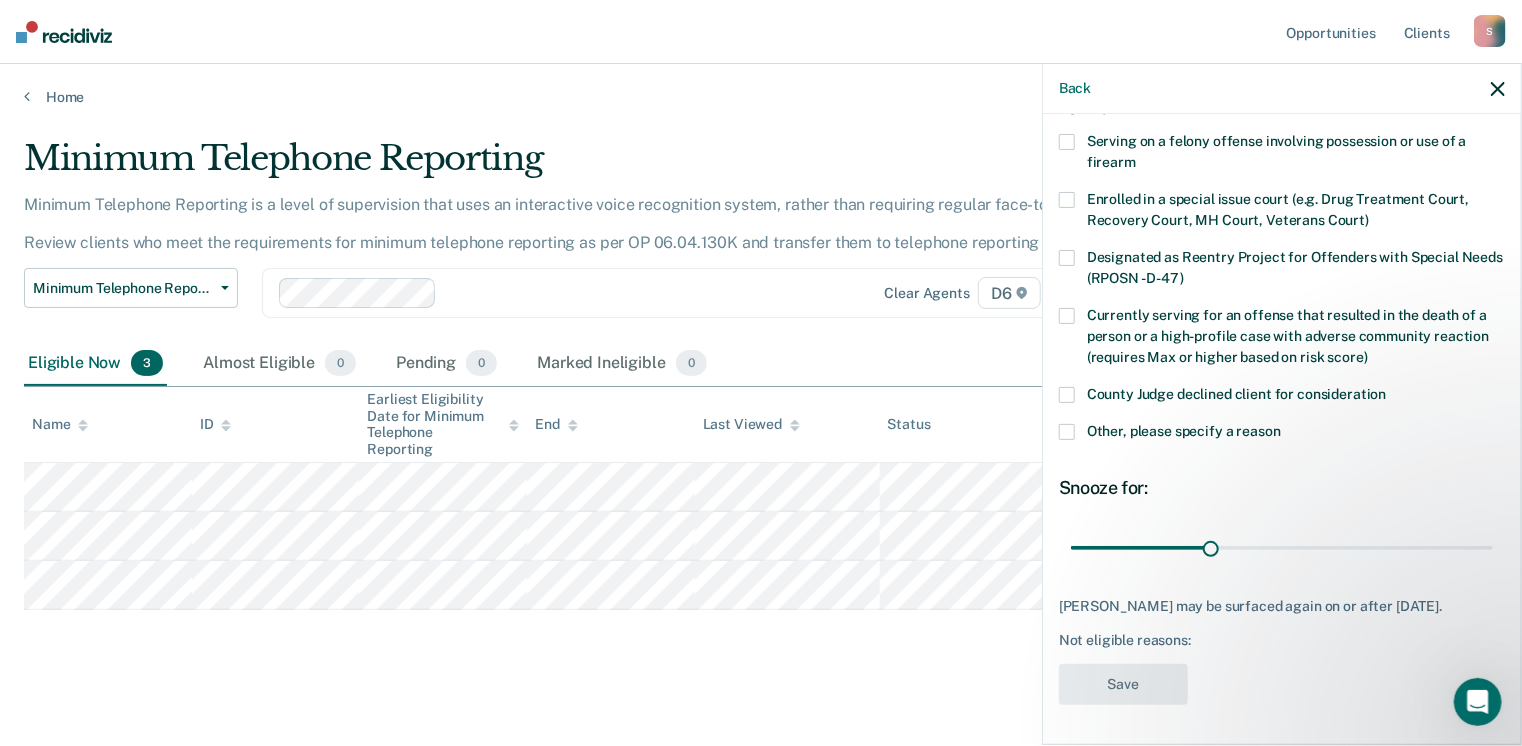 click at bounding box center [1067, 432] 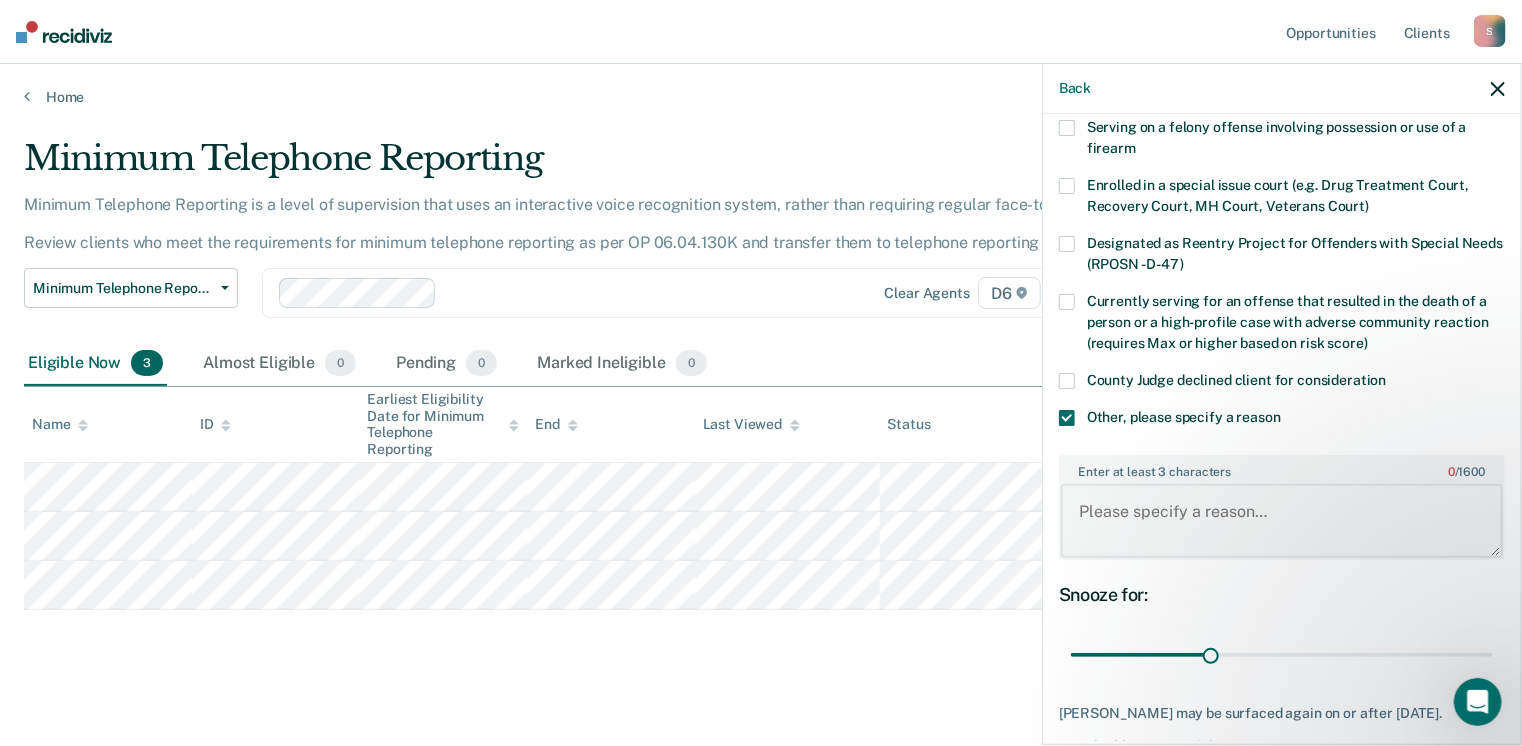 click on "Enter at least 3 characters 0  /  1600" at bounding box center [1282, 521] 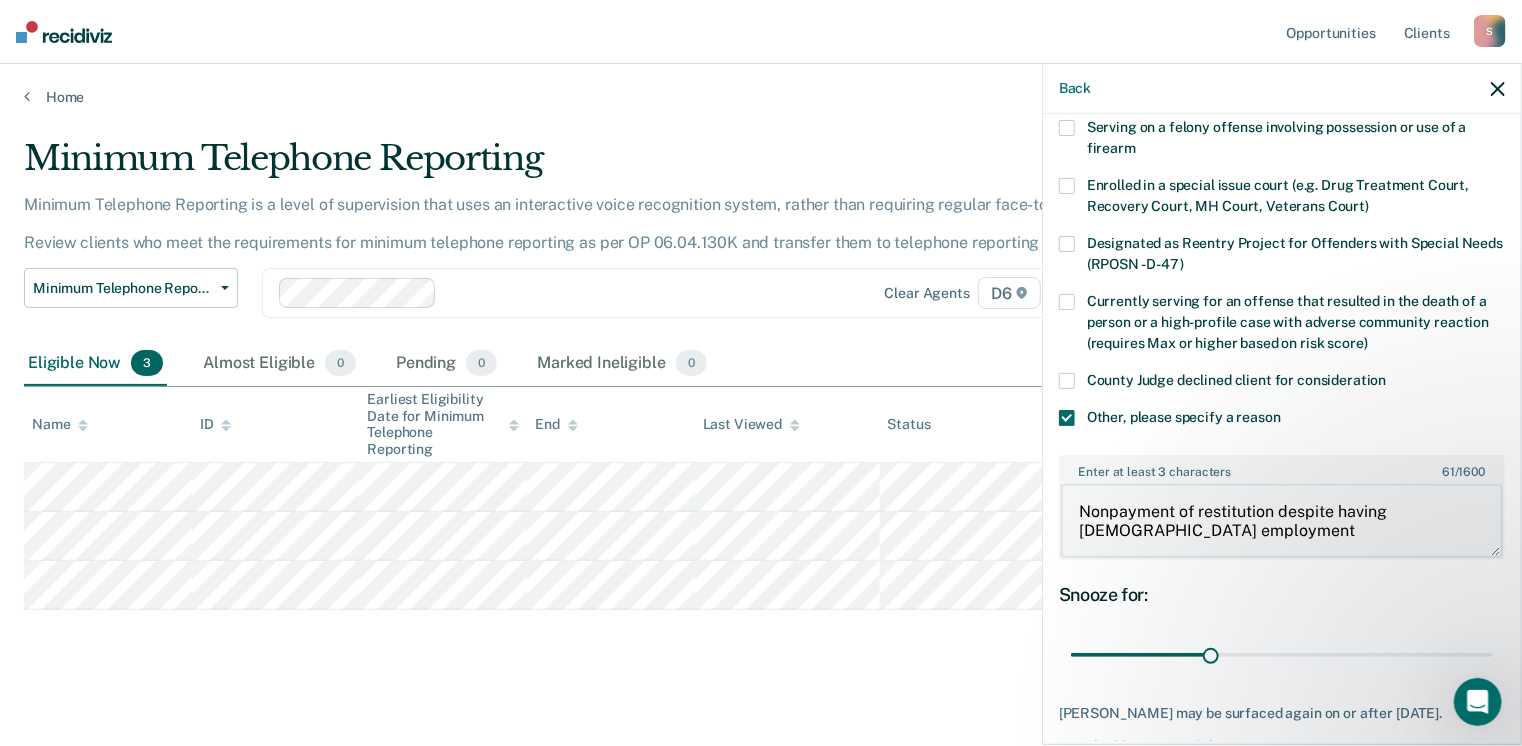 scroll, scrollTop: 265, scrollLeft: 0, axis: vertical 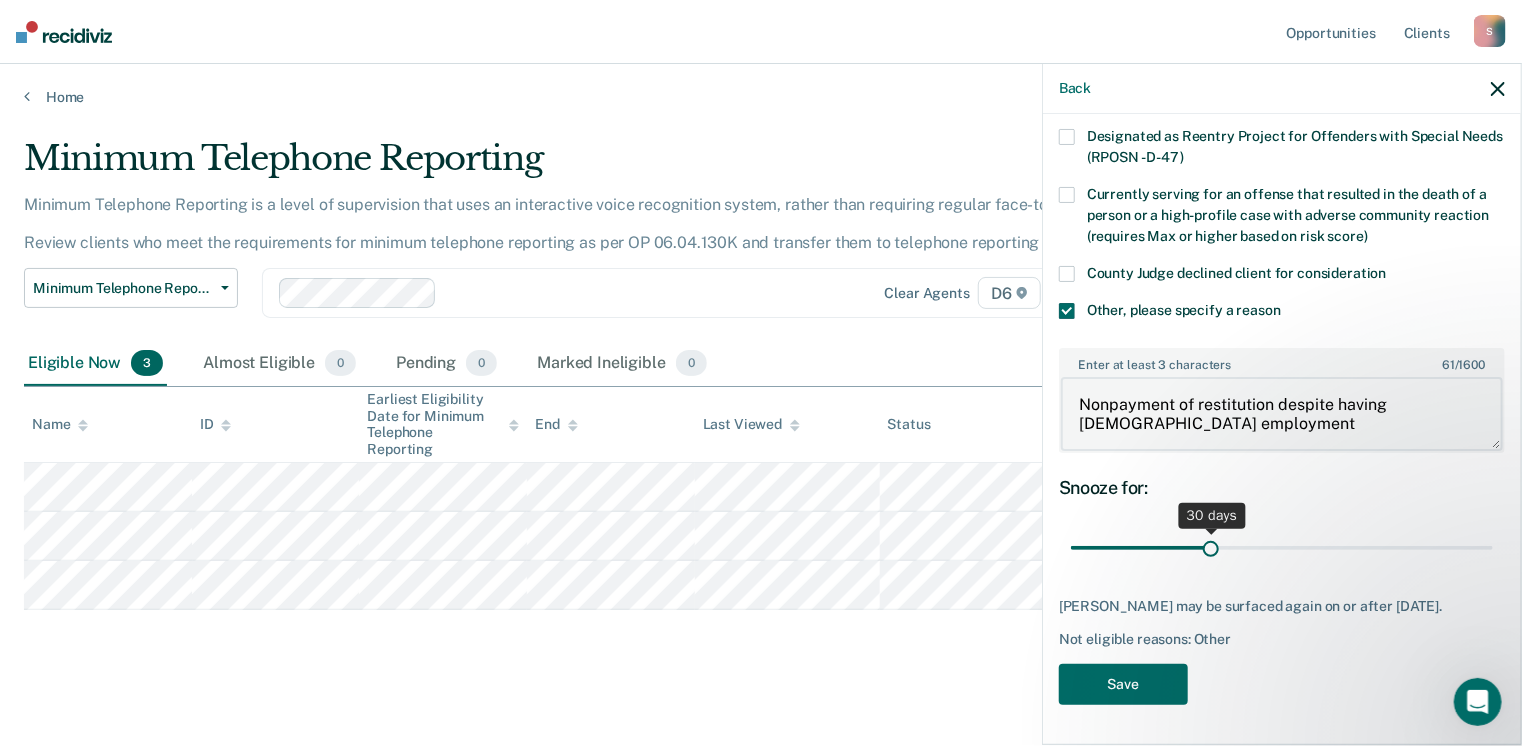 type on "Nonpayment of restitution despite having [DEMOGRAPHIC_DATA] employment" 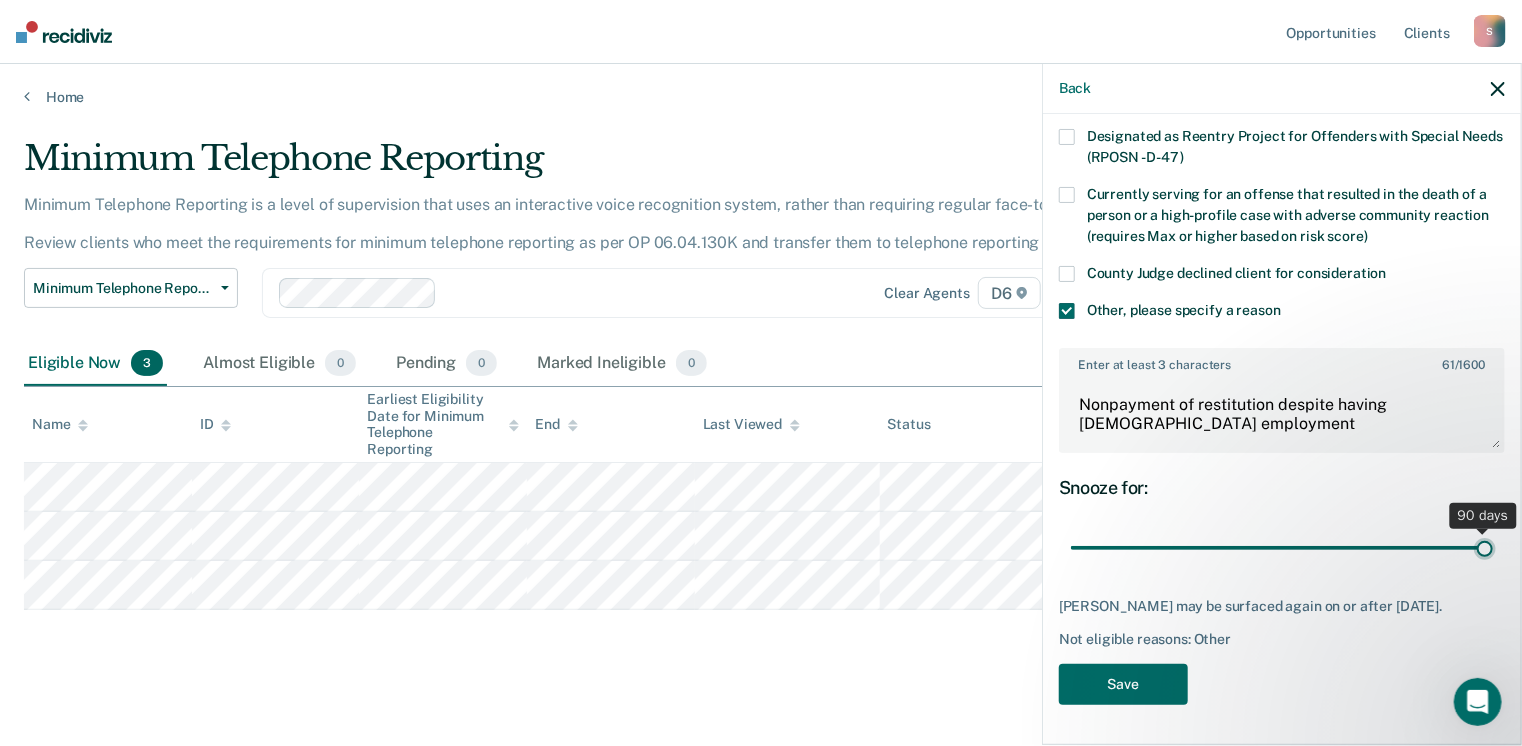 drag, startPoint x: 1204, startPoint y: 533, endPoint x: 1528, endPoint y: 517, distance: 324.39484 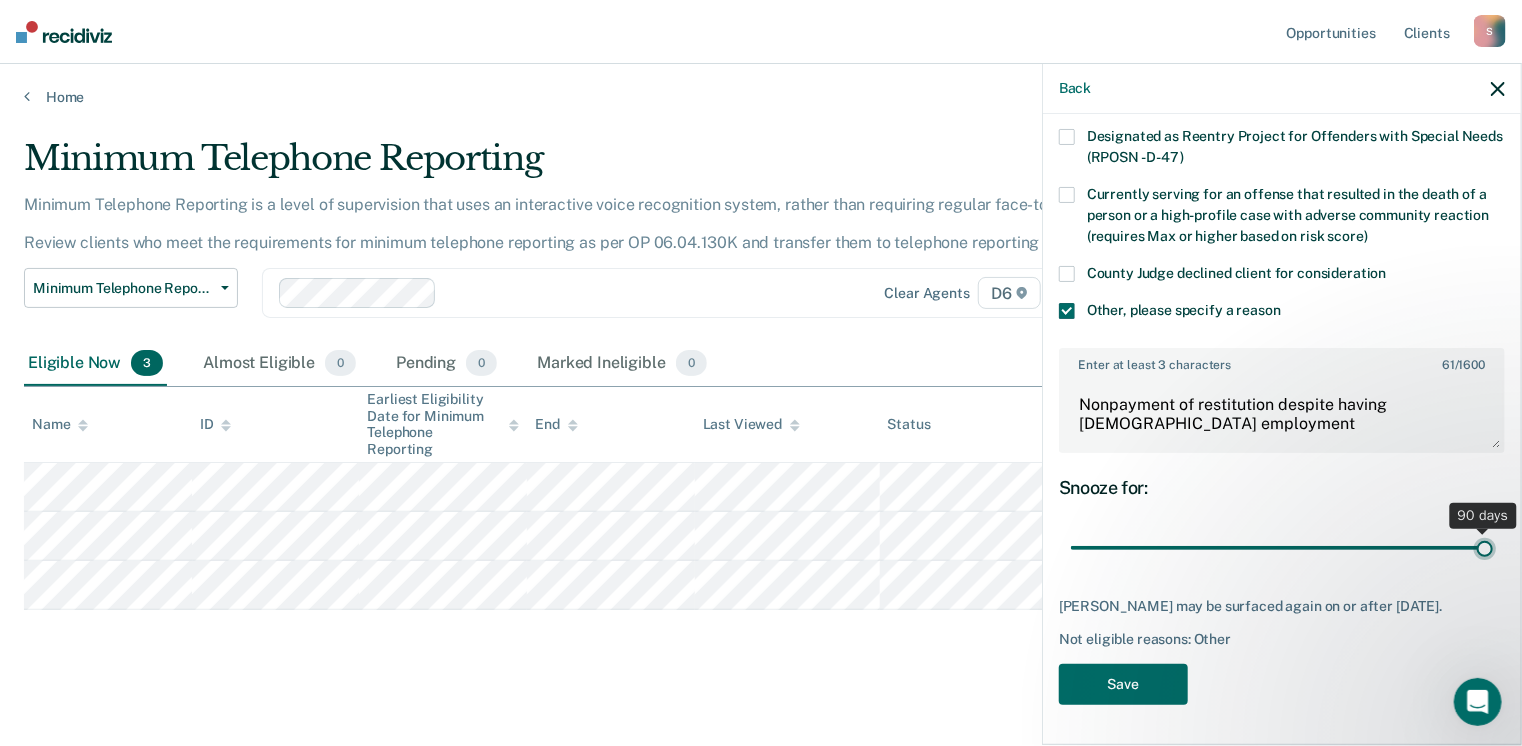 type on "90" 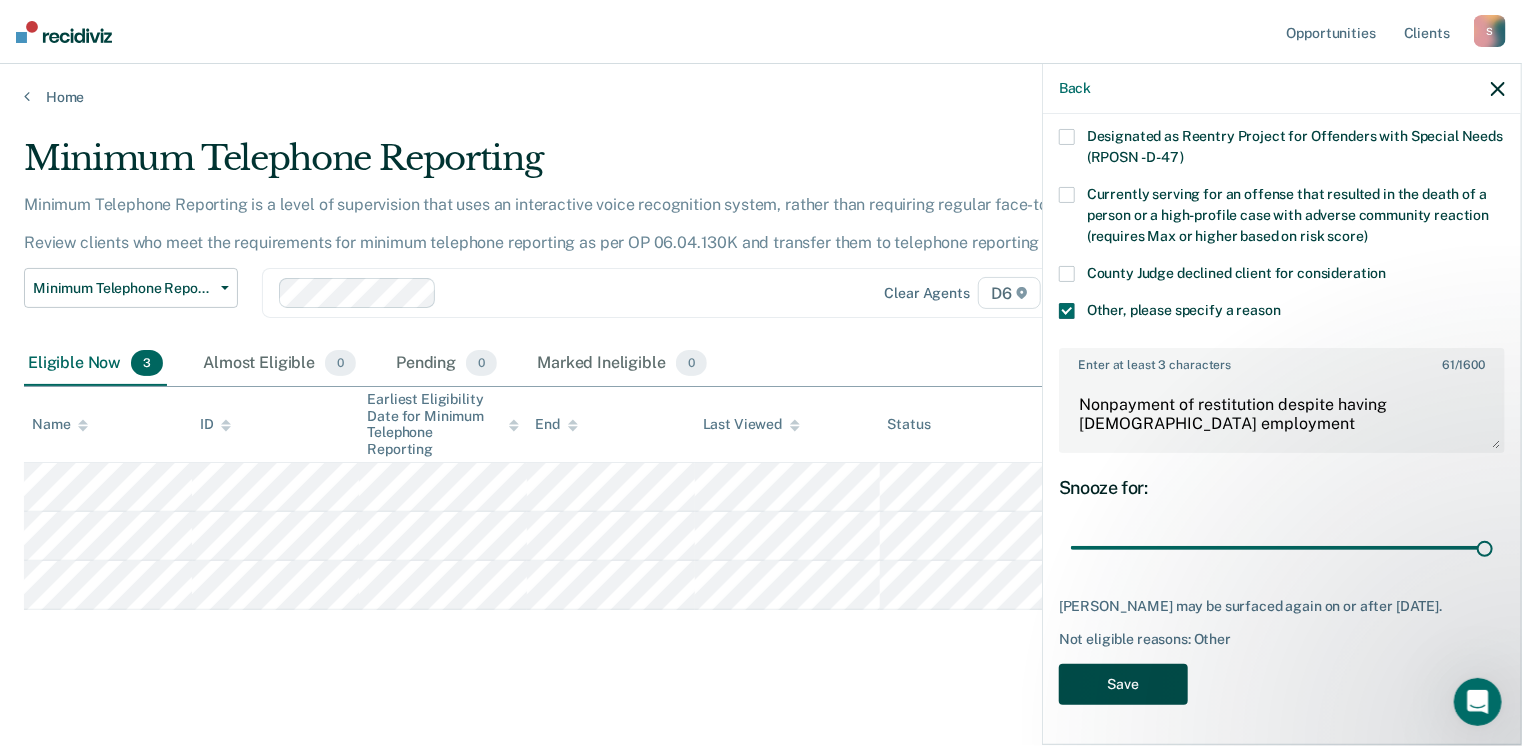 click on "Save" at bounding box center (1123, 684) 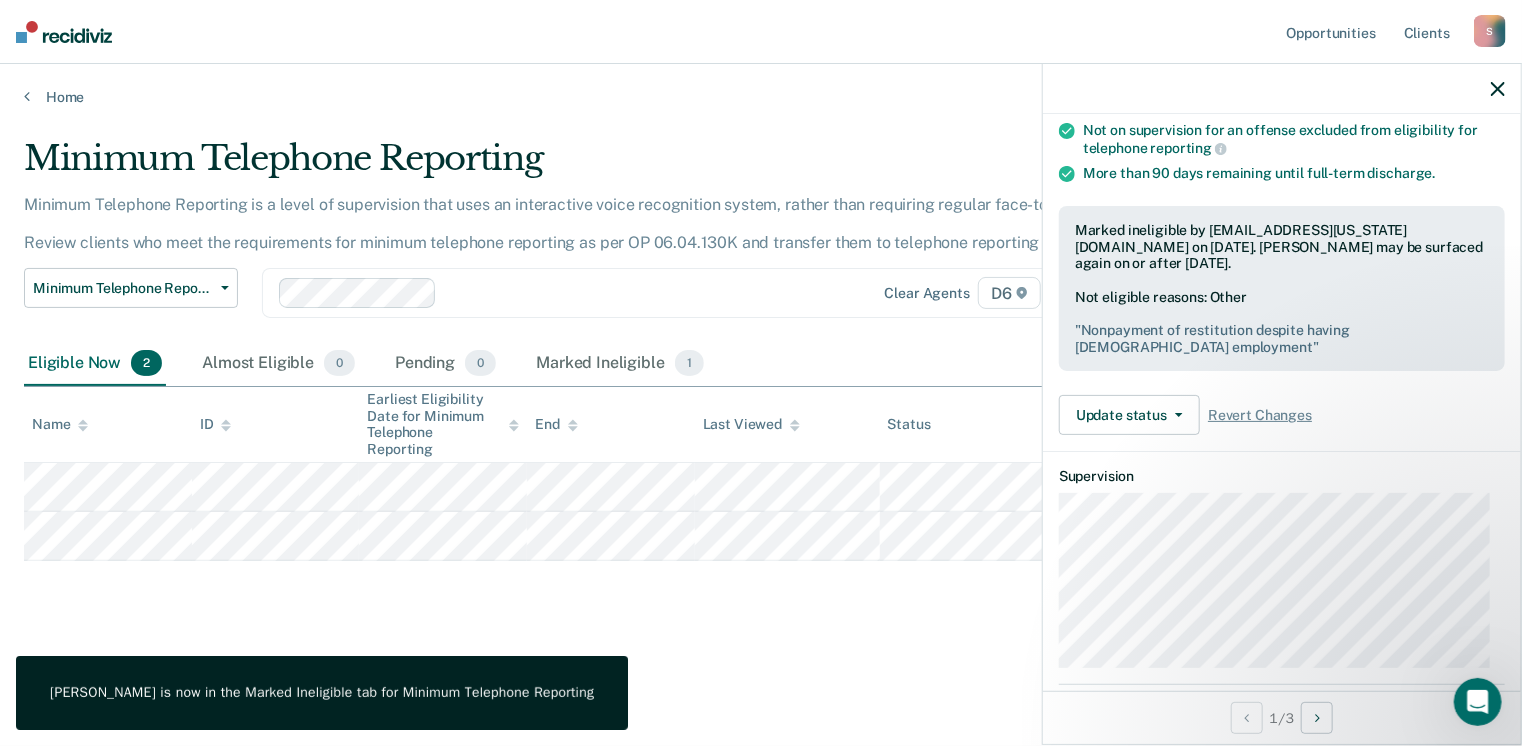 scroll, scrollTop: 247, scrollLeft: 0, axis: vertical 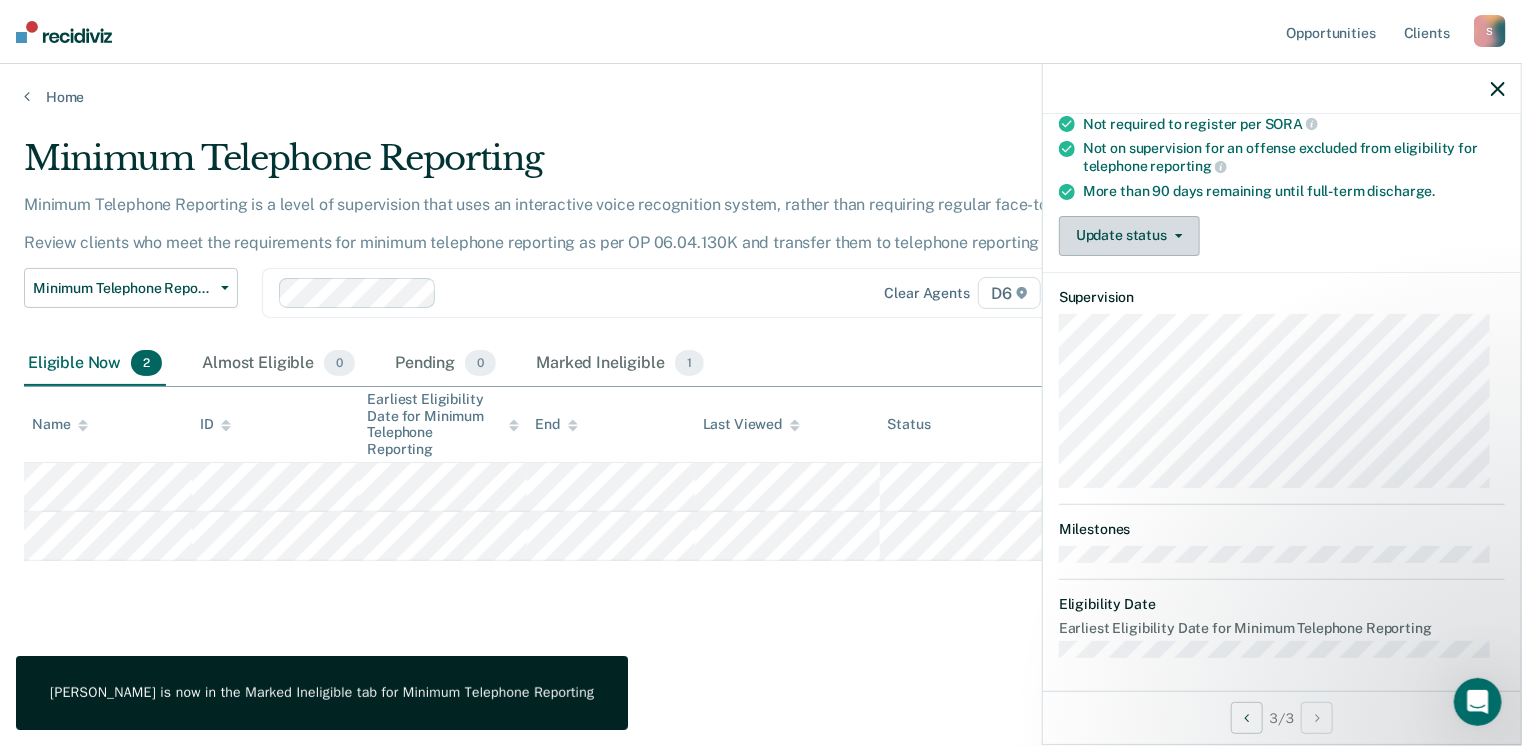 click on "Update status" at bounding box center (1129, 236) 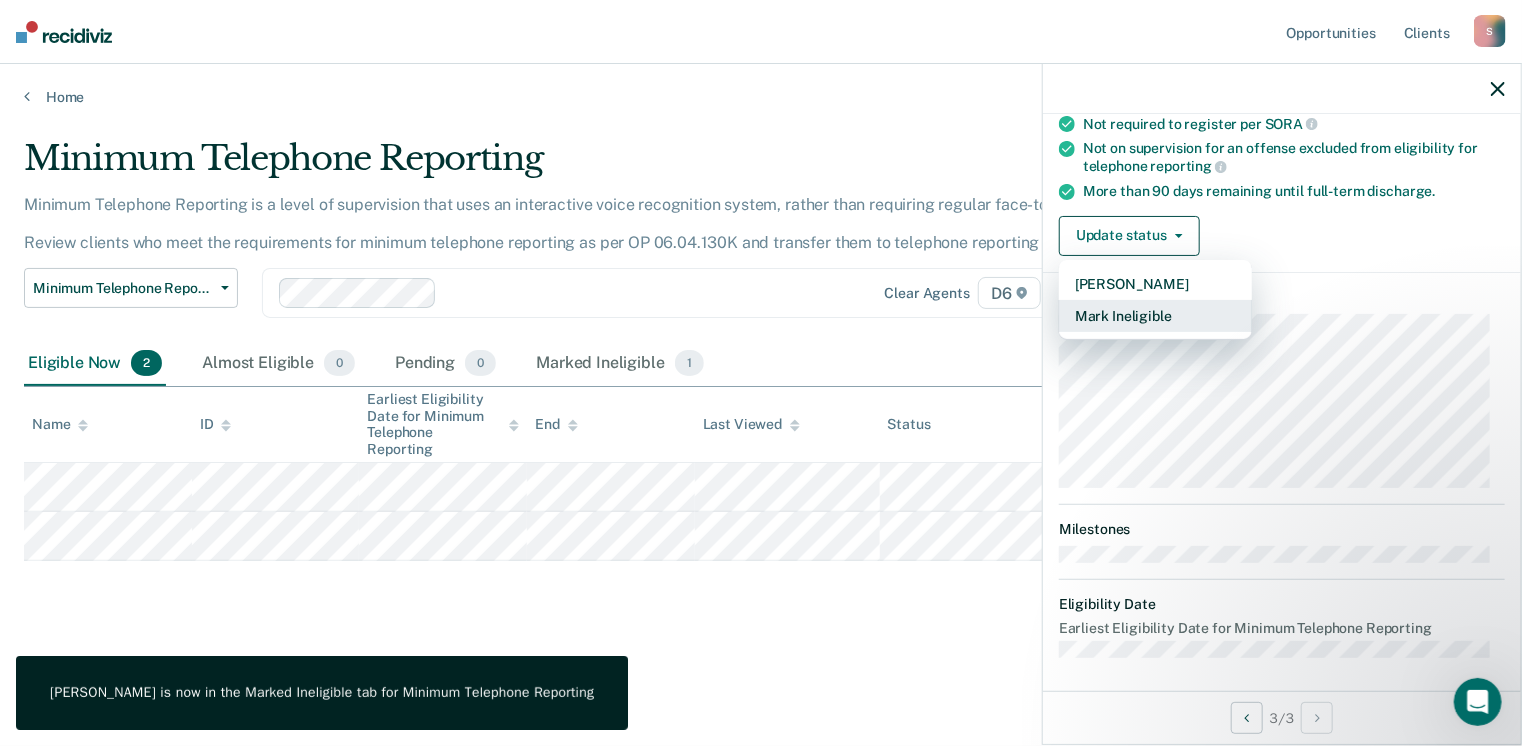 click on "Mark Ineligible" at bounding box center [1155, 316] 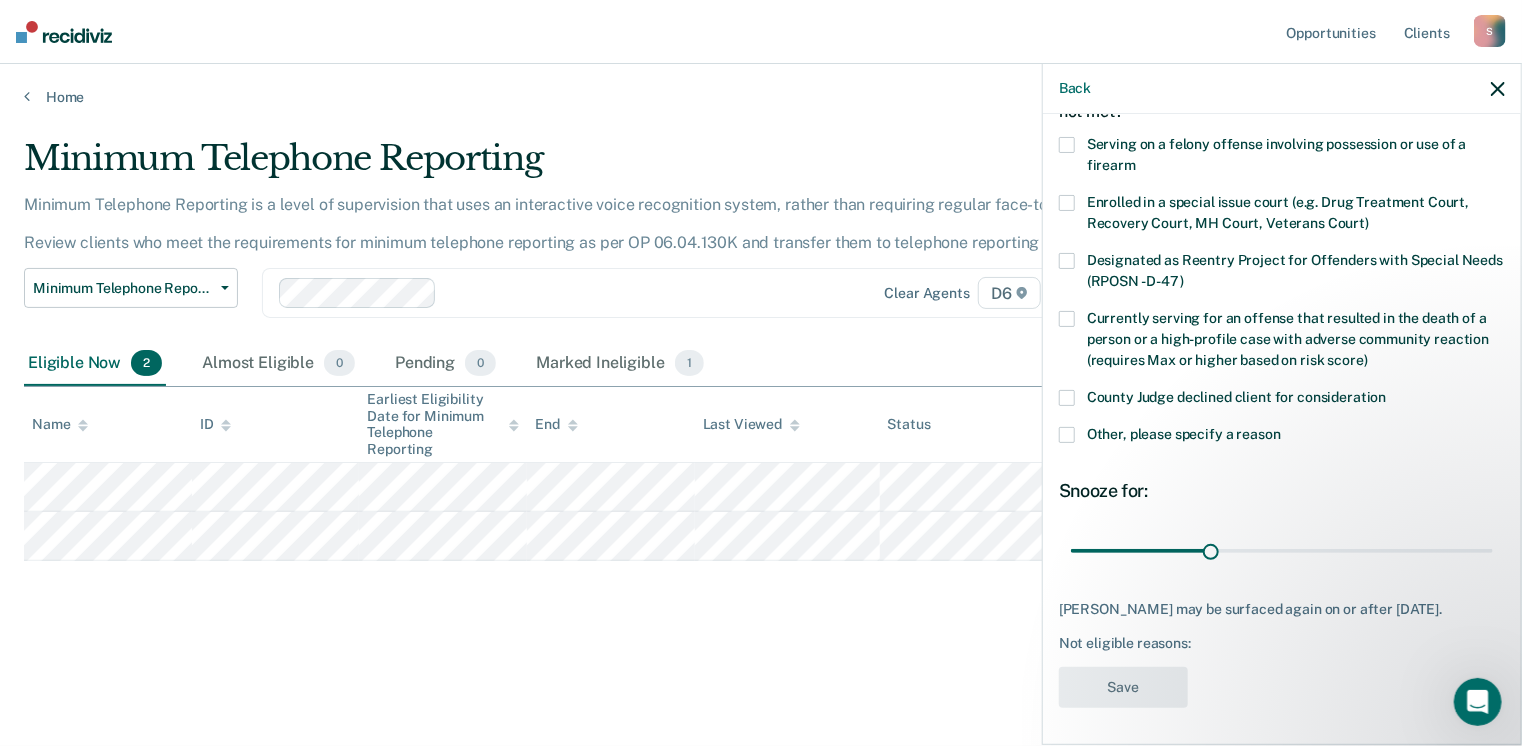 scroll, scrollTop: 29, scrollLeft: 0, axis: vertical 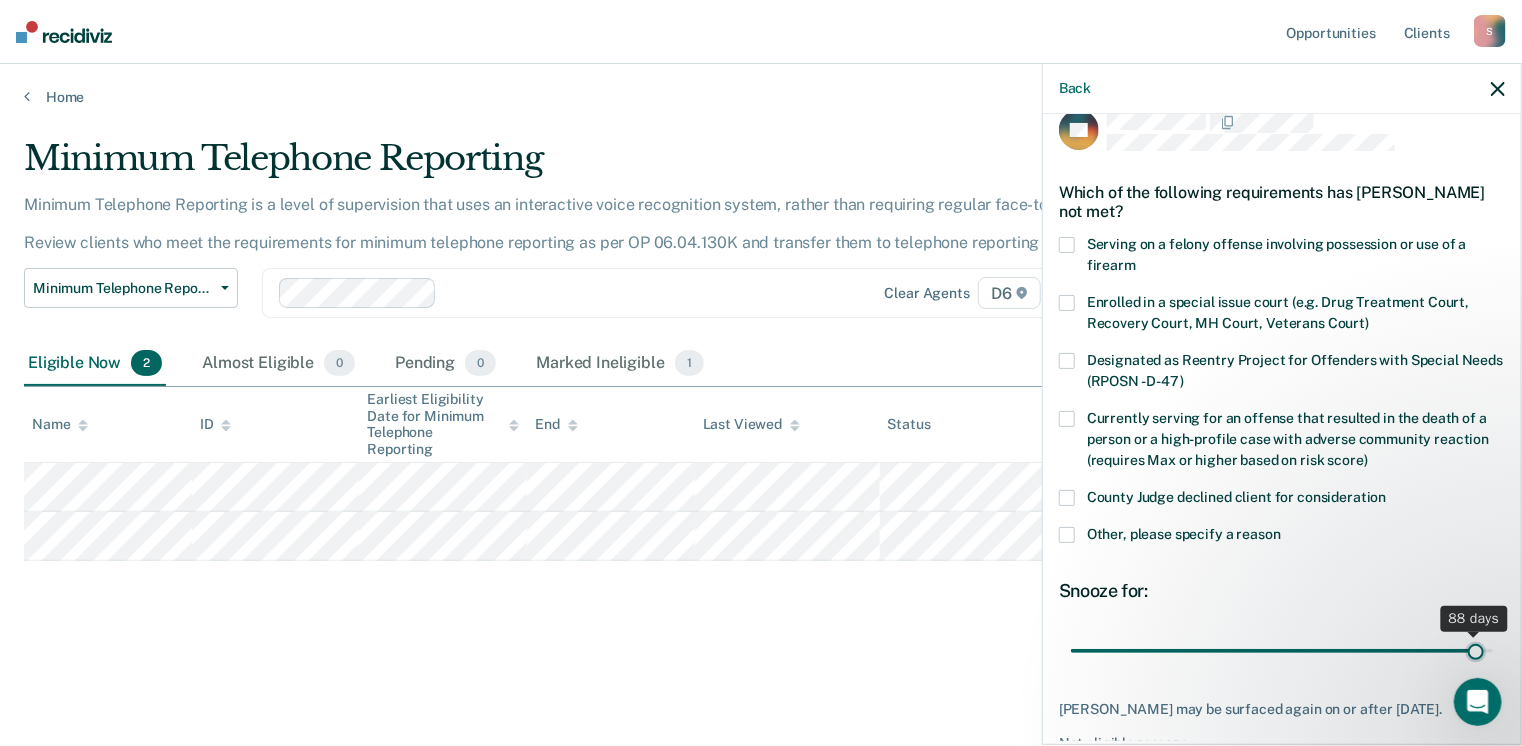 drag, startPoint x: 1211, startPoint y: 650, endPoint x: 1463, endPoint y: 622, distance: 253.55078 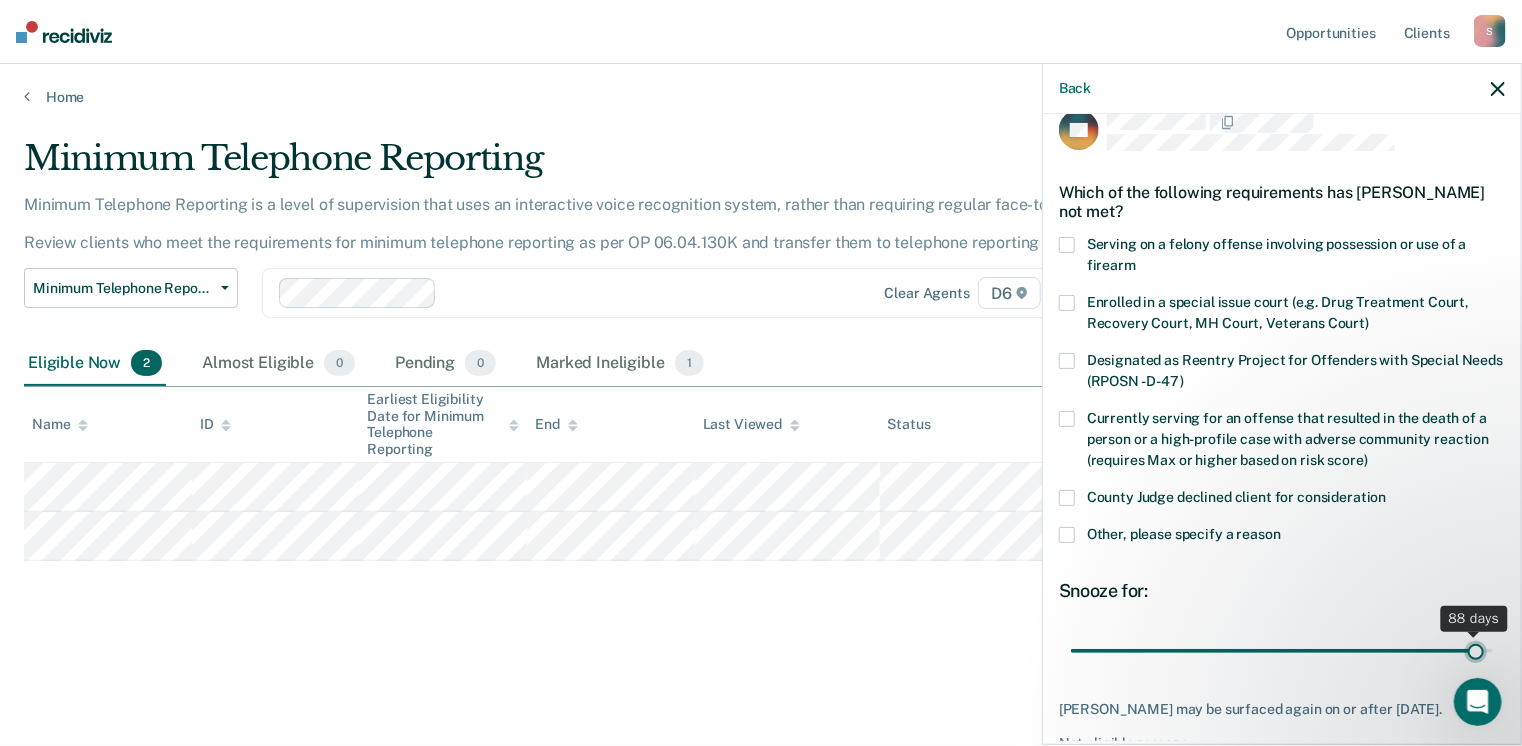 type on "88" 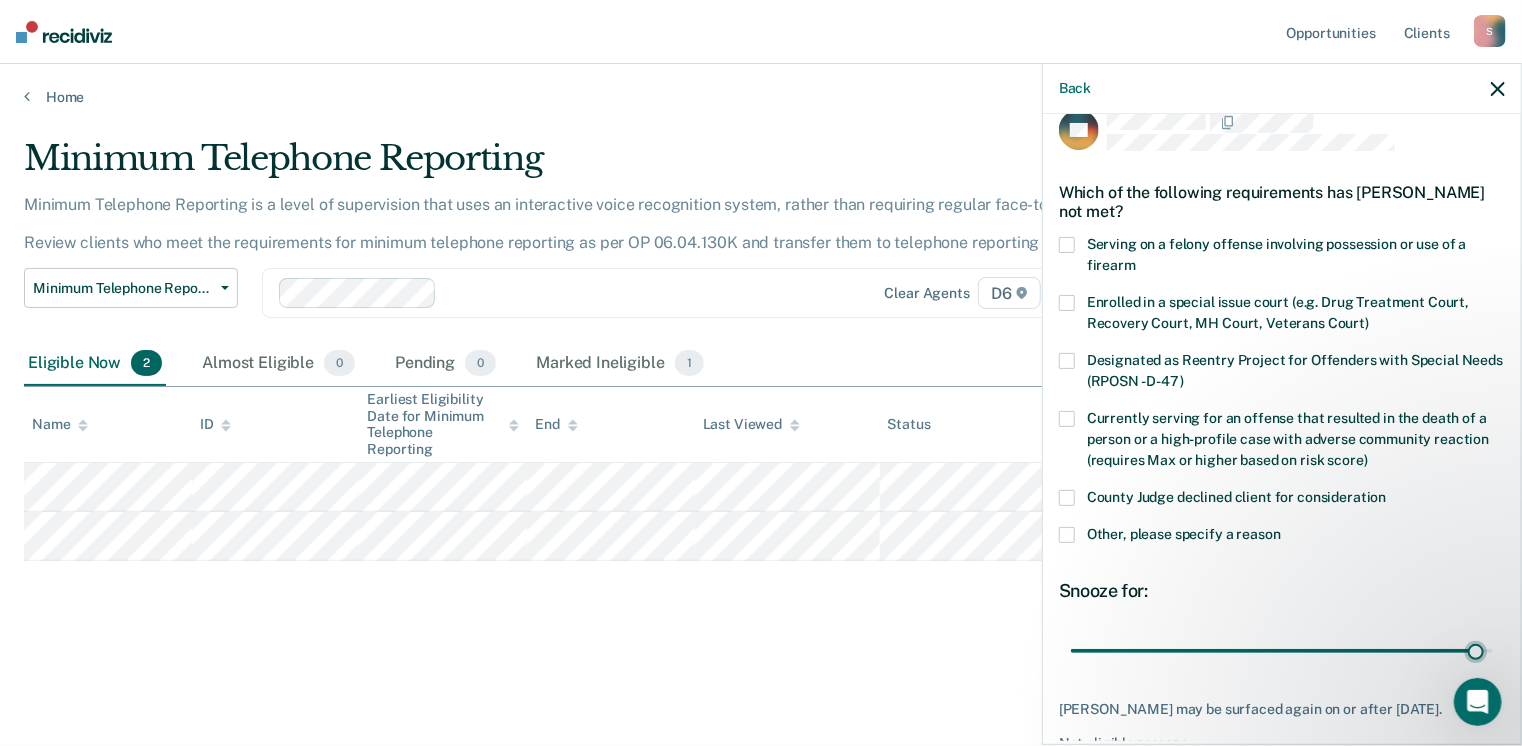 scroll, scrollTop: 129, scrollLeft: 0, axis: vertical 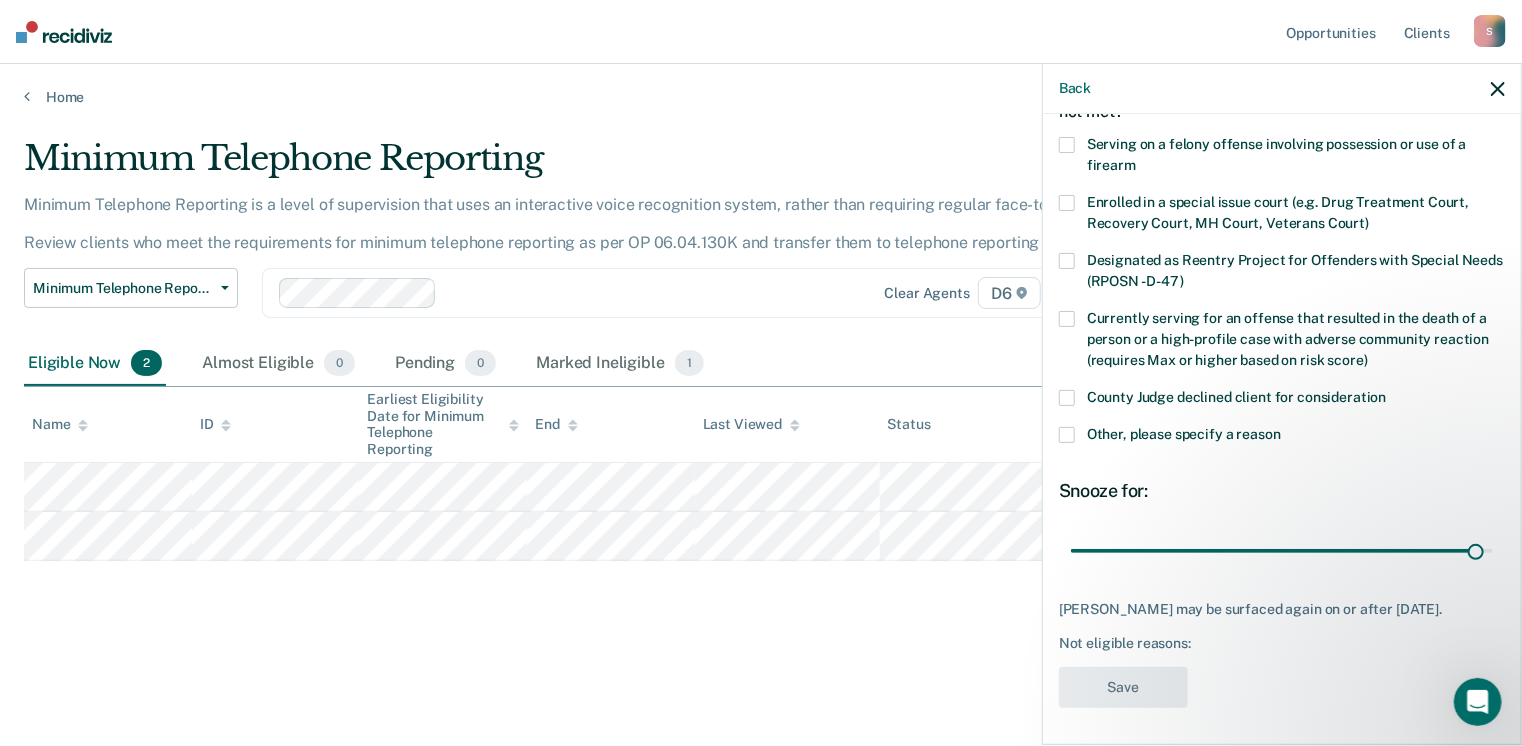 click at bounding box center (1067, 435) 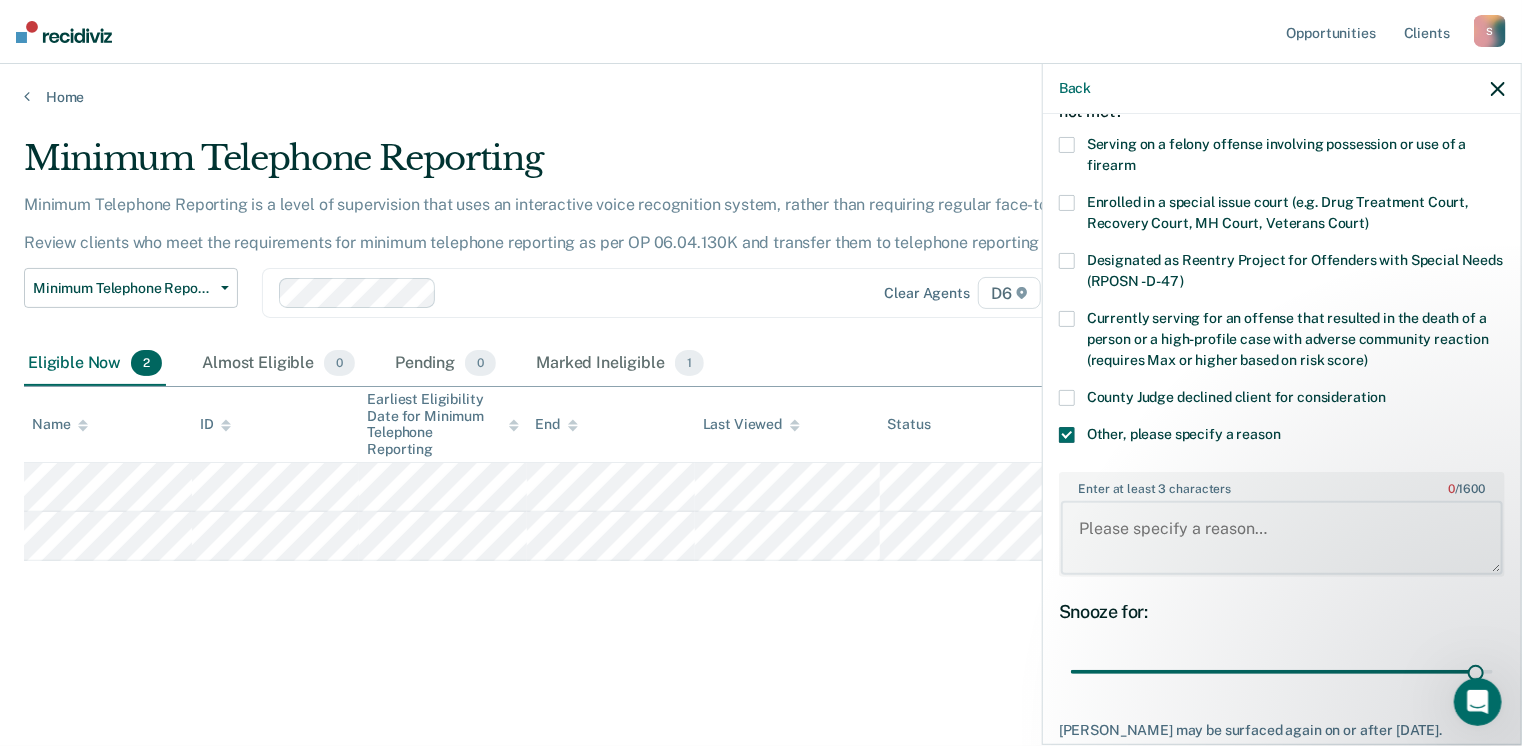 click on "Enter at least 3 characters 0  /  1600" at bounding box center [1282, 538] 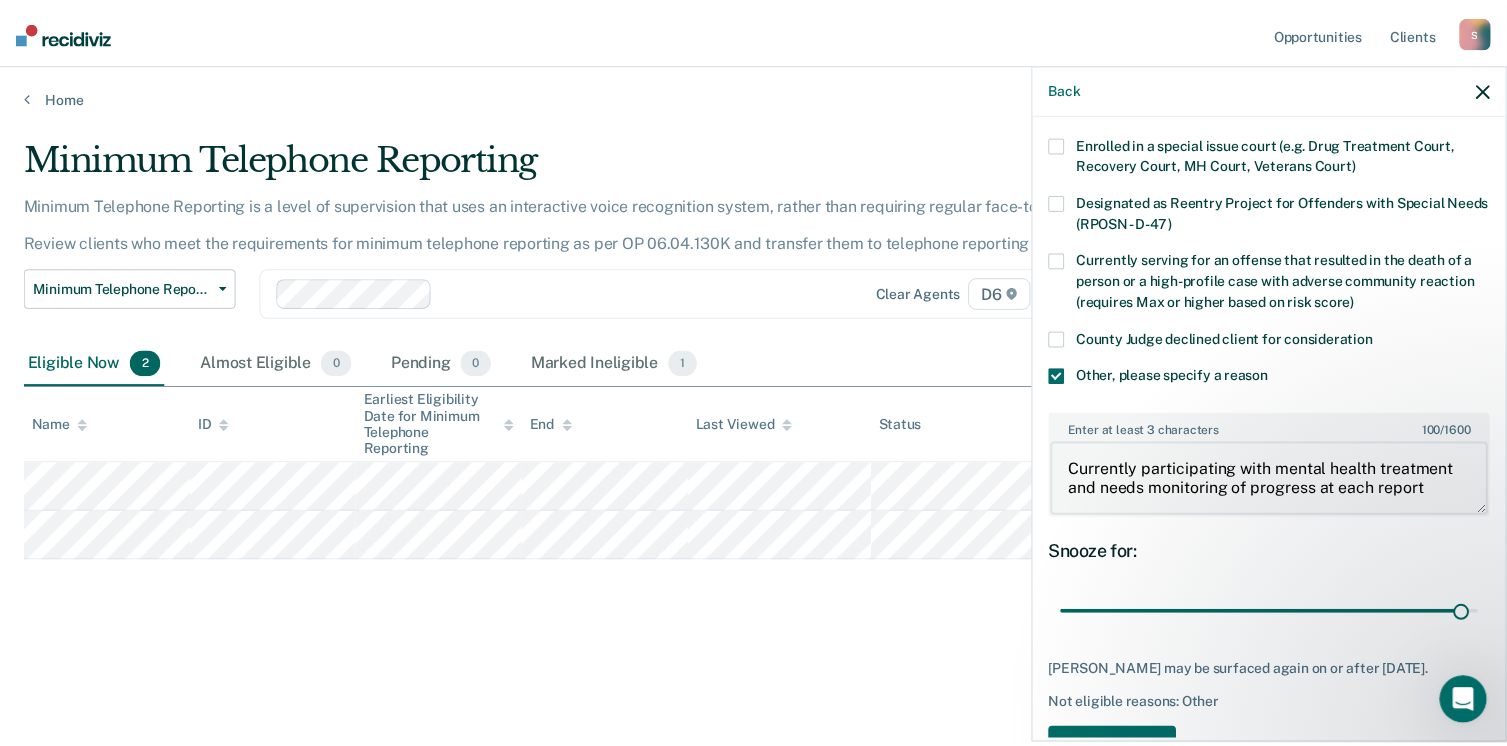 scroll, scrollTop: 248, scrollLeft: 0, axis: vertical 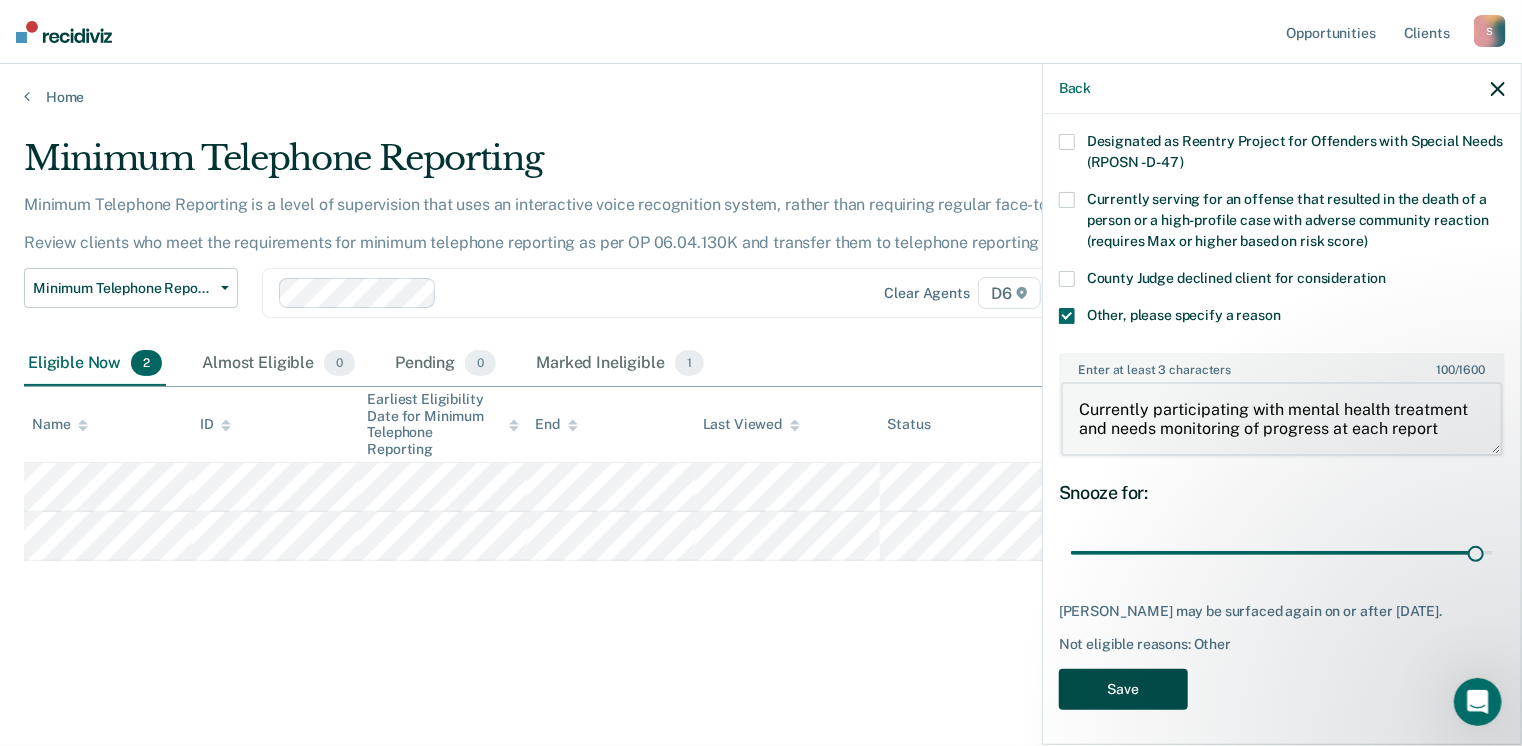 type on "Currently participating with mental health treatment and needs monitoring of progress at each report" 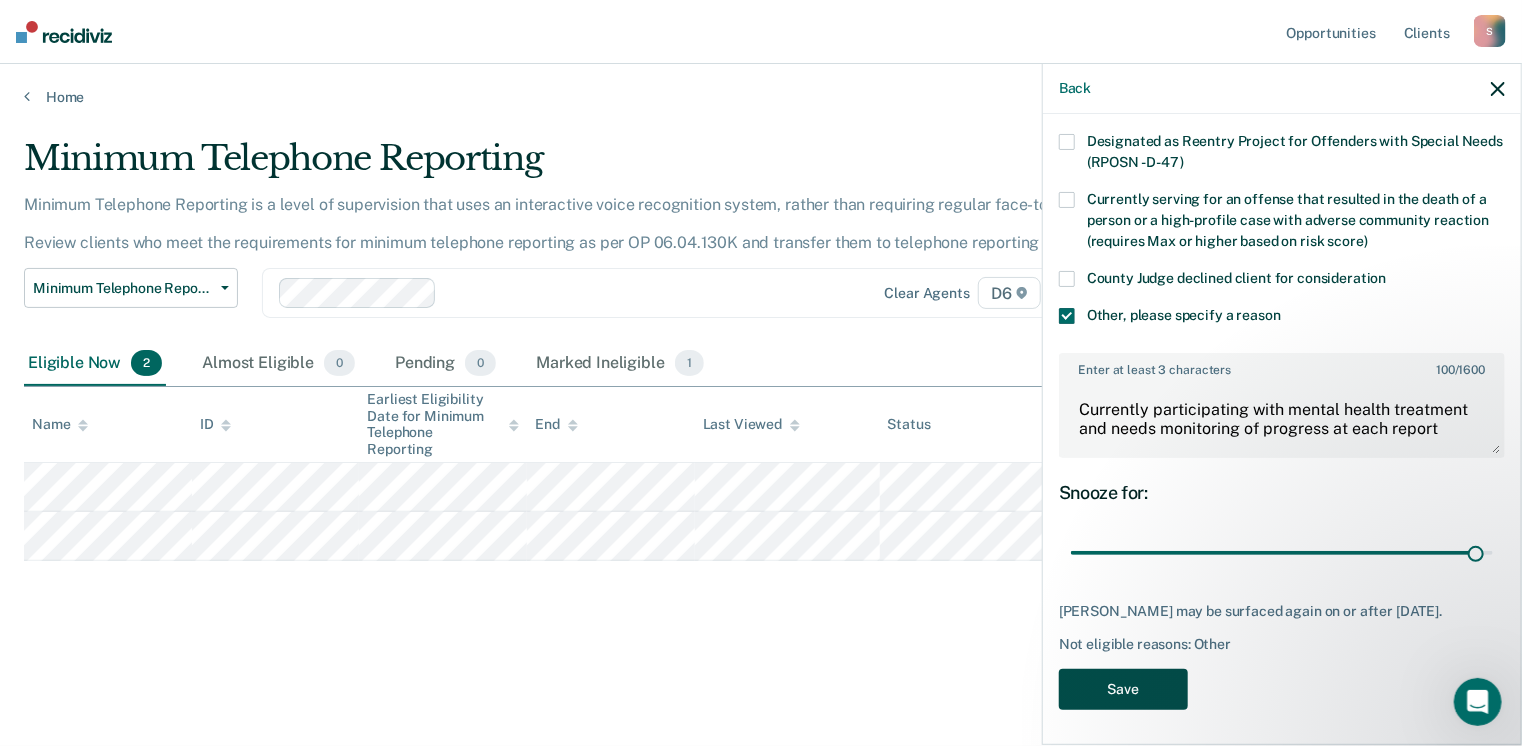 click on "Save" at bounding box center [1123, 689] 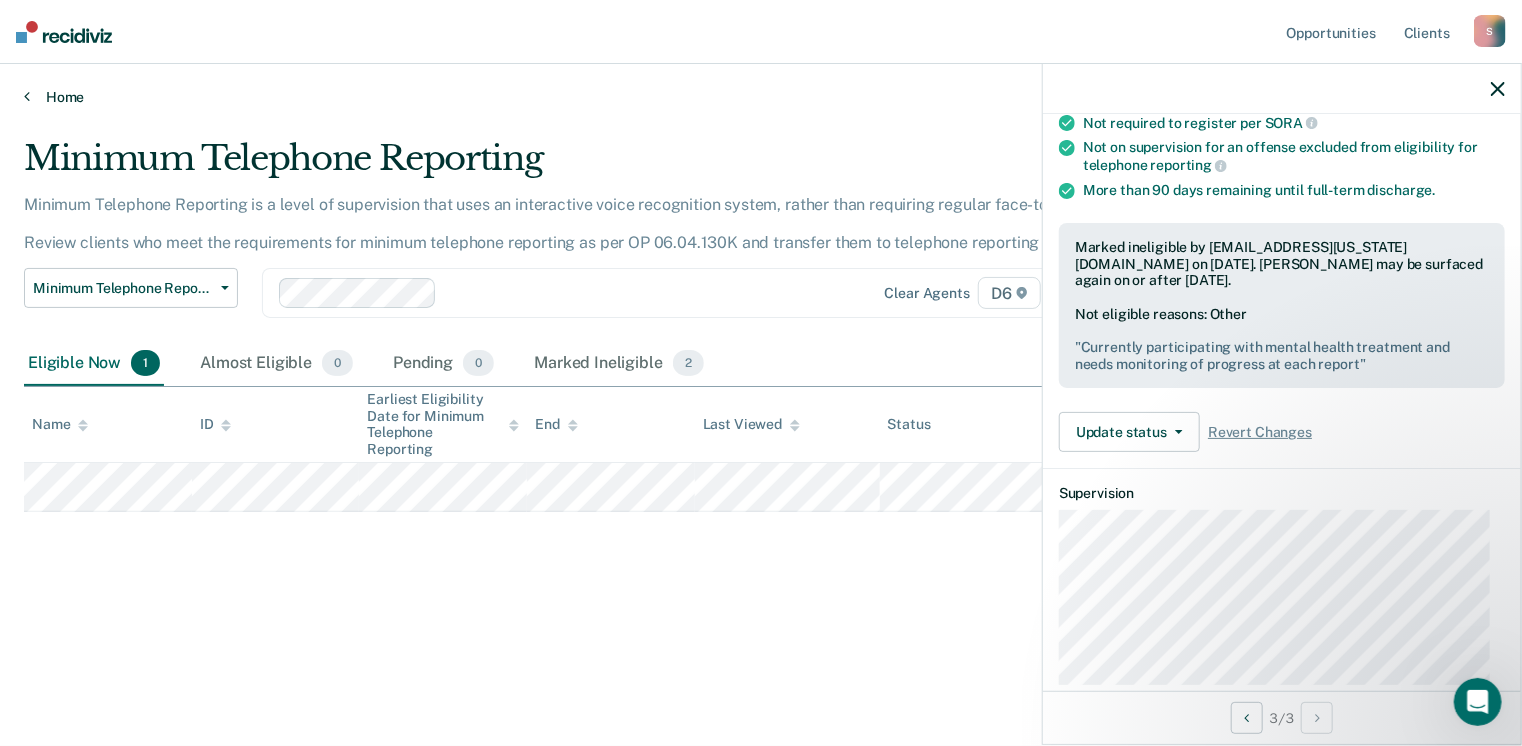 click on "Home" at bounding box center (761, 97) 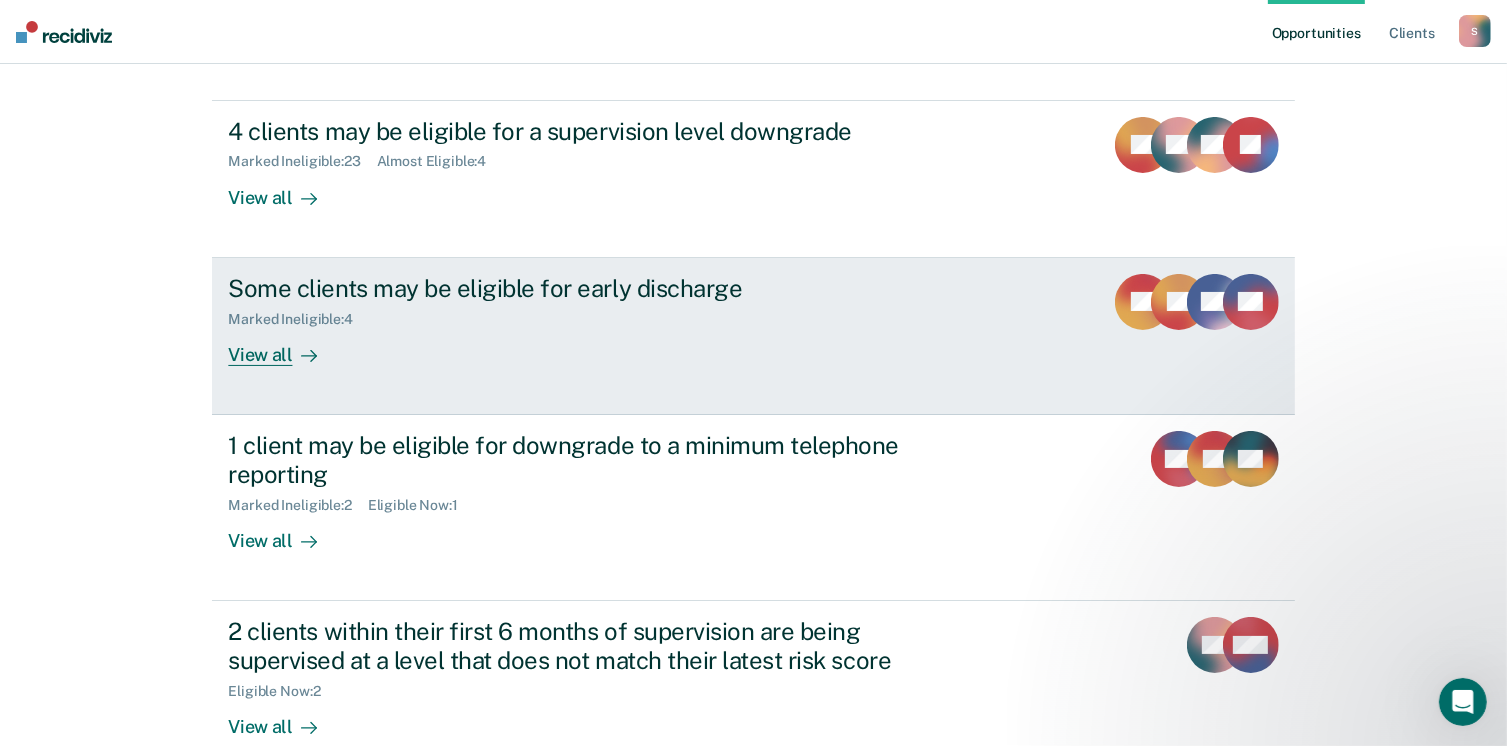 scroll, scrollTop: 319, scrollLeft: 0, axis: vertical 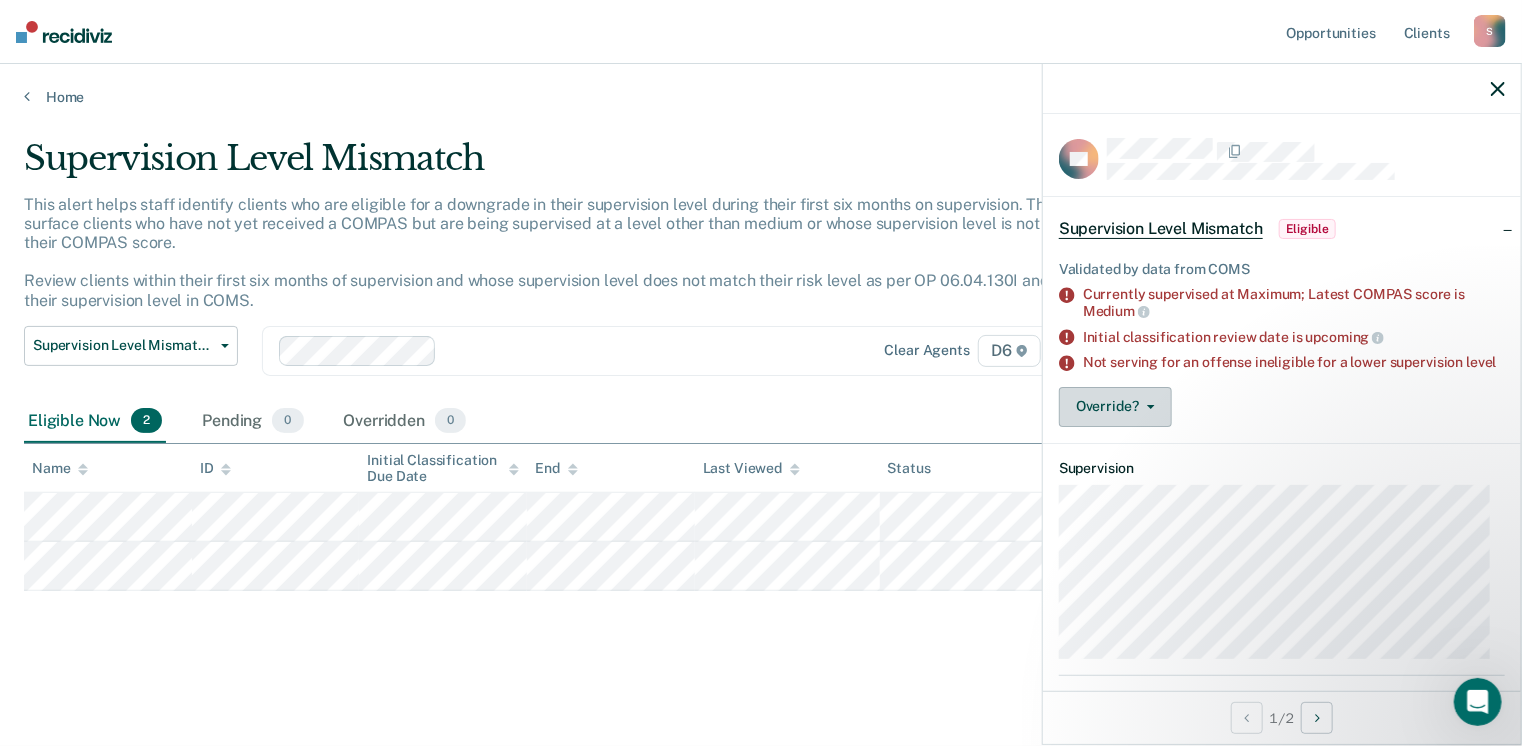 click on "Override?" at bounding box center [1115, 407] 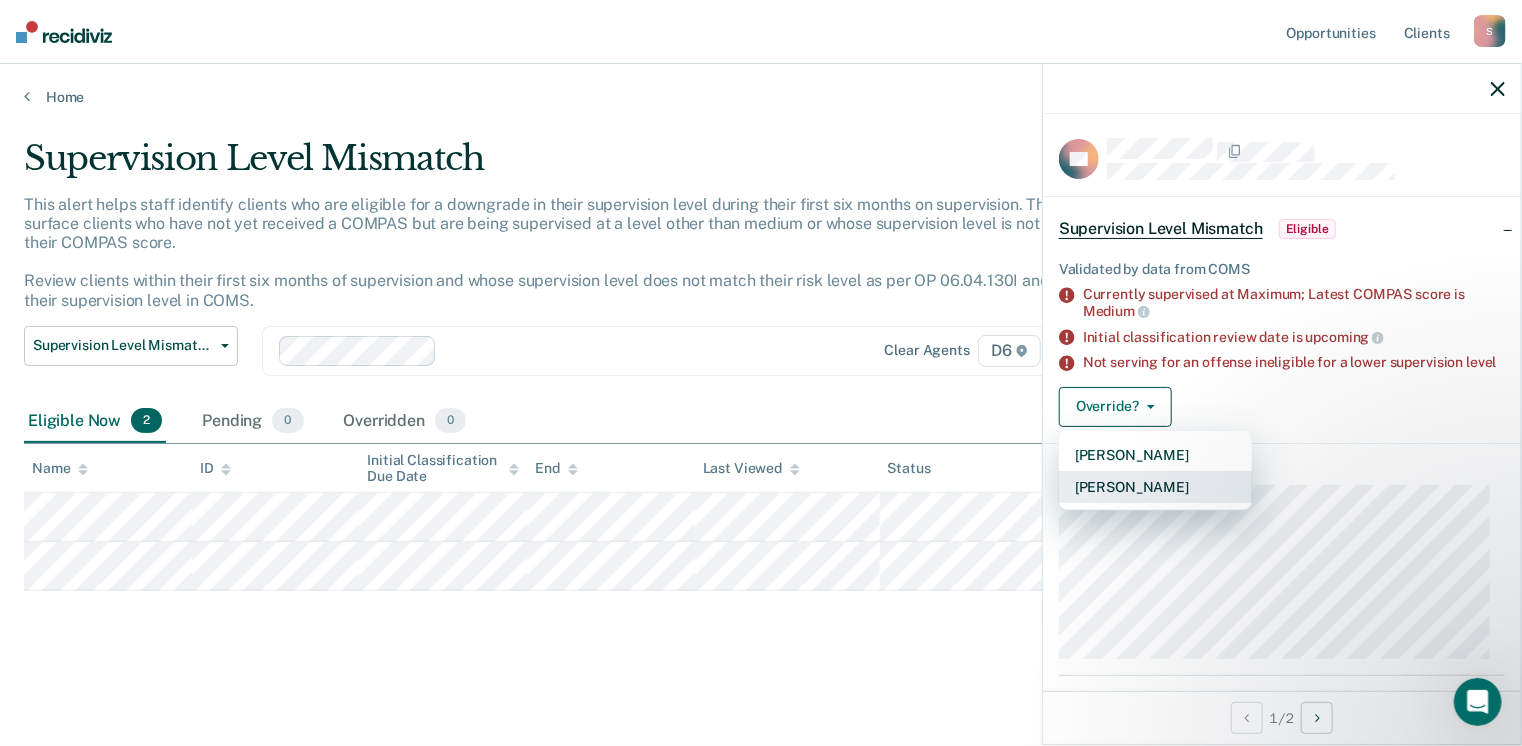 click on "[PERSON_NAME]" at bounding box center [1155, 487] 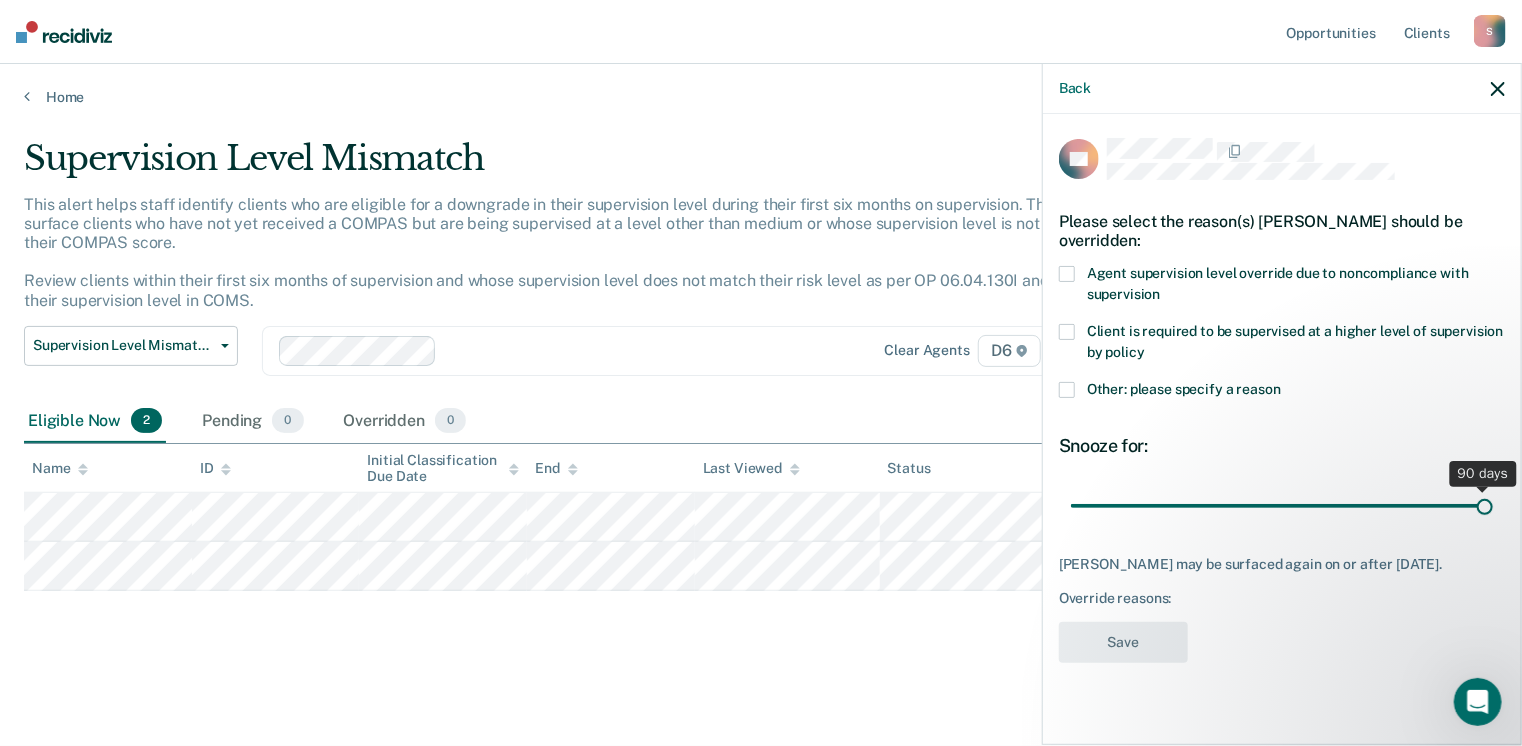 drag, startPoint x: 1216, startPoint y: 509, endPoint x: 1500, endPoint y: 506, distance: 284.01584 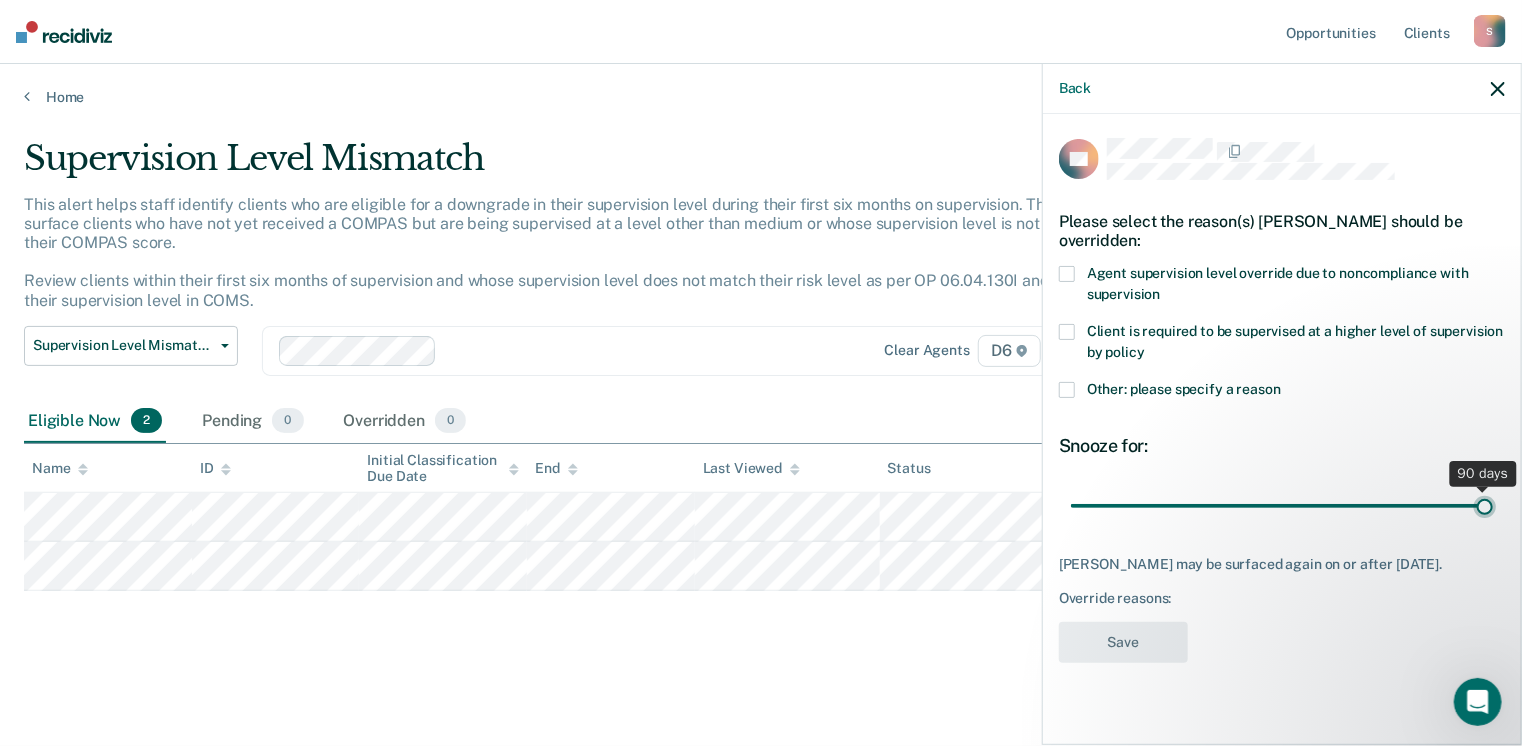 type on "90" 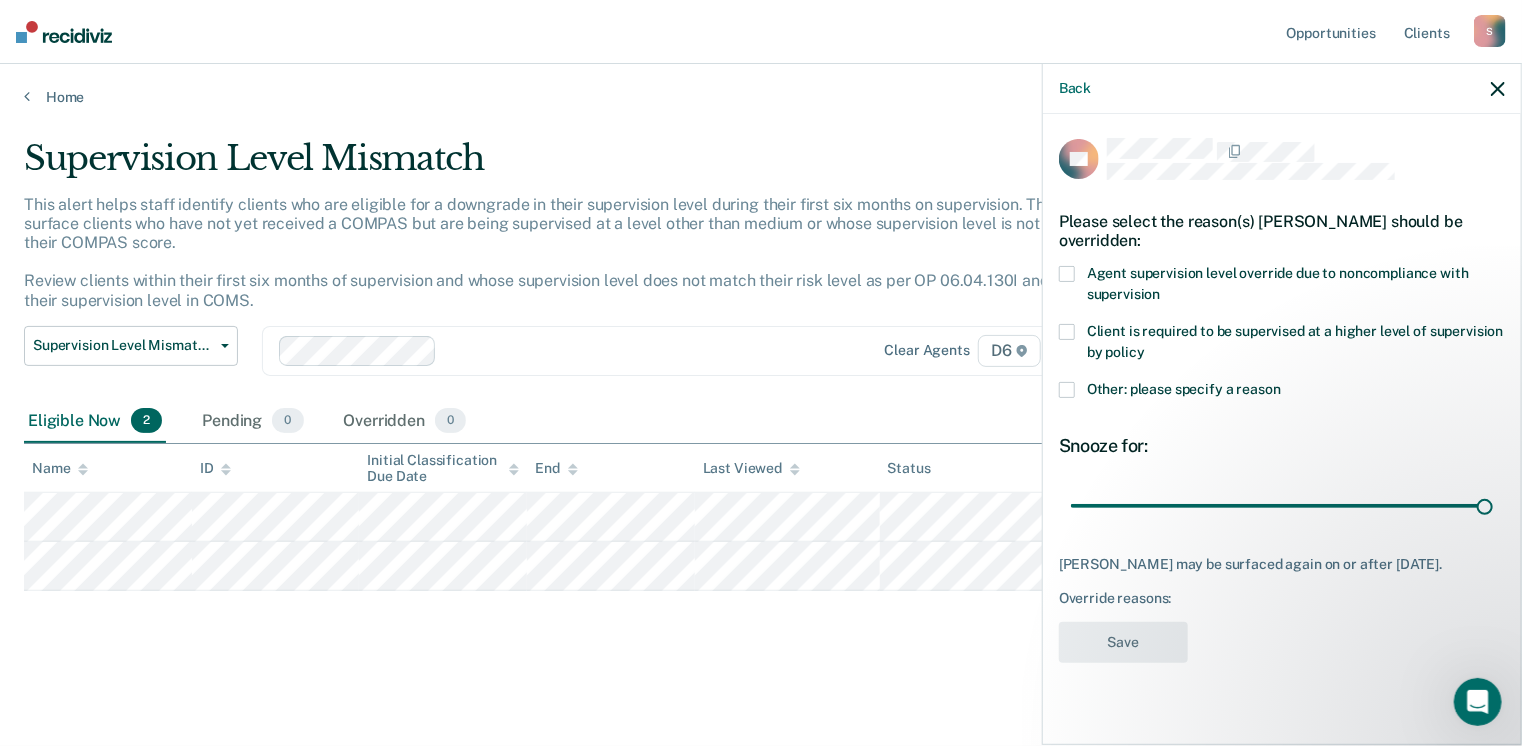 click at bounding box center [1067, 390] 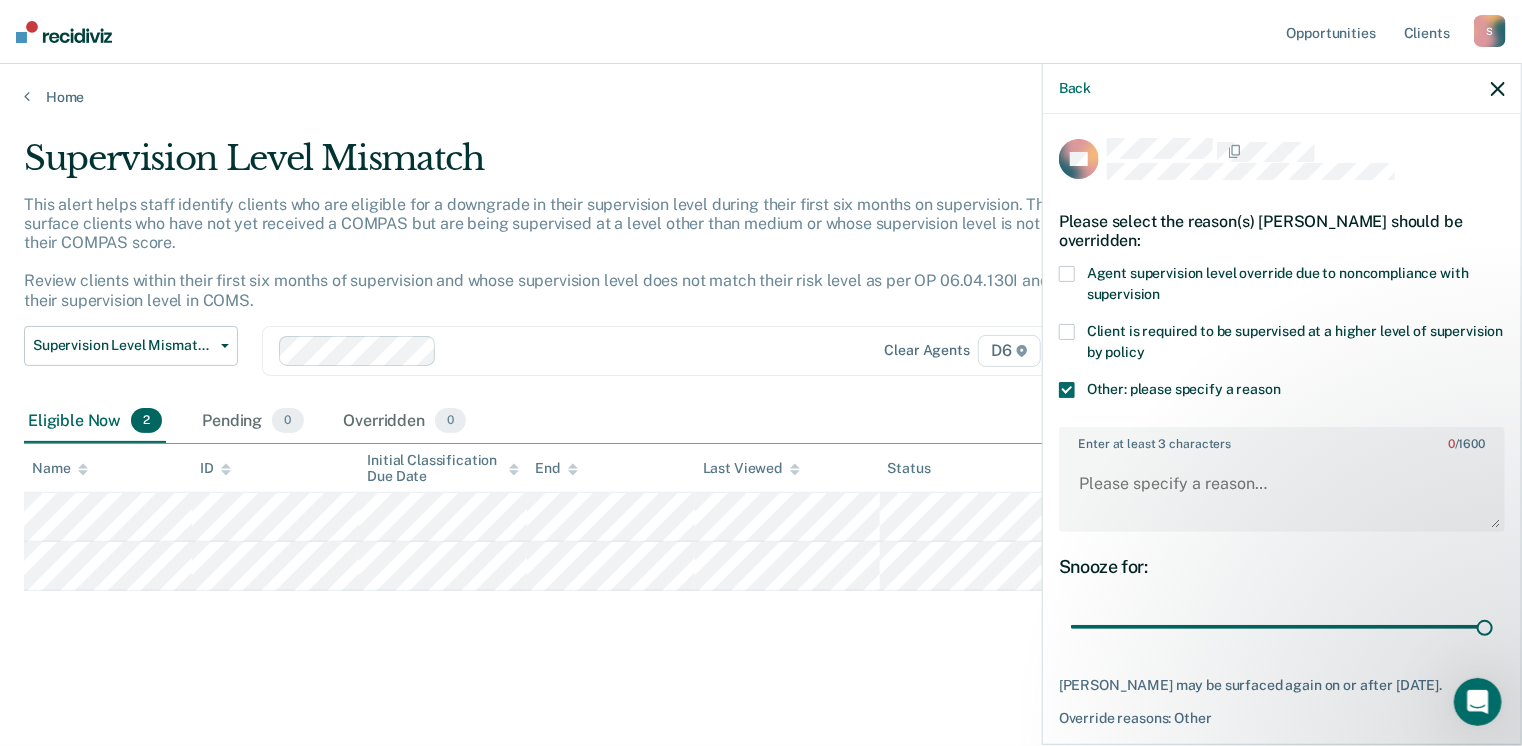 click at bounding box center (1067, 274) 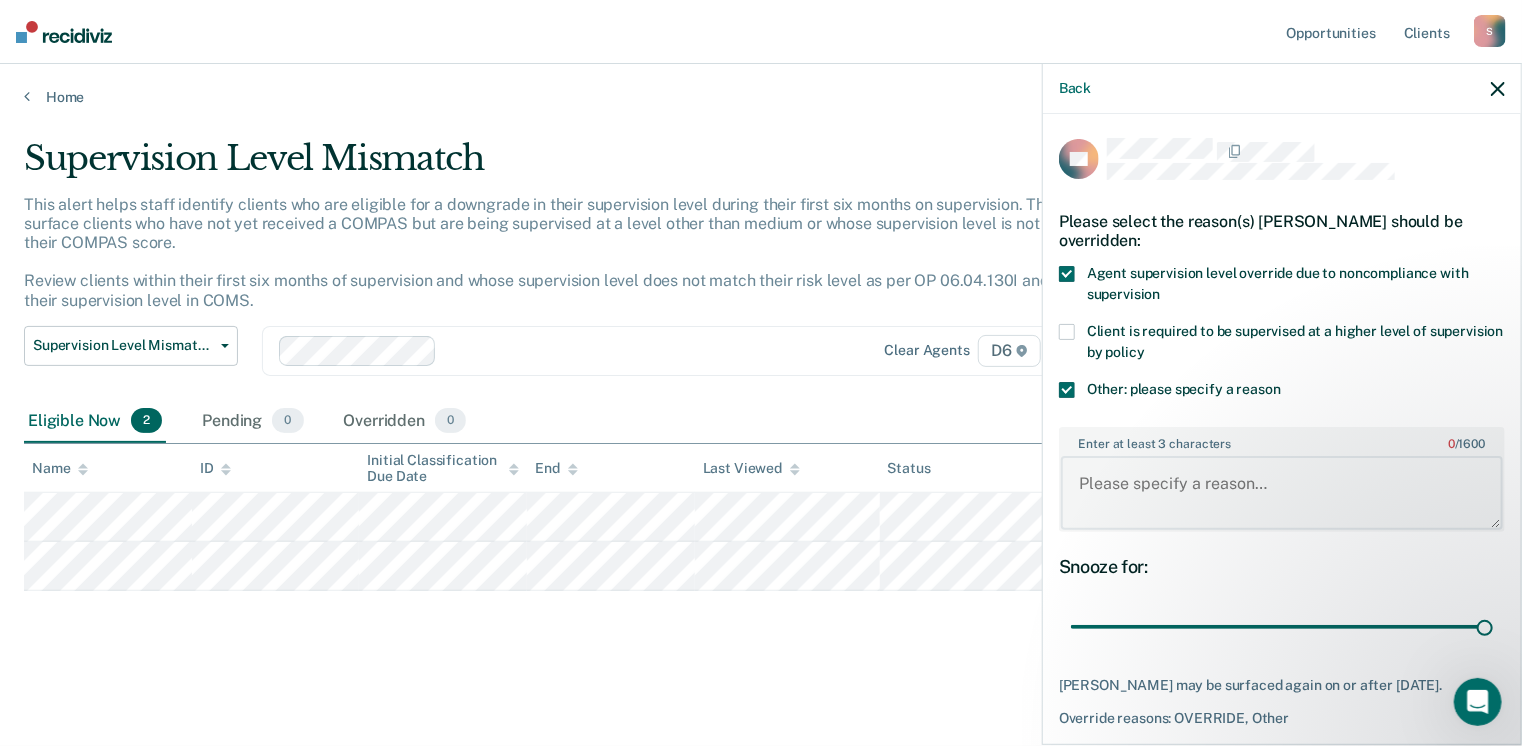 click on "Enter at least 3 characters 0  /  1600" at bounding box center (1282, 493) 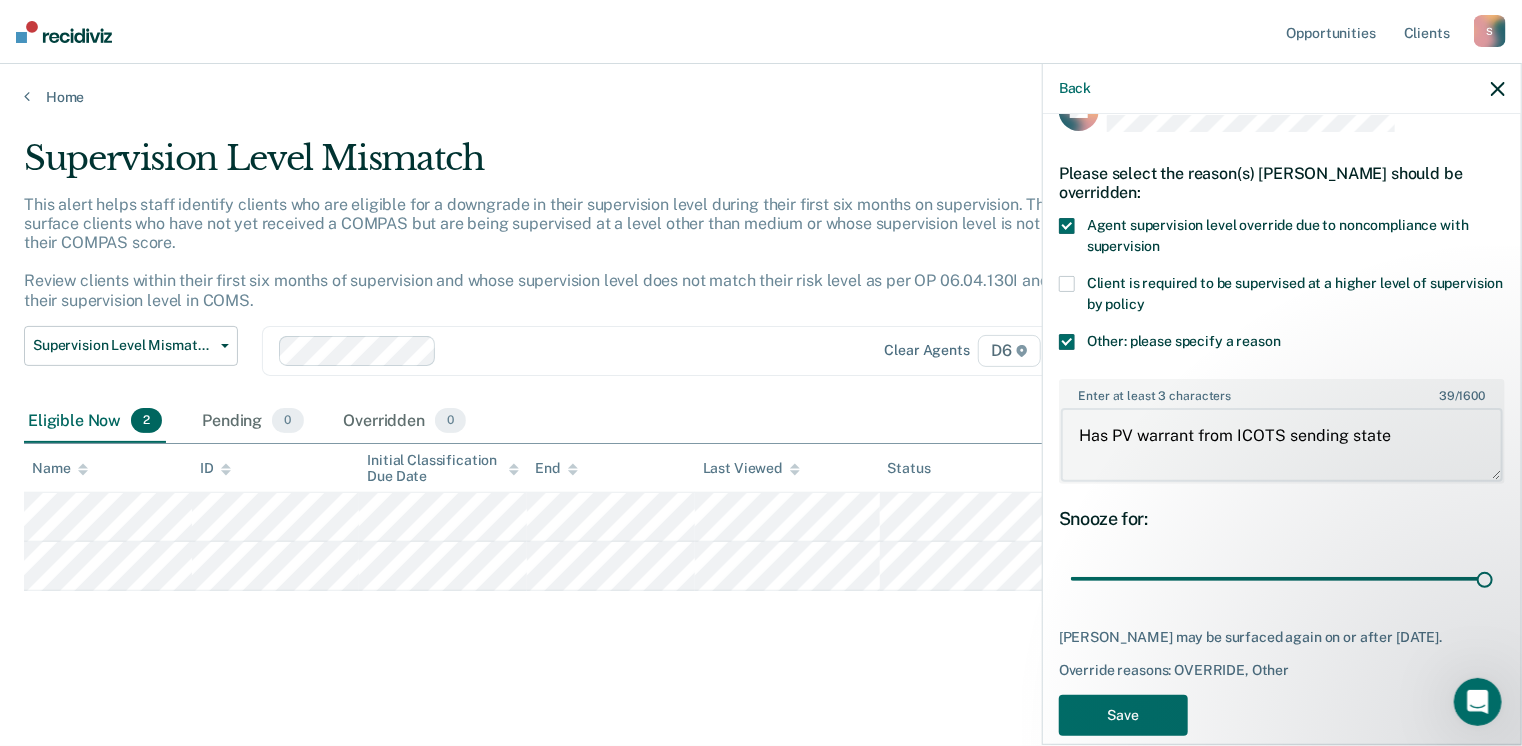 scroll, scrollTop: 74, scrollLeft: 0, axis: vertical 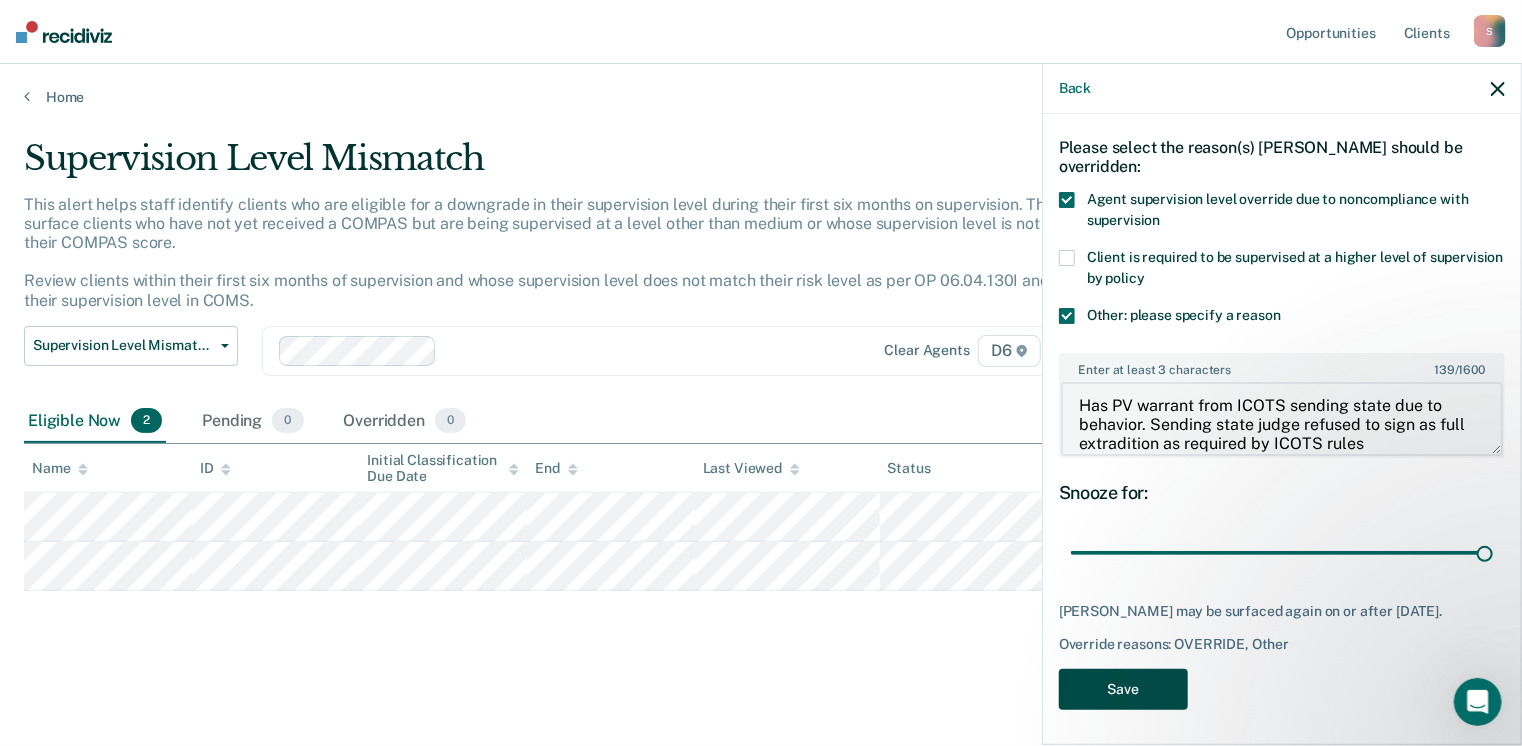 type on "Has PV warrant from ICOTS sending state due to behavior. Sending state judge refused to sign as full extradition as required by ICOTS rules" 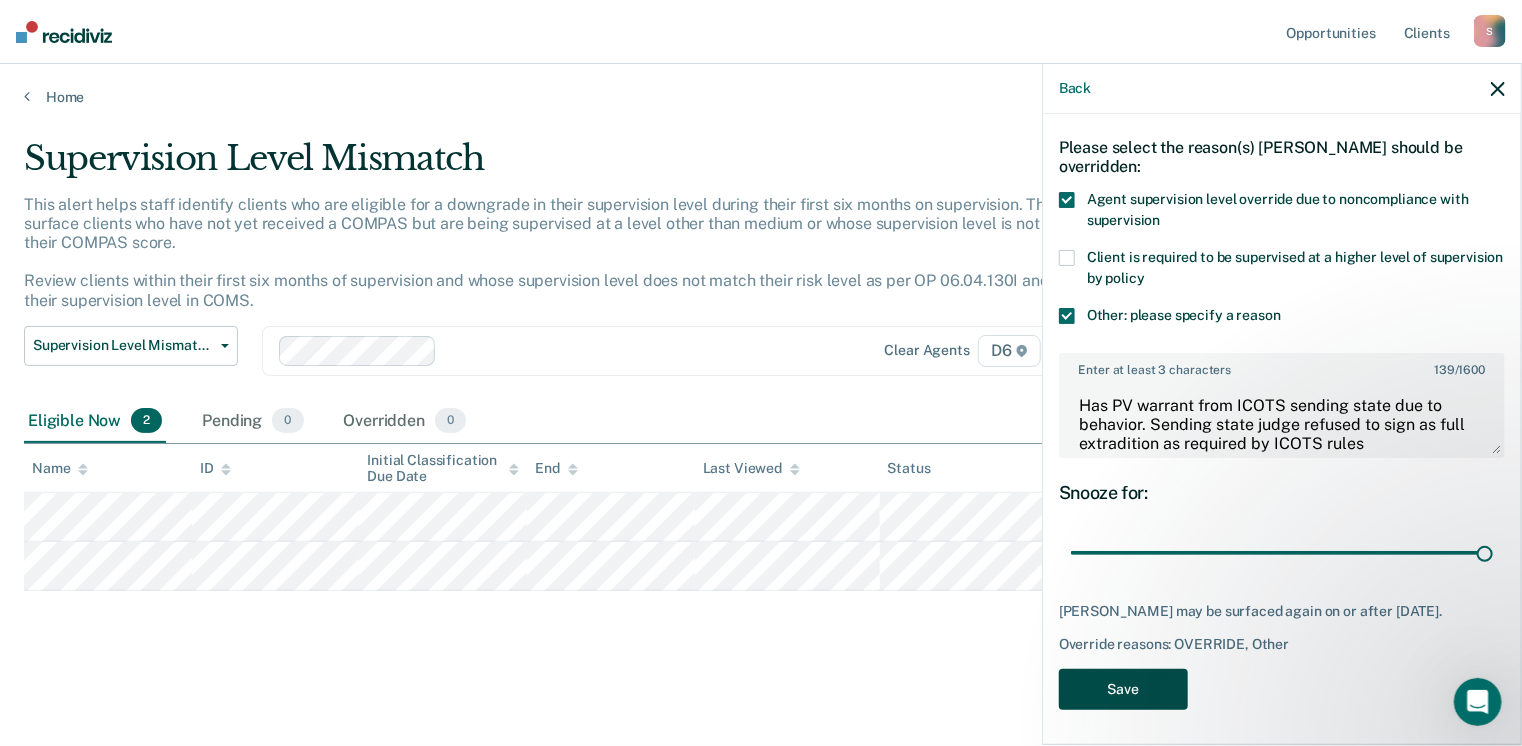 click on "Save" at bounding box center [1123, 689] 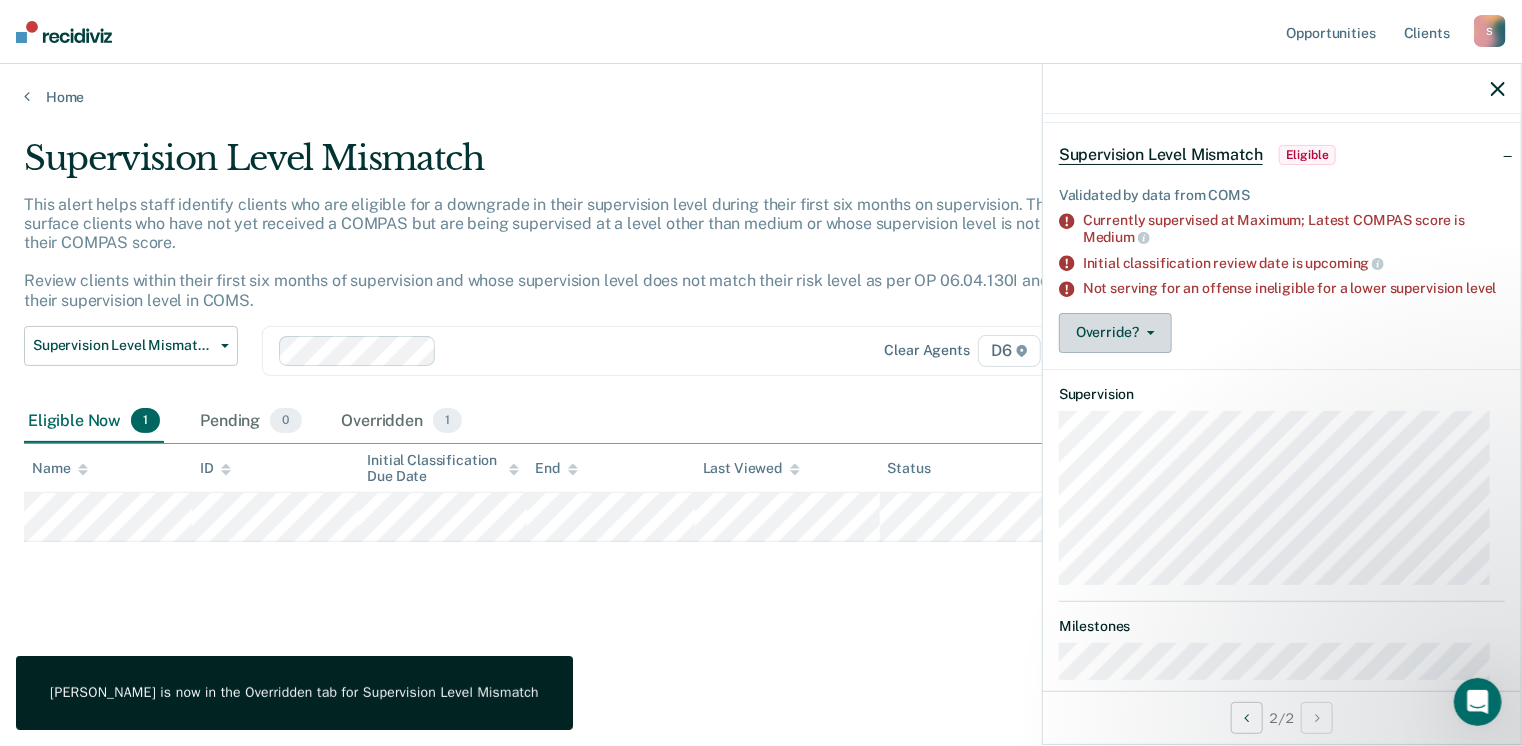 click on "Override?" at bounding box center (1115, 333) 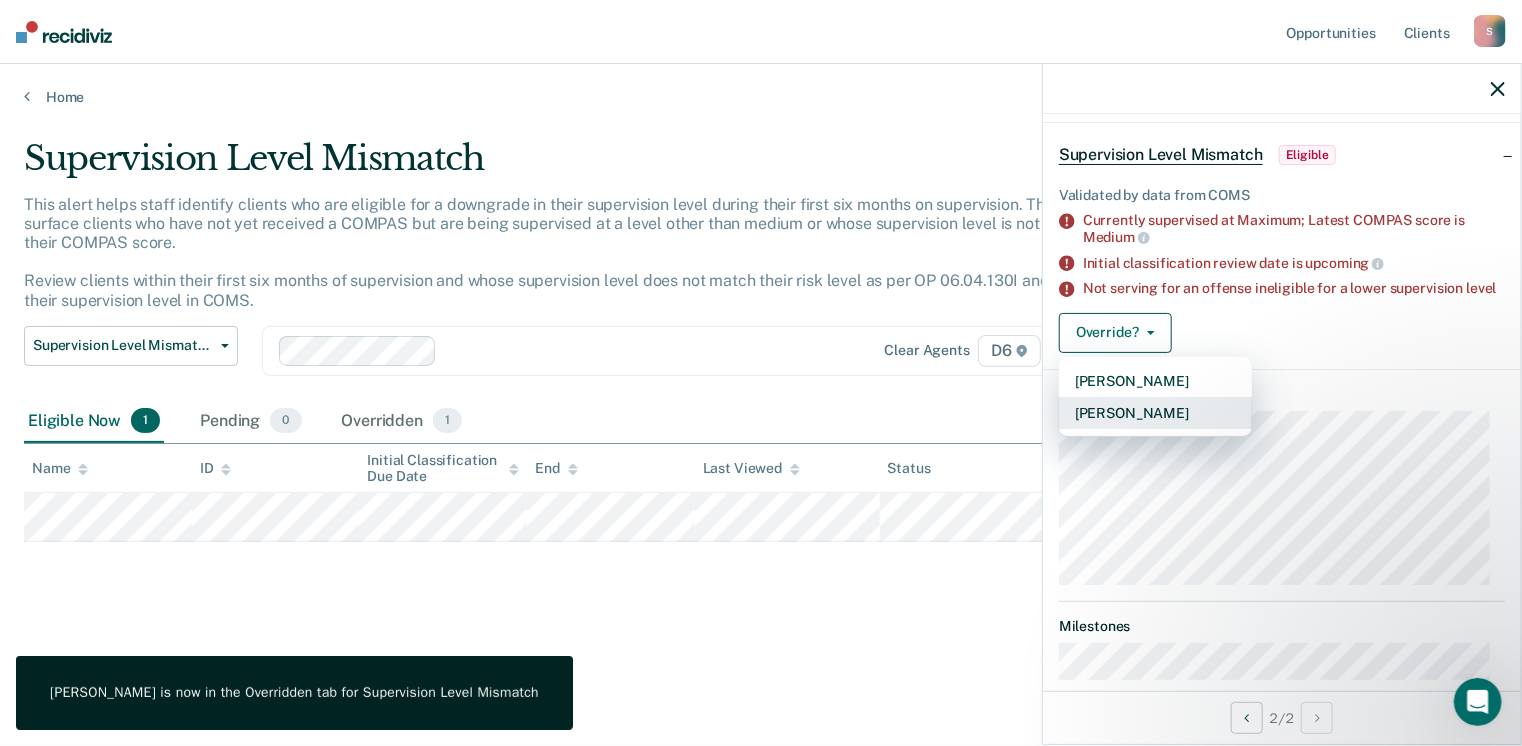click on "[PERSON_NAME]" at bounding box center (1155, 413) 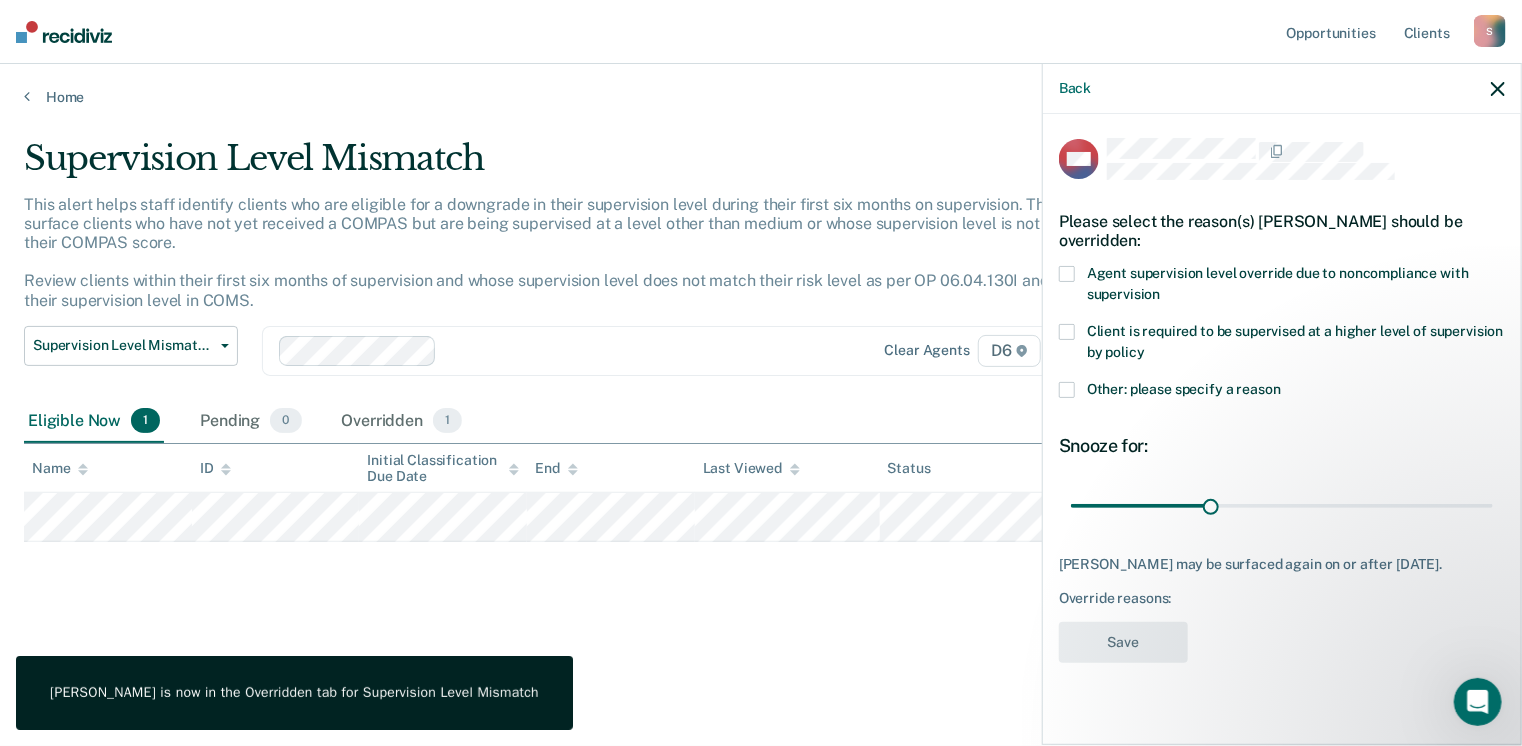 scroll, scrollTop: 0, scrollLeft: 0, axis: both 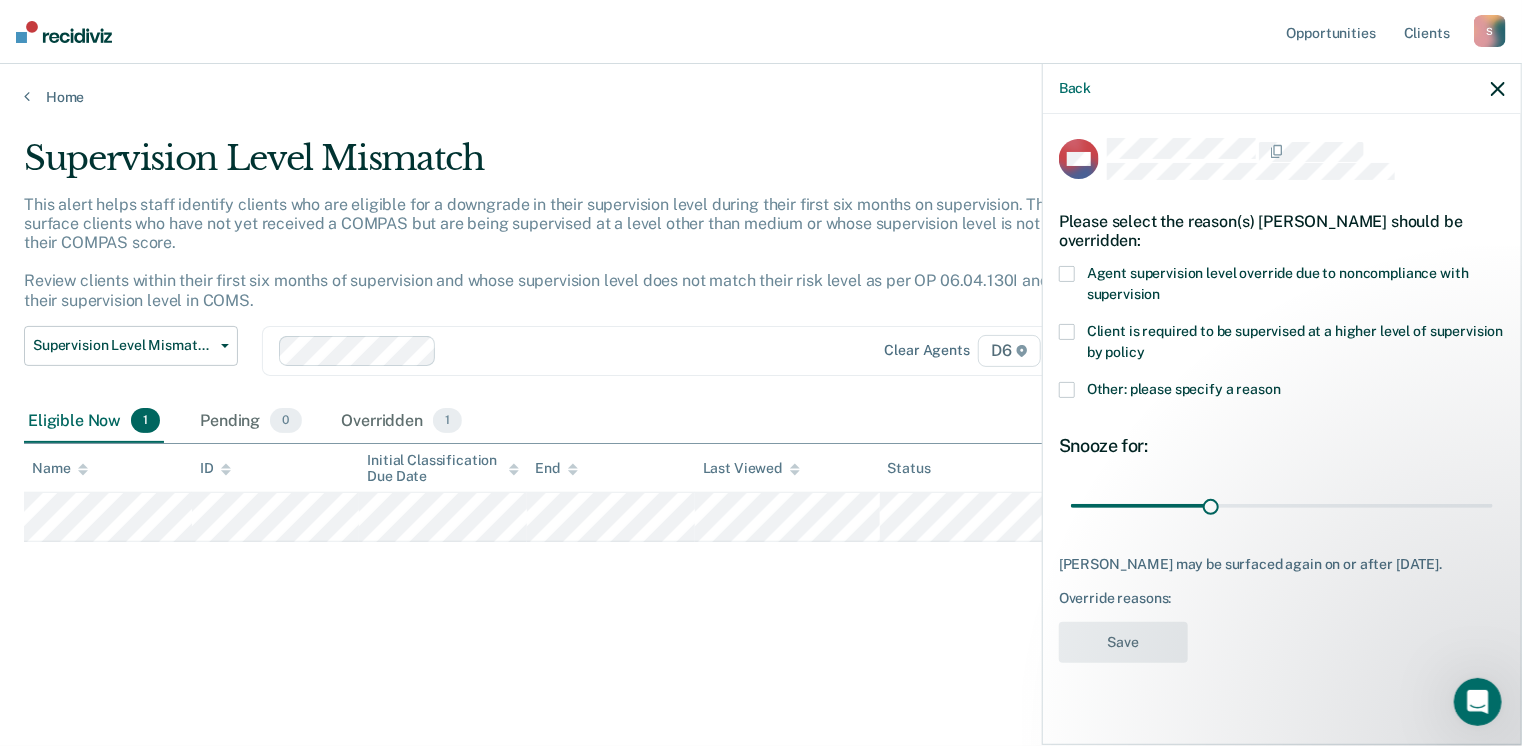 click at bounding box center [1067, 274] 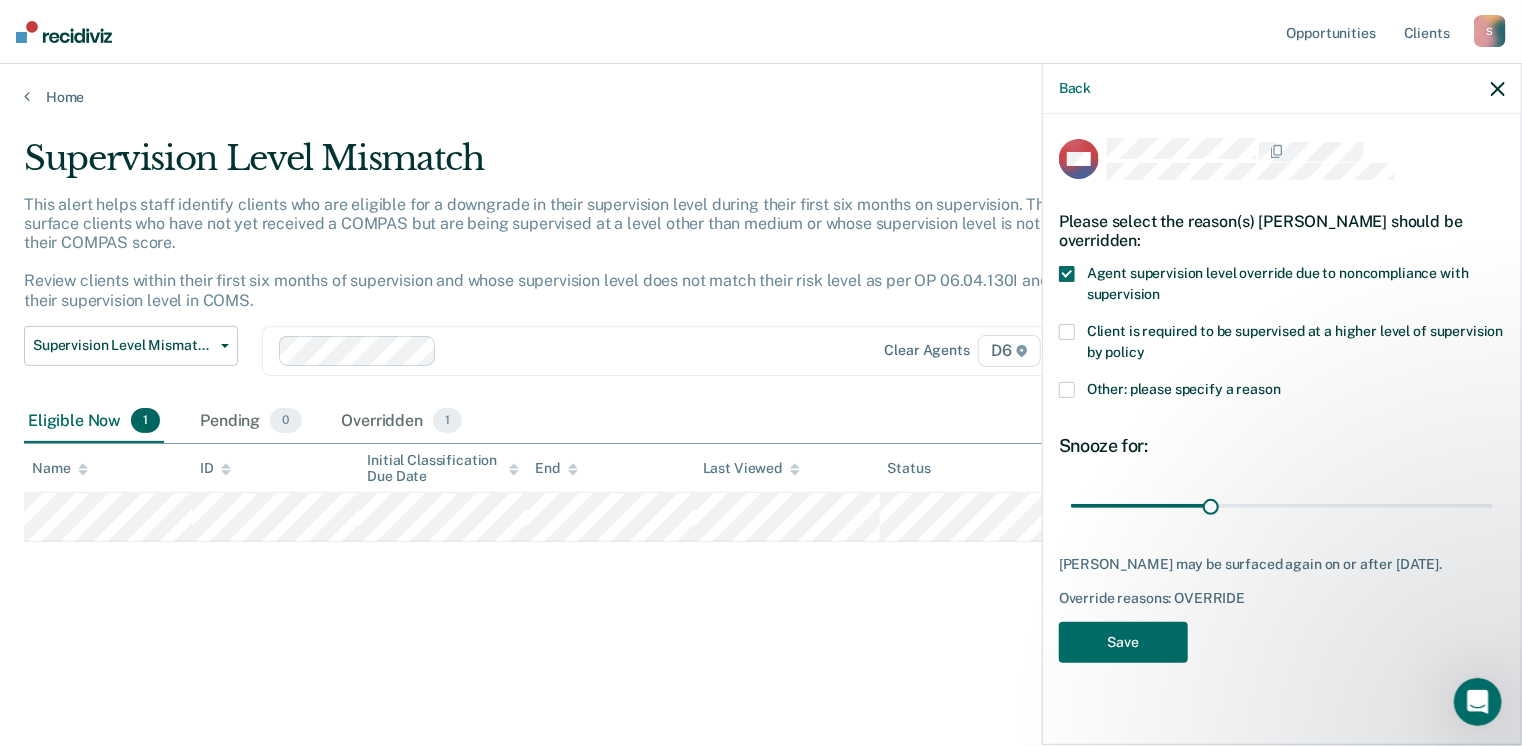 click at bounding box center [1067, 390] 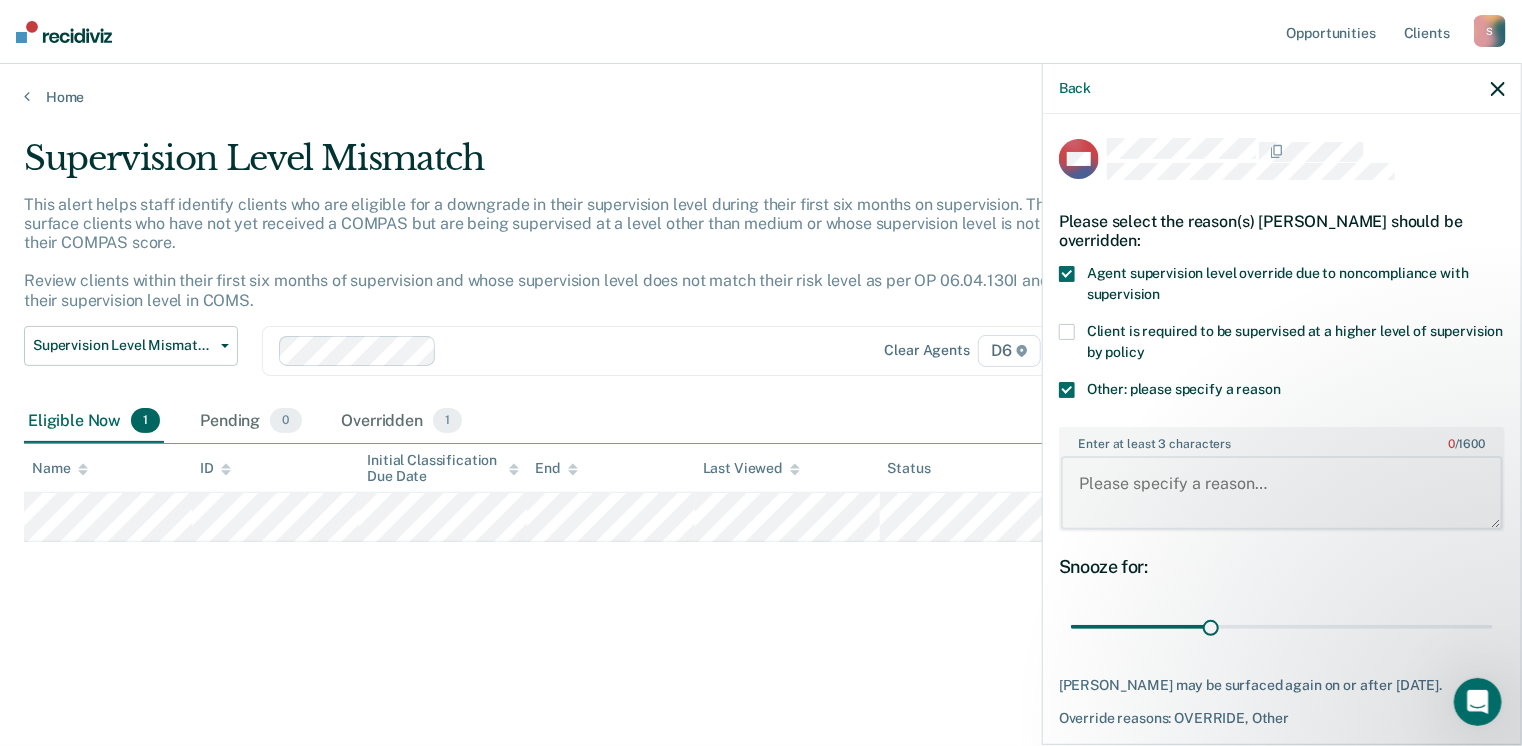 click on "Enter at least 3 characters 0  /  1600" at bounding box center [1282, 493] 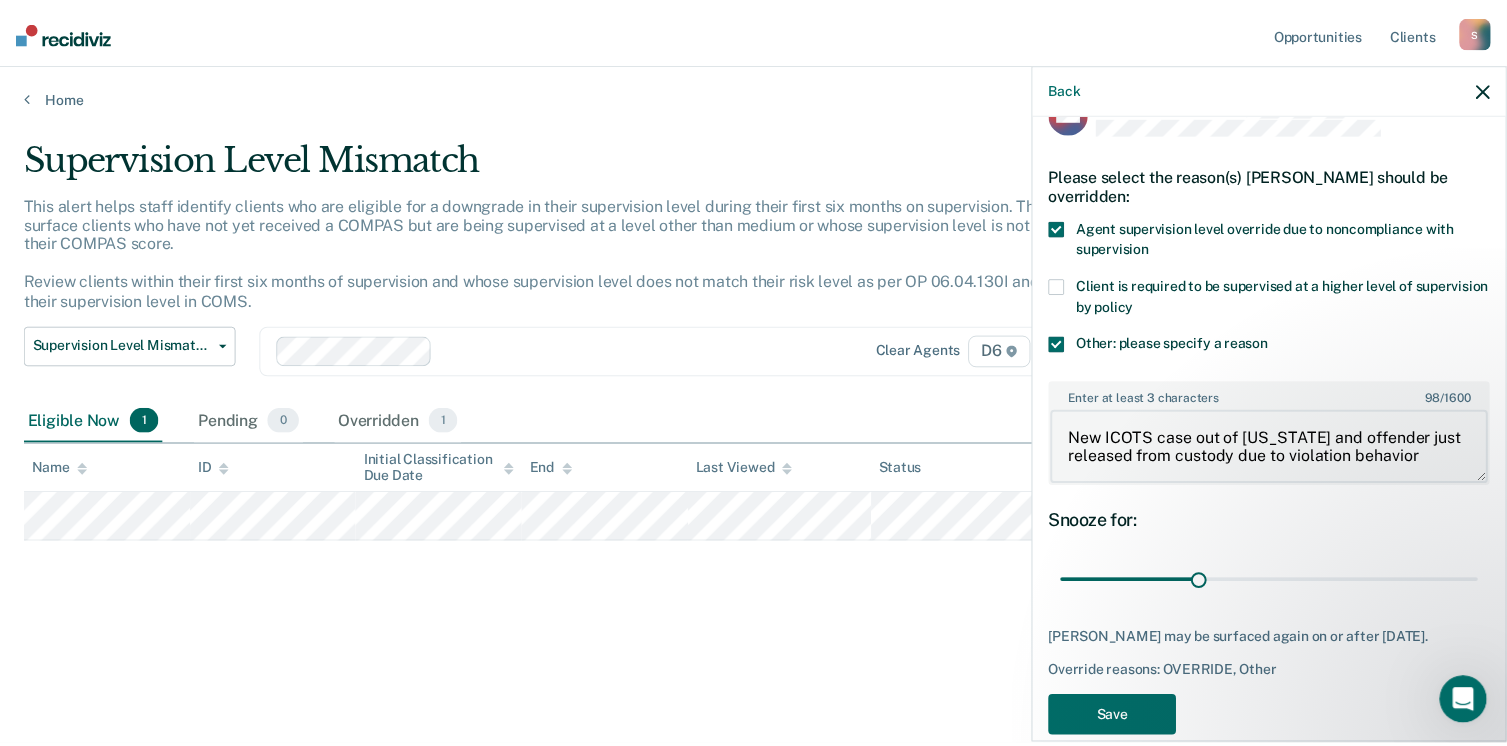 scroll, scrollTop: 91, scrollLeft: 0, axis: vertical 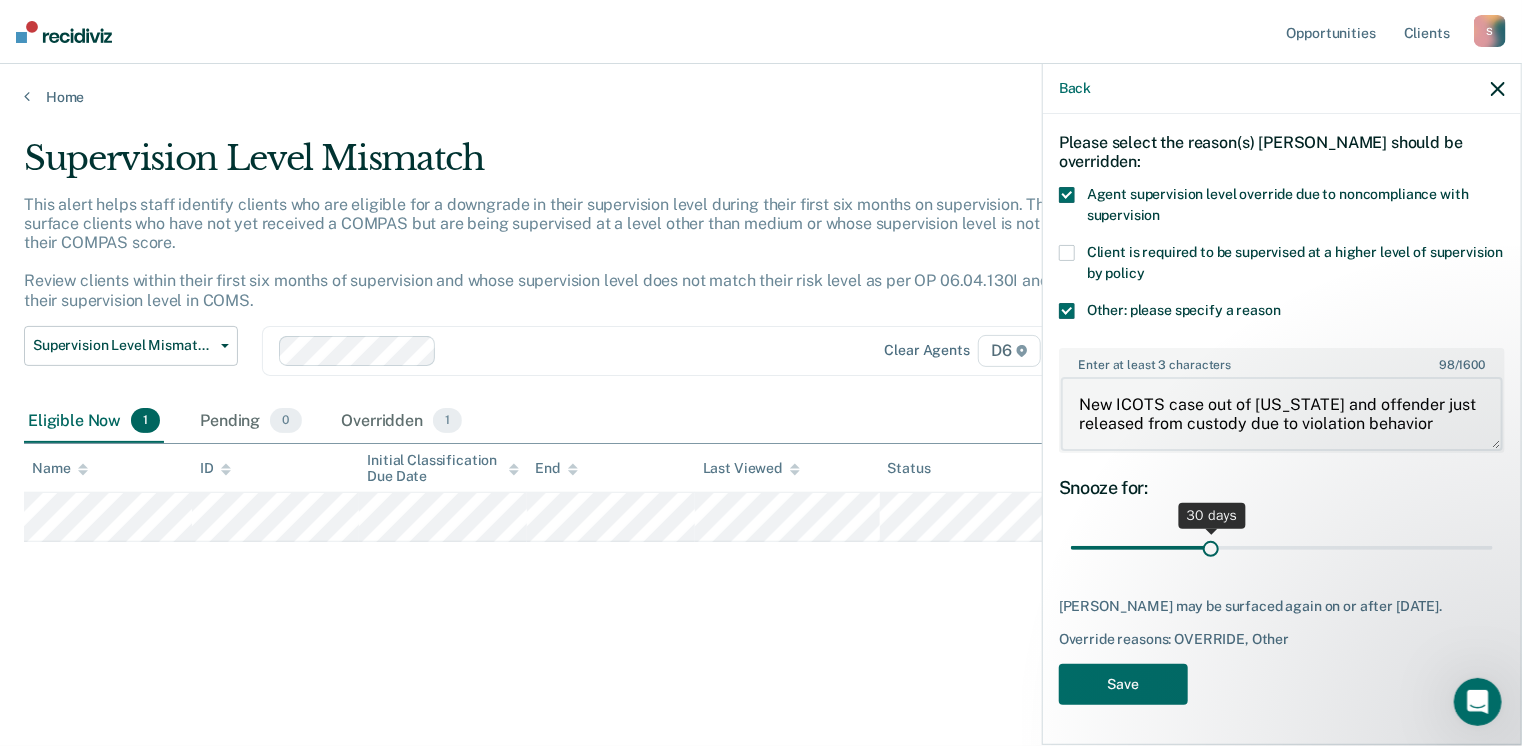 type on "New ICOTS case out of [US_STATE] and offender just released from custody due to violation behavior" 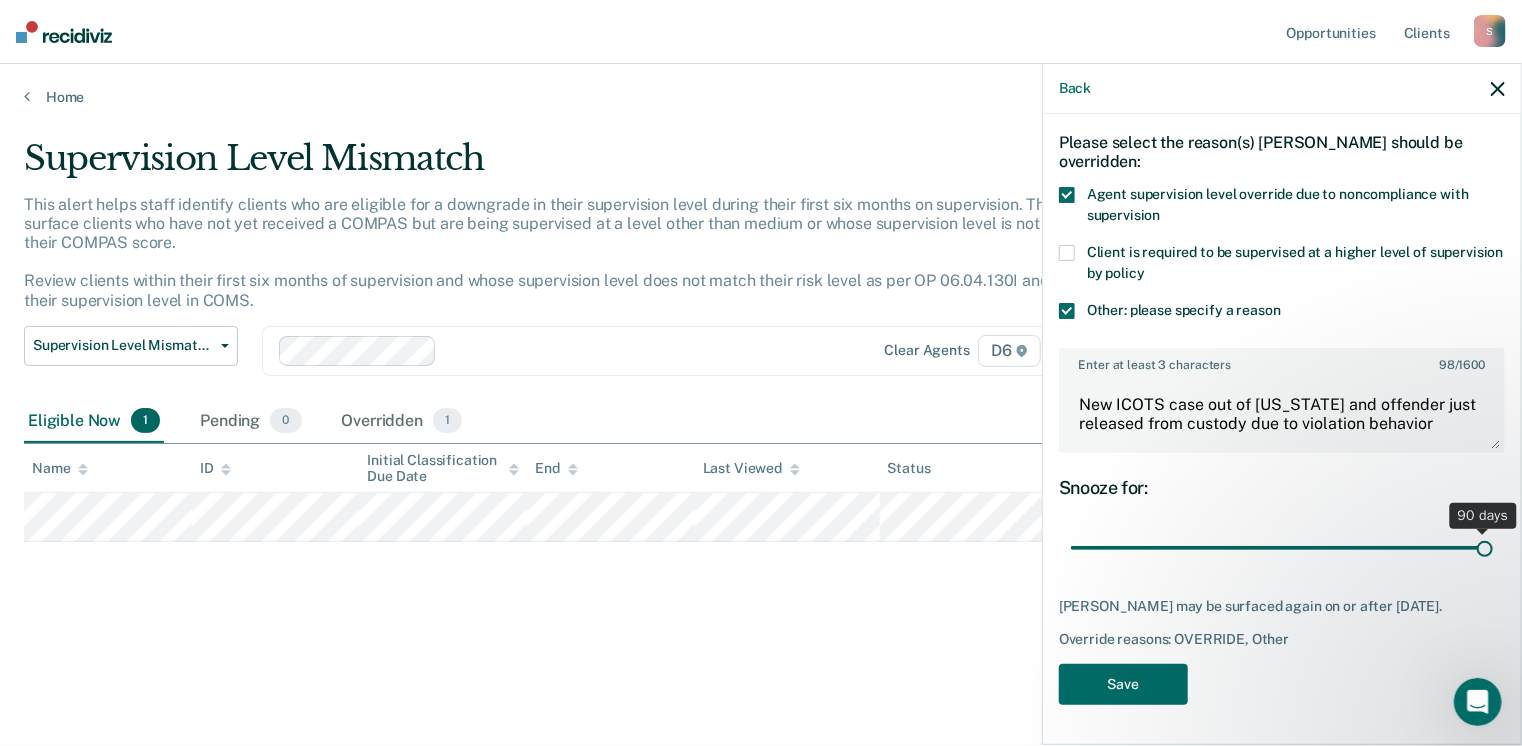 drag, startPoint x: 1204, startPoint y: 541, endPoint x: 1528, endPoint y: 565, distance: 324.88766 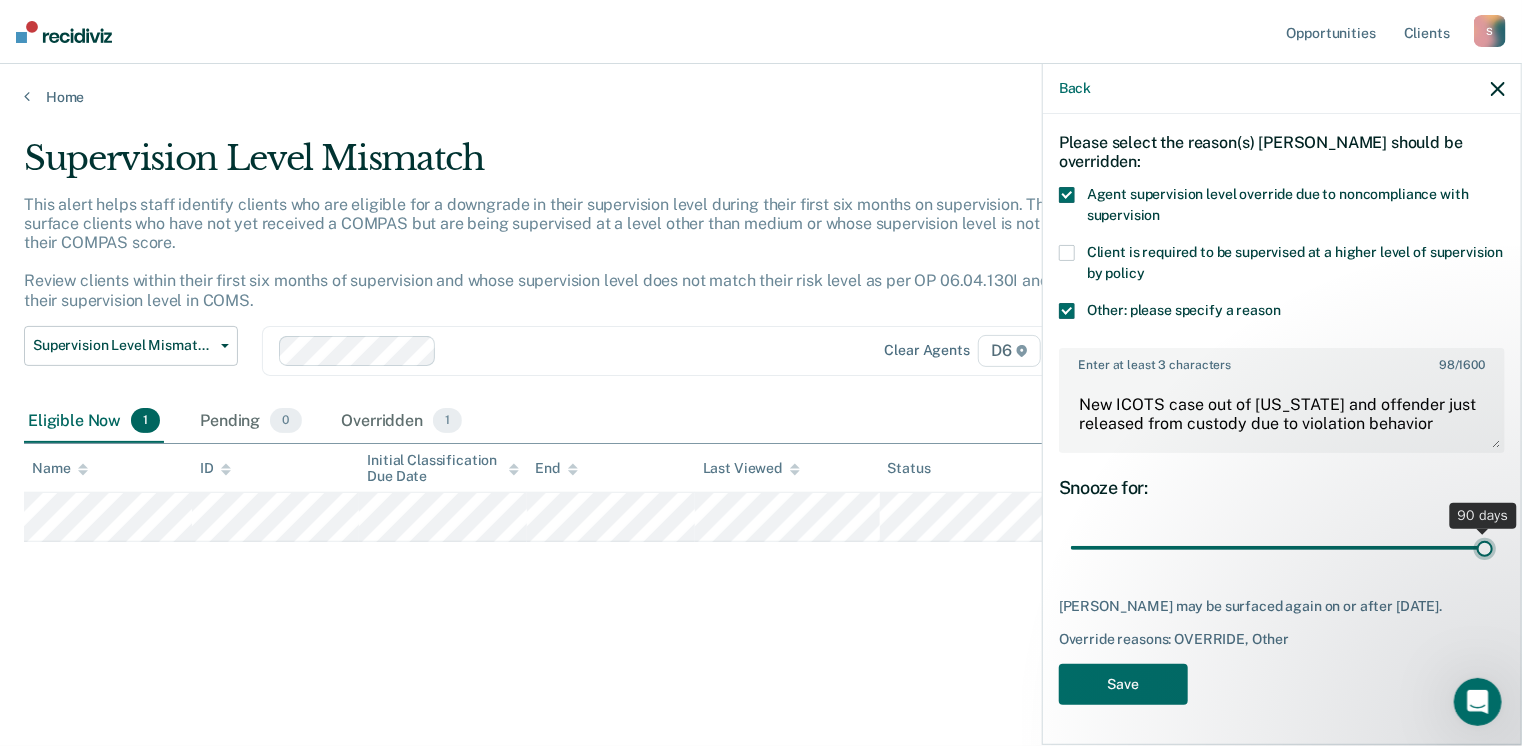 type on "90" 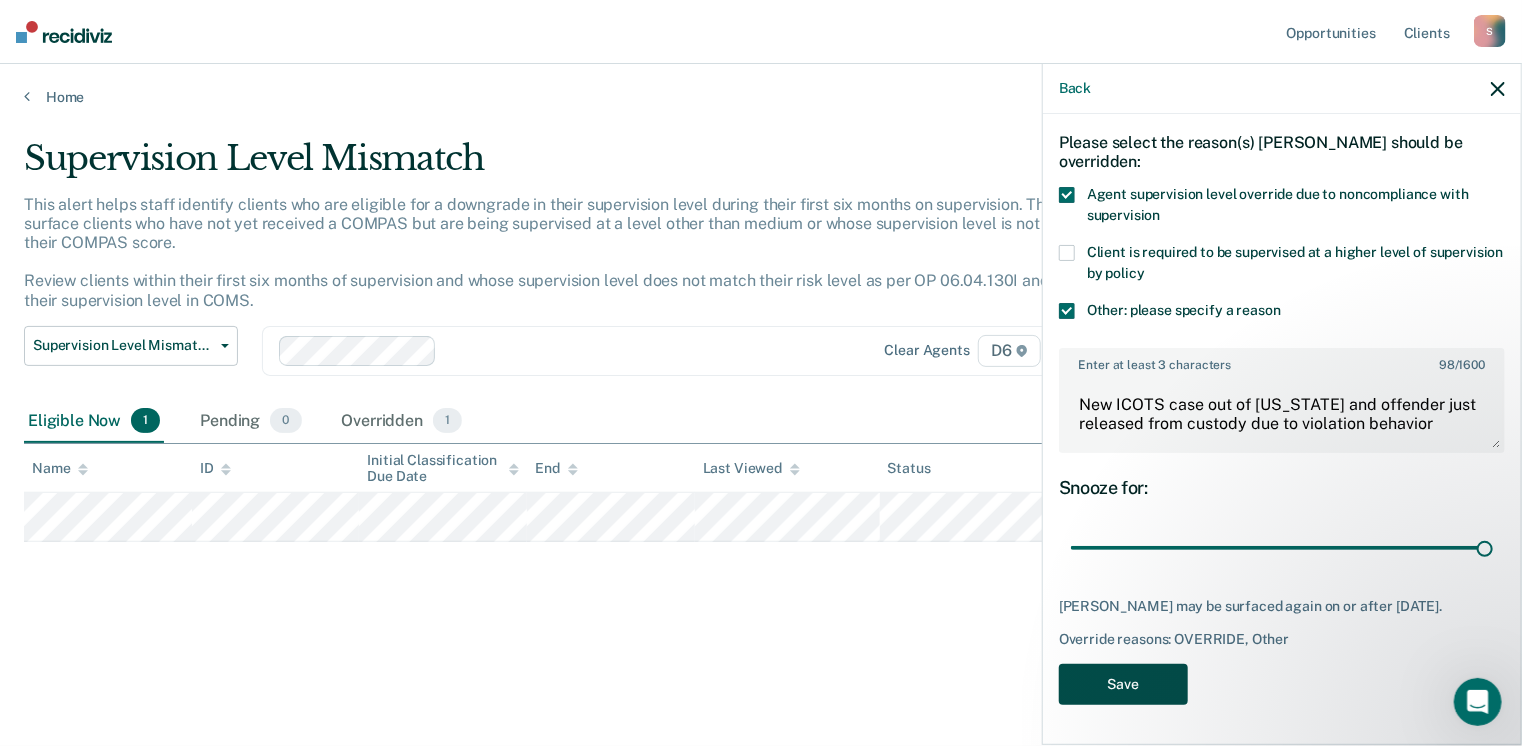 click on "Save" at bounding box center (1123, 684) 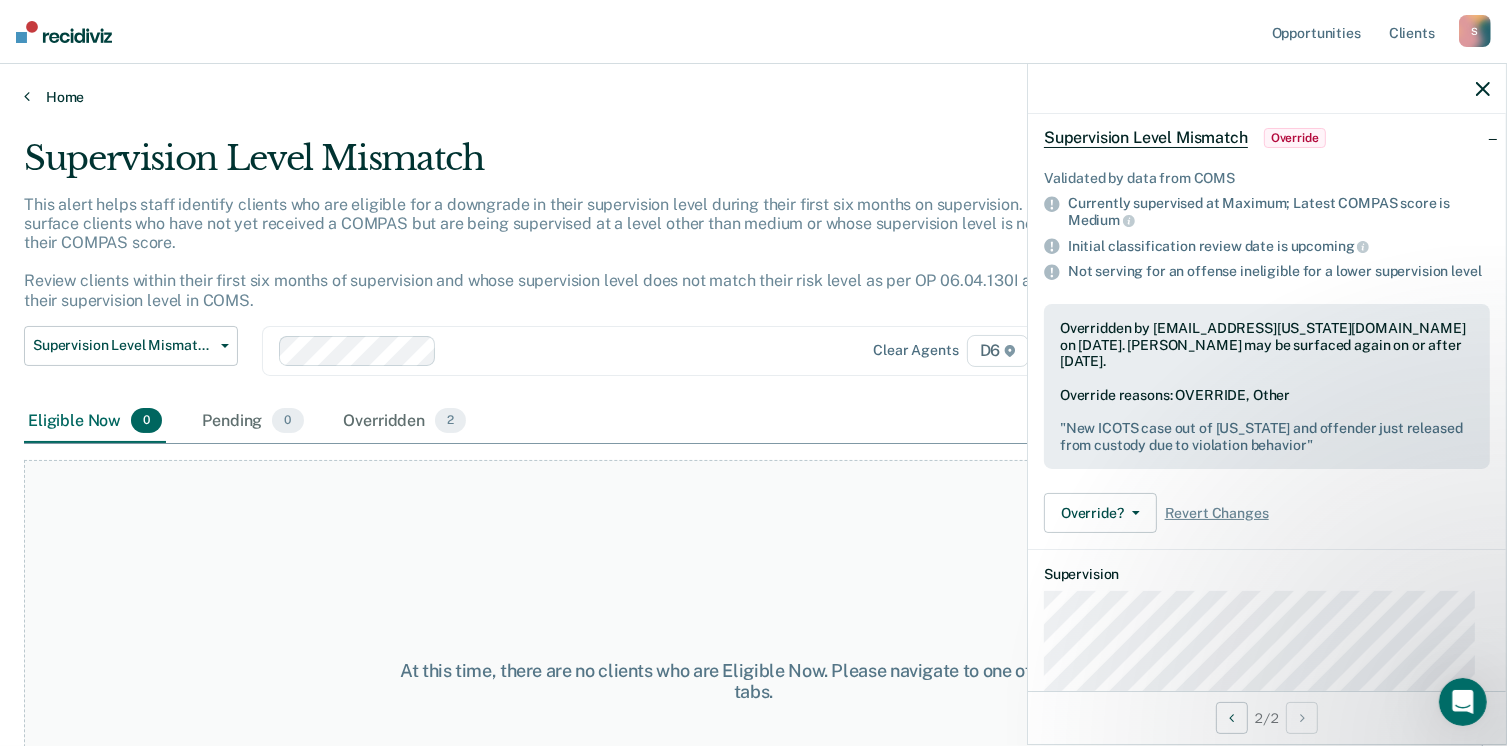 click on "Home" at bounding box center [753, 97] 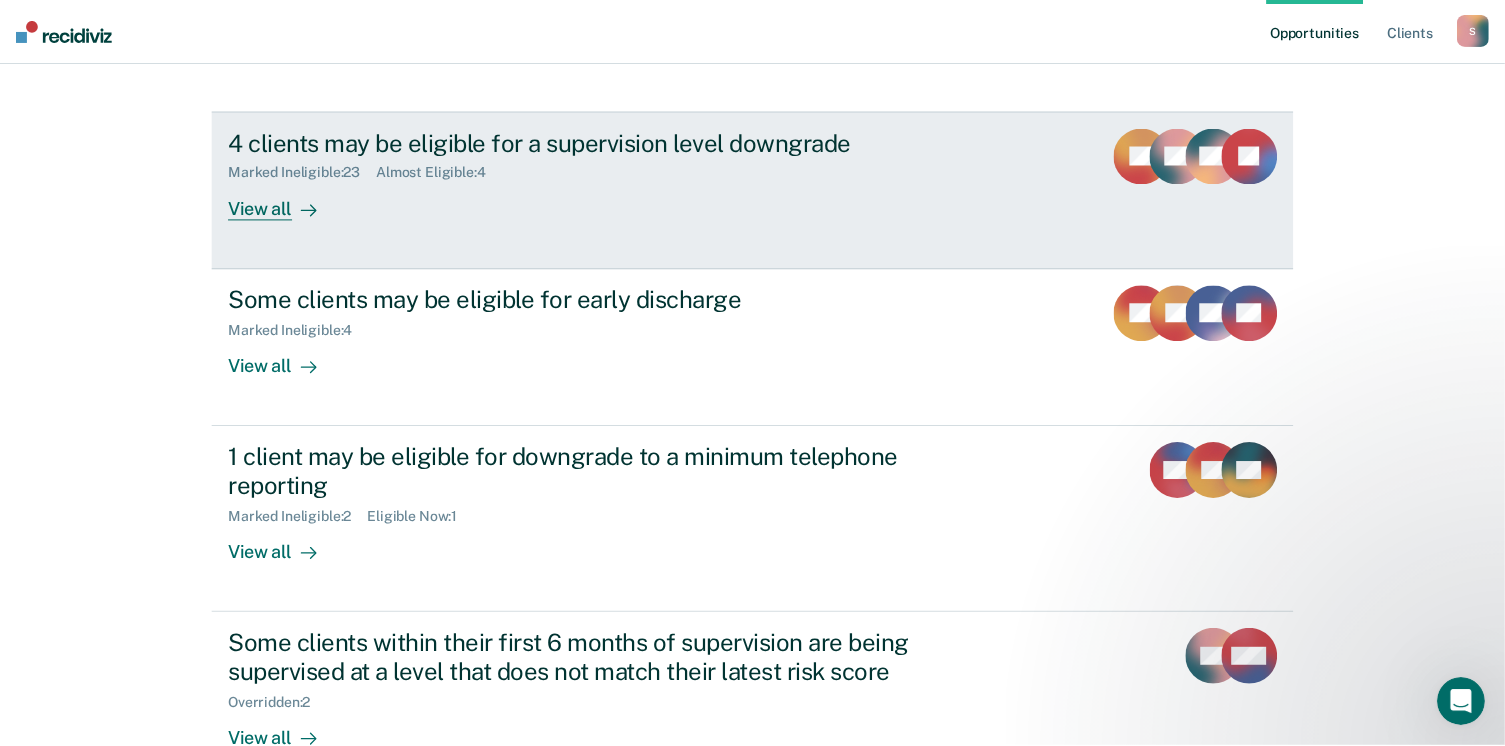scroll, scrollTop: 319, scrollLeft: 0, axis: vertical 